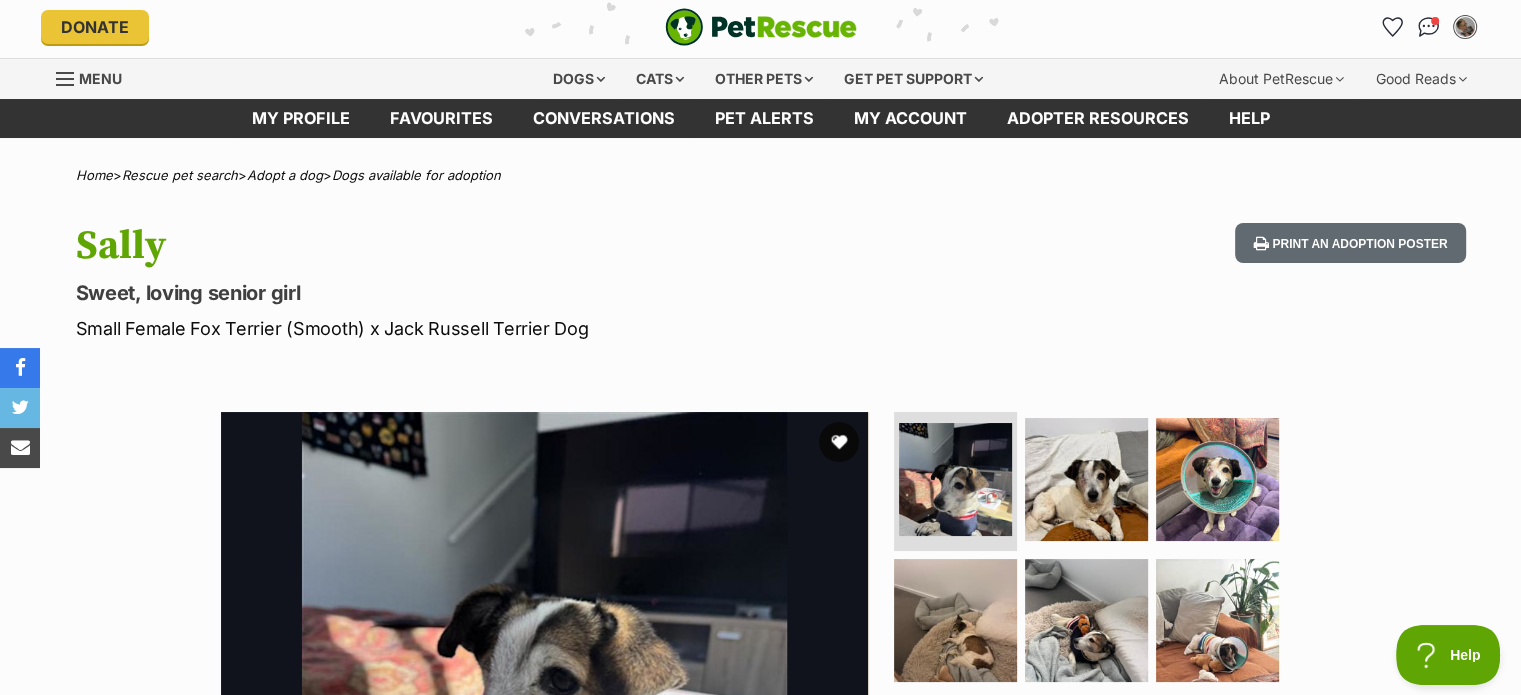 scroll, scrollTop: 0, scrollLeft: 0, axis: both 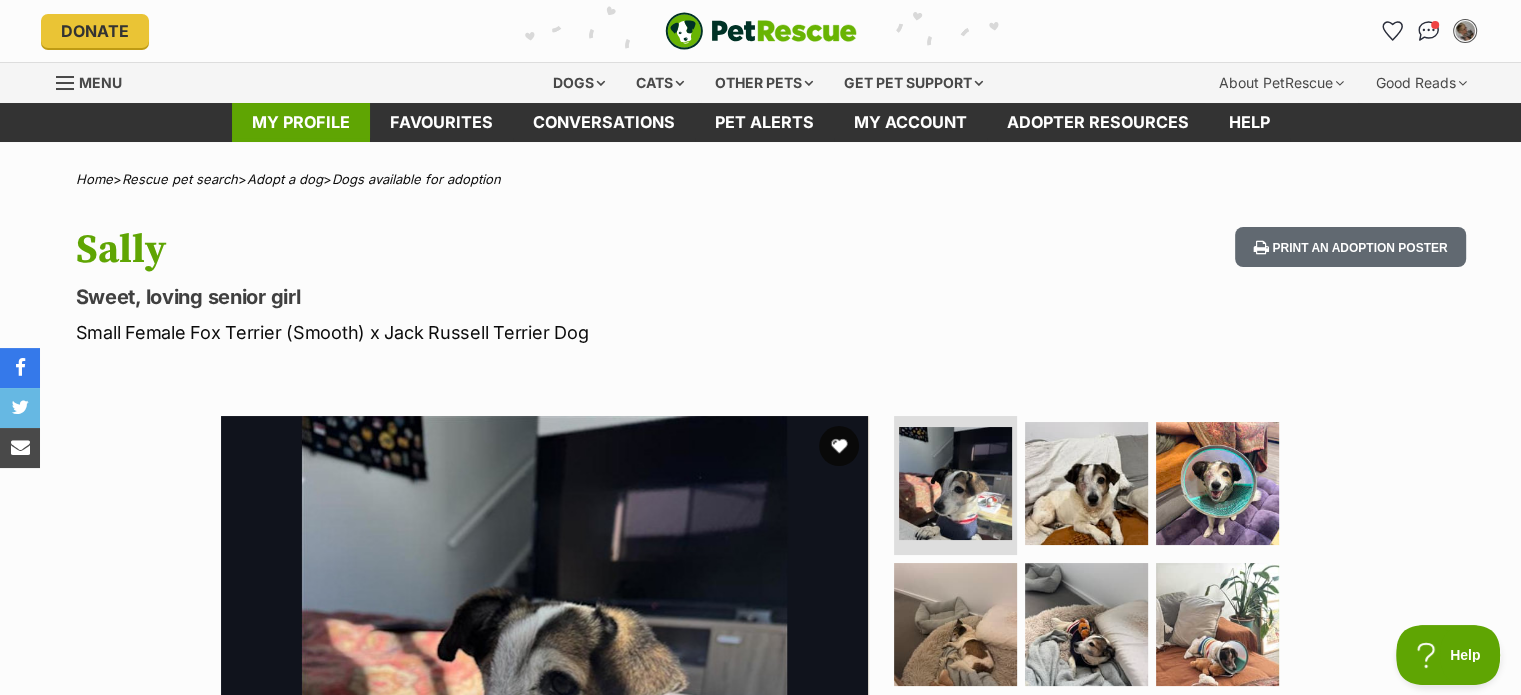 click on "My profile" at bounding box center (301, 122) 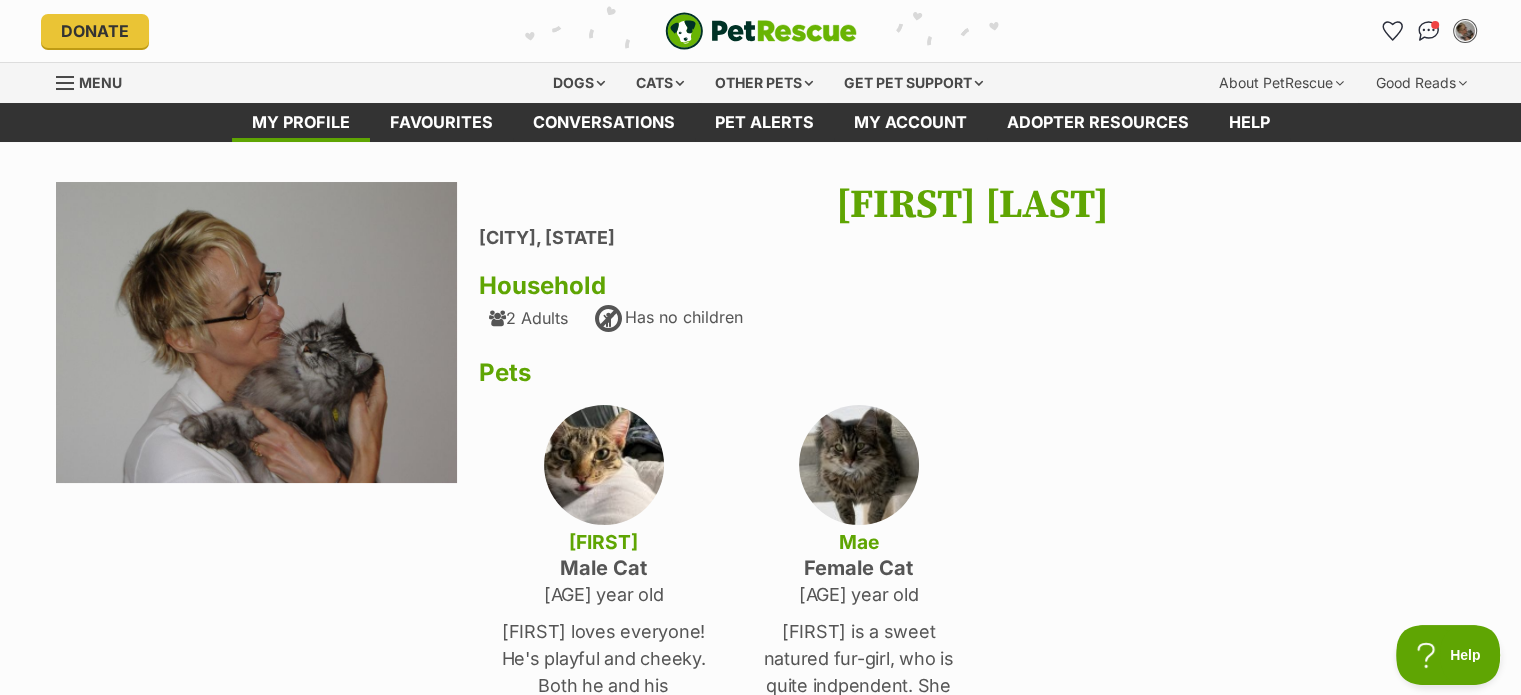 scroll, scrollTop: 0, scrollLeft: 0, axis: both 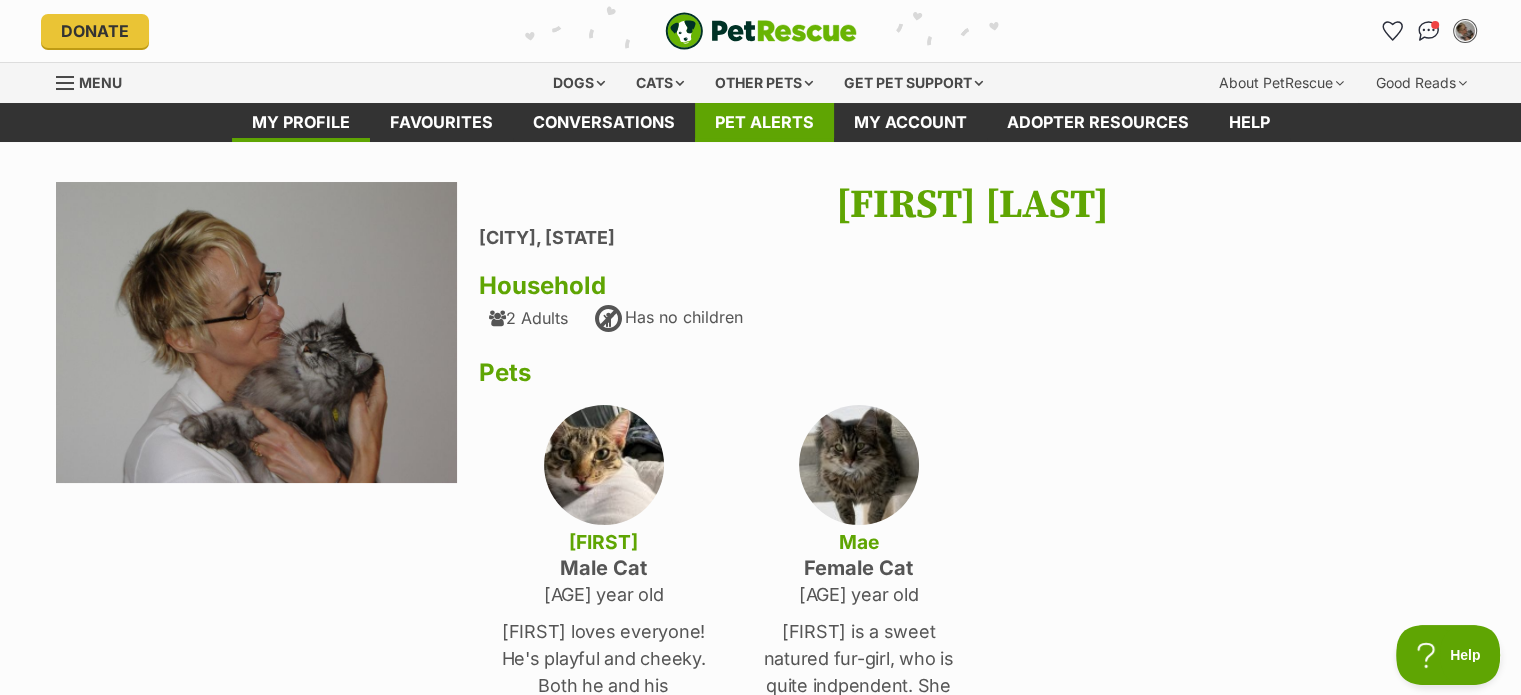 click on "Pet alerts" at bounding box center (764, 122) 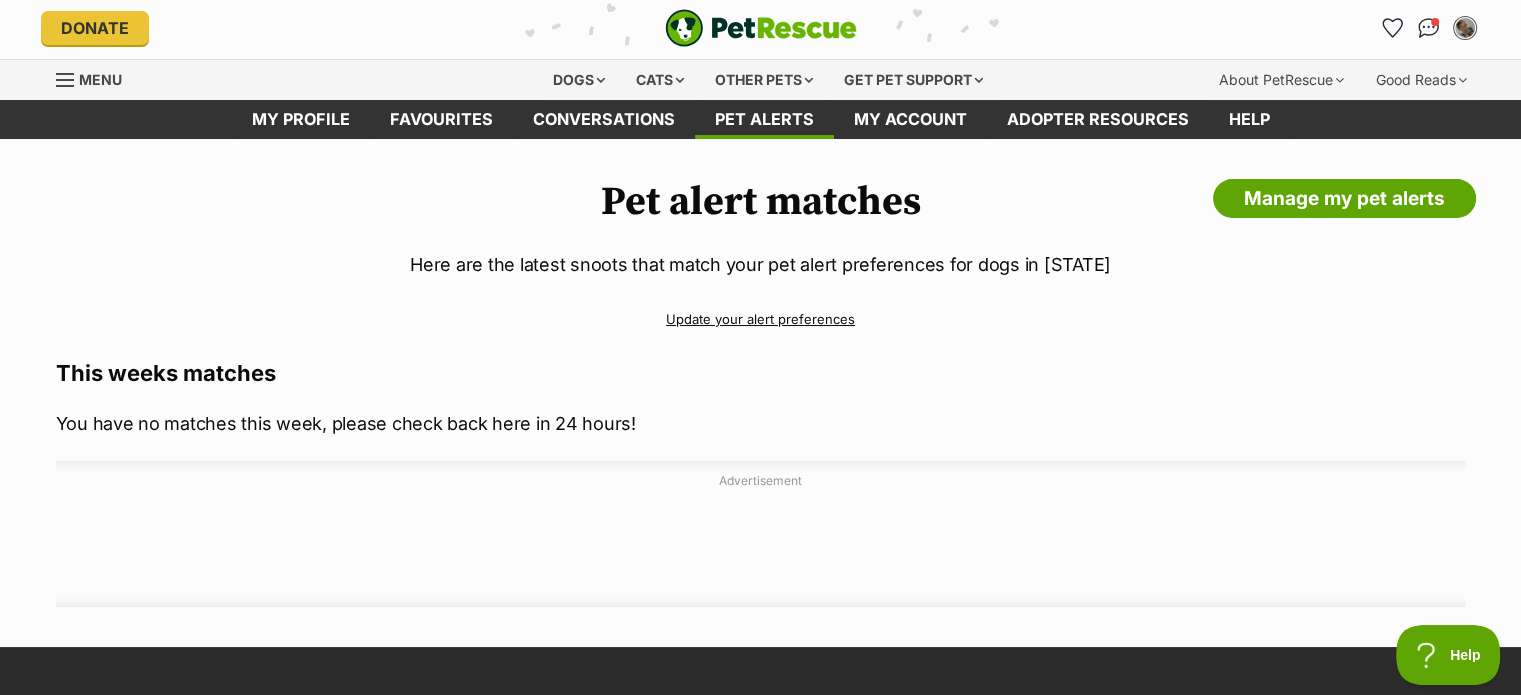 scroll, scrollTop: 0, scrollLeft: 0, axis: both 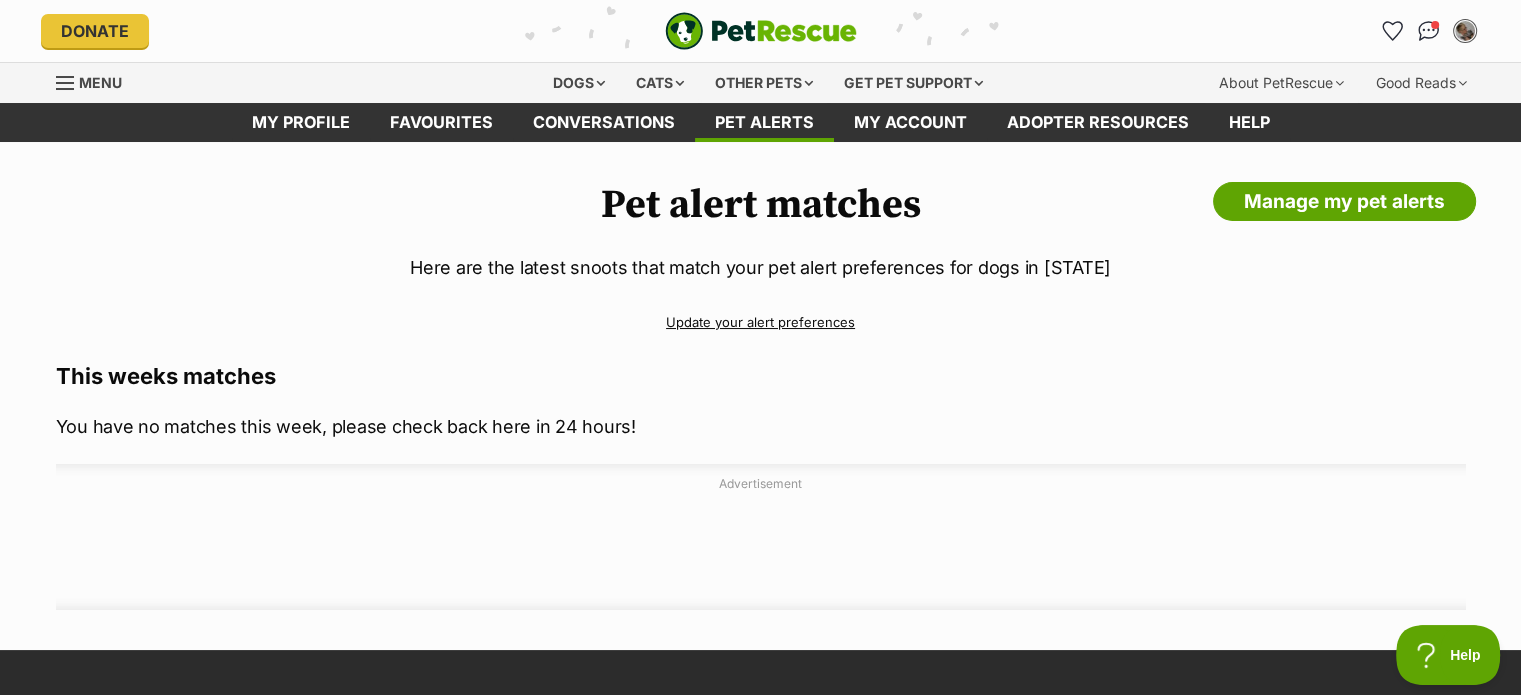 click on "Update your alert preferences" at bounding box center [761, 322] 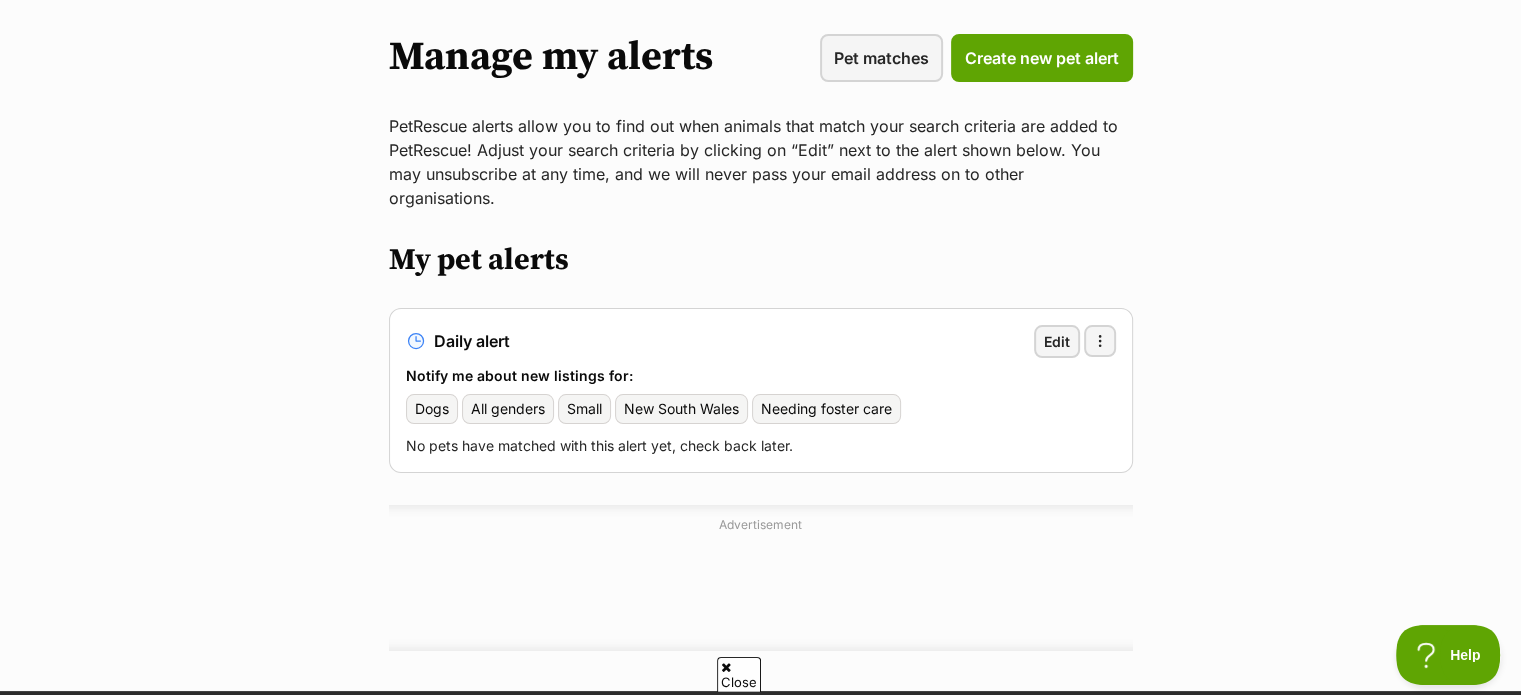 scroll, scrollTop: 200, scrollLeft: 0, axis: vertical 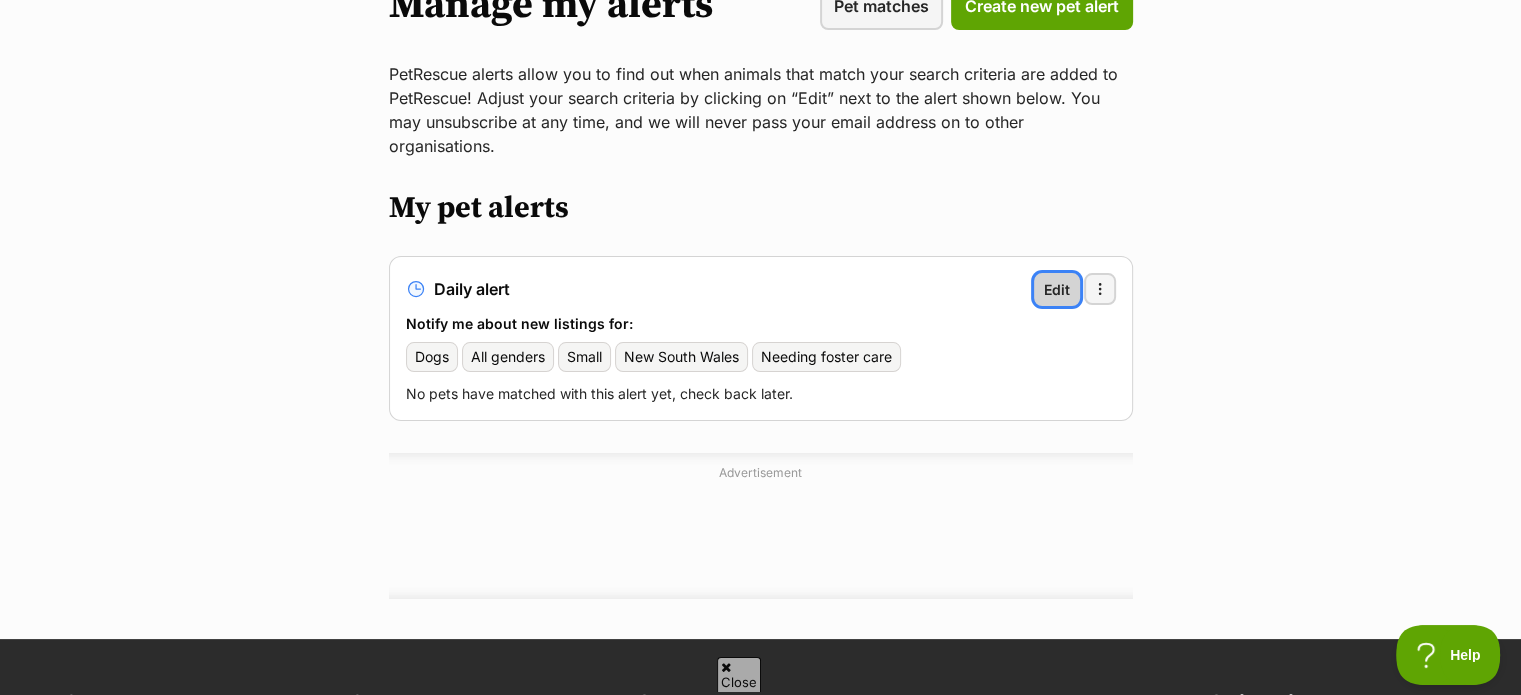 click on "Edit" at bounding box center (1057, 289) 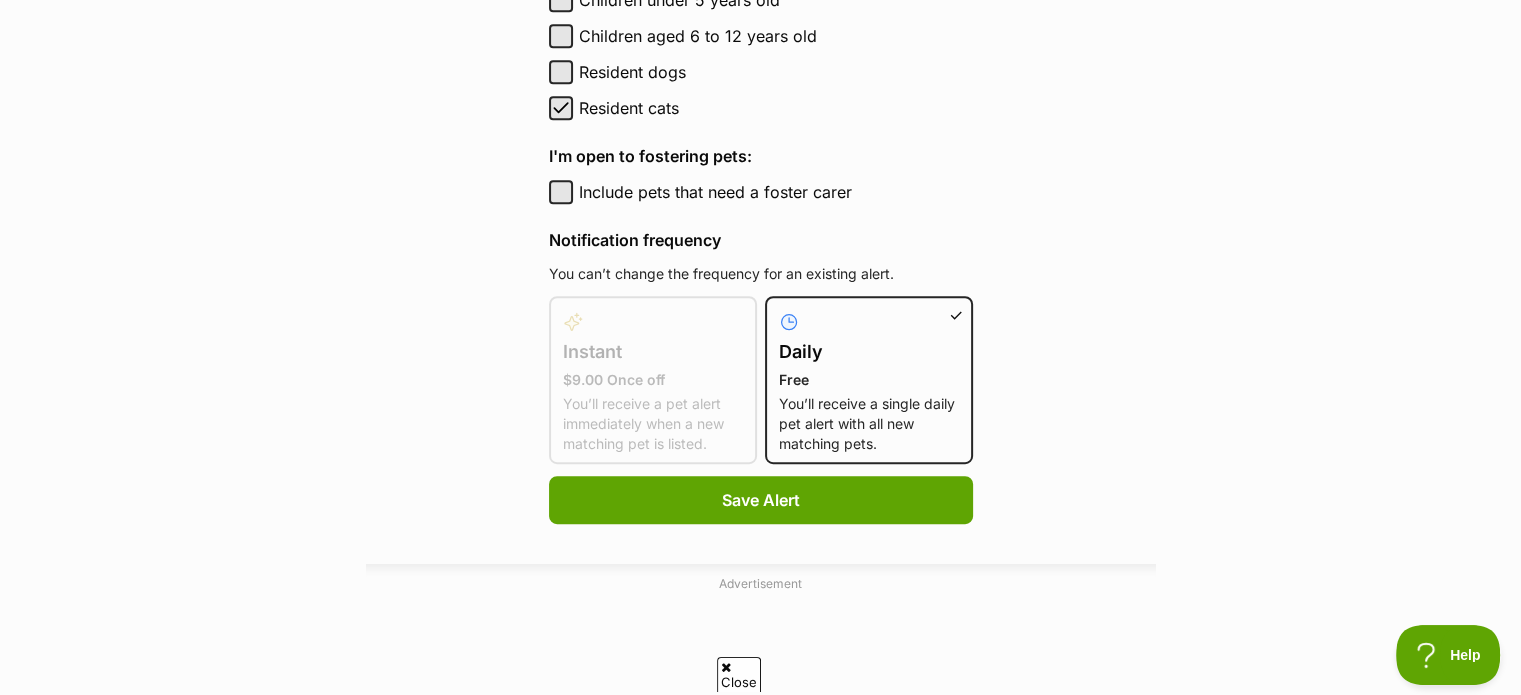 scroll, scrollTop: 1200, scrollLeft: 0, axis: vertical 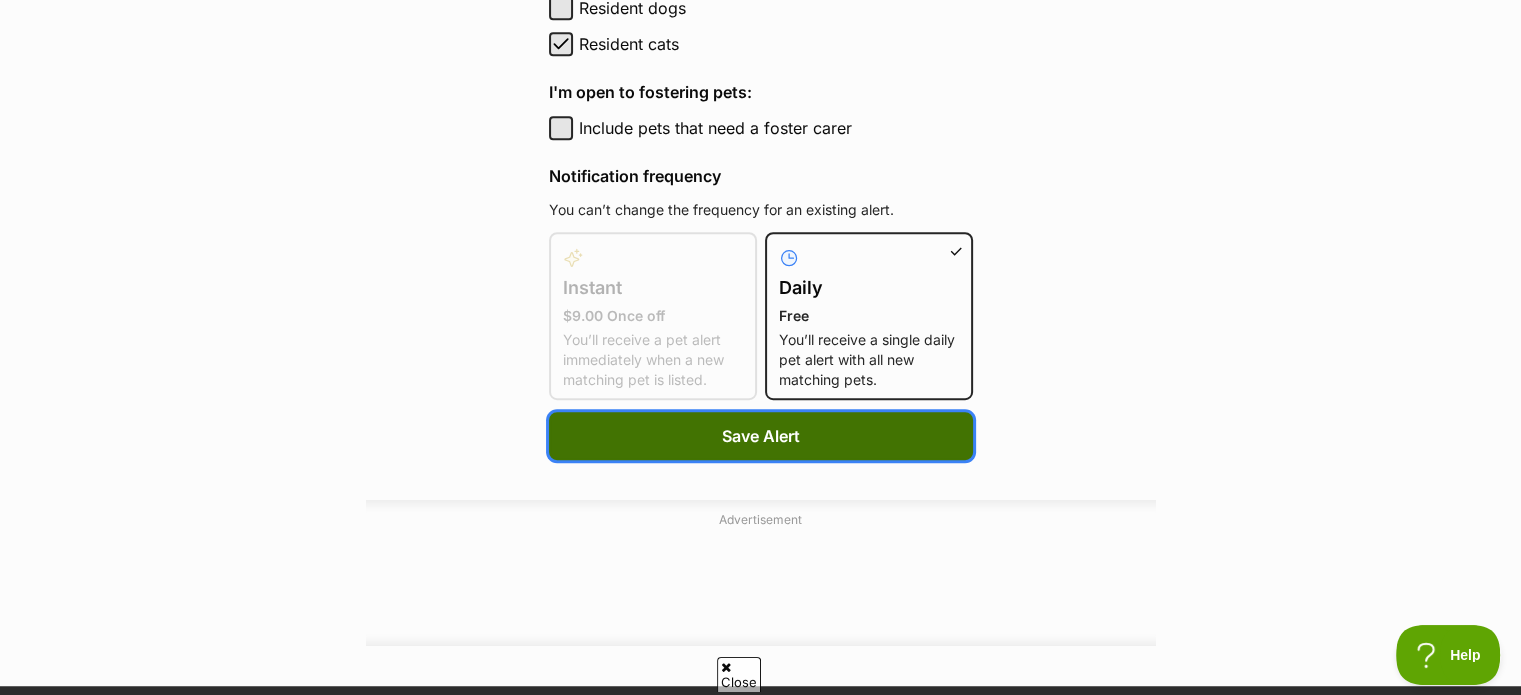 click on "Save Alert" at bounding box center (761, 436) 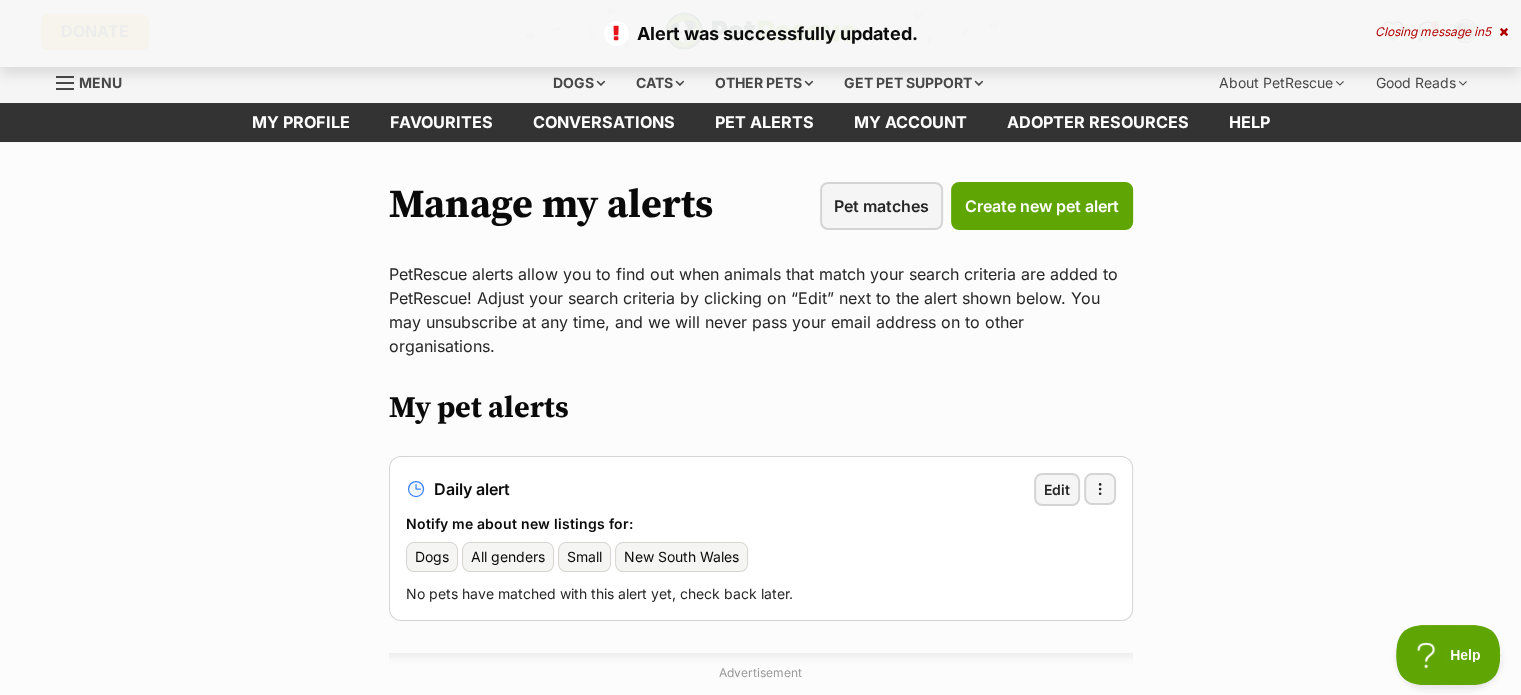 scroll, scrollTop: 0, scrollLeft: 0, axis: both 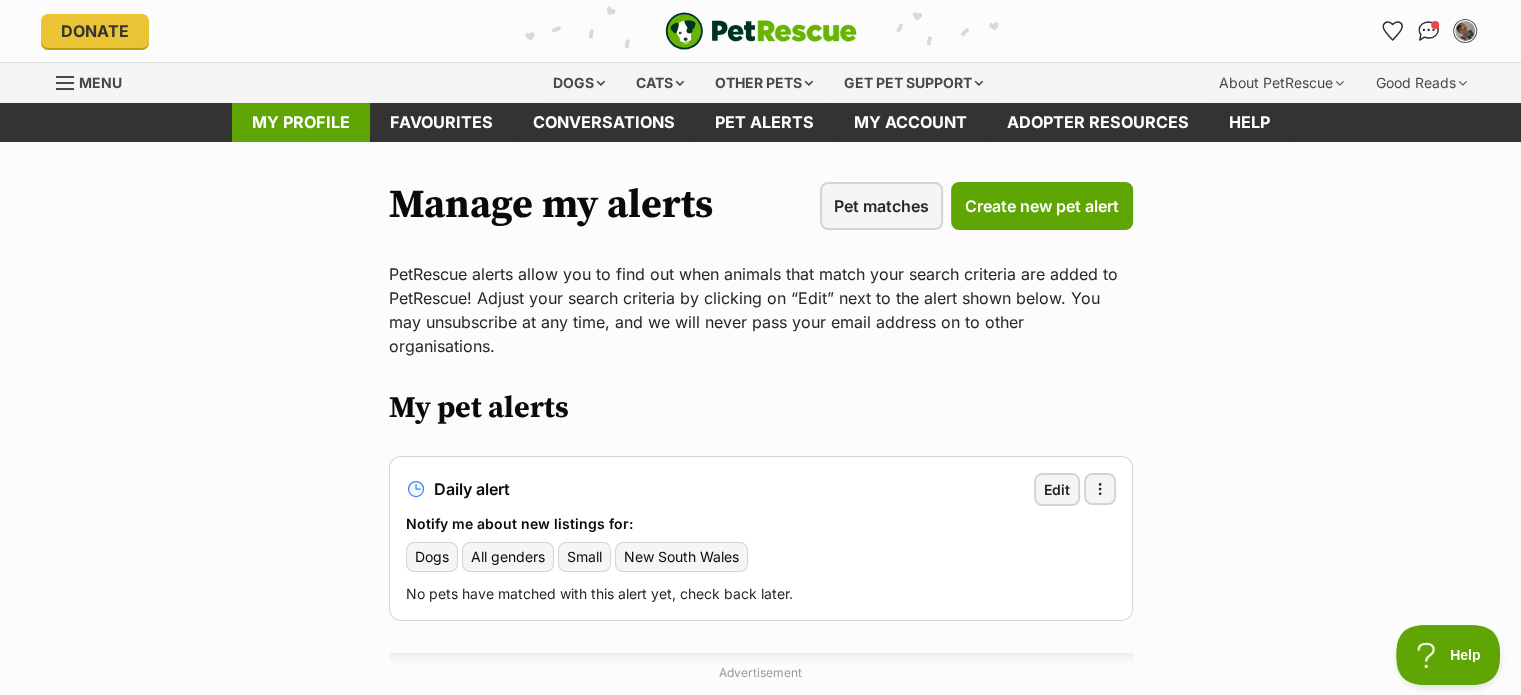 click on "My profile" at bounding box center (301, 122) 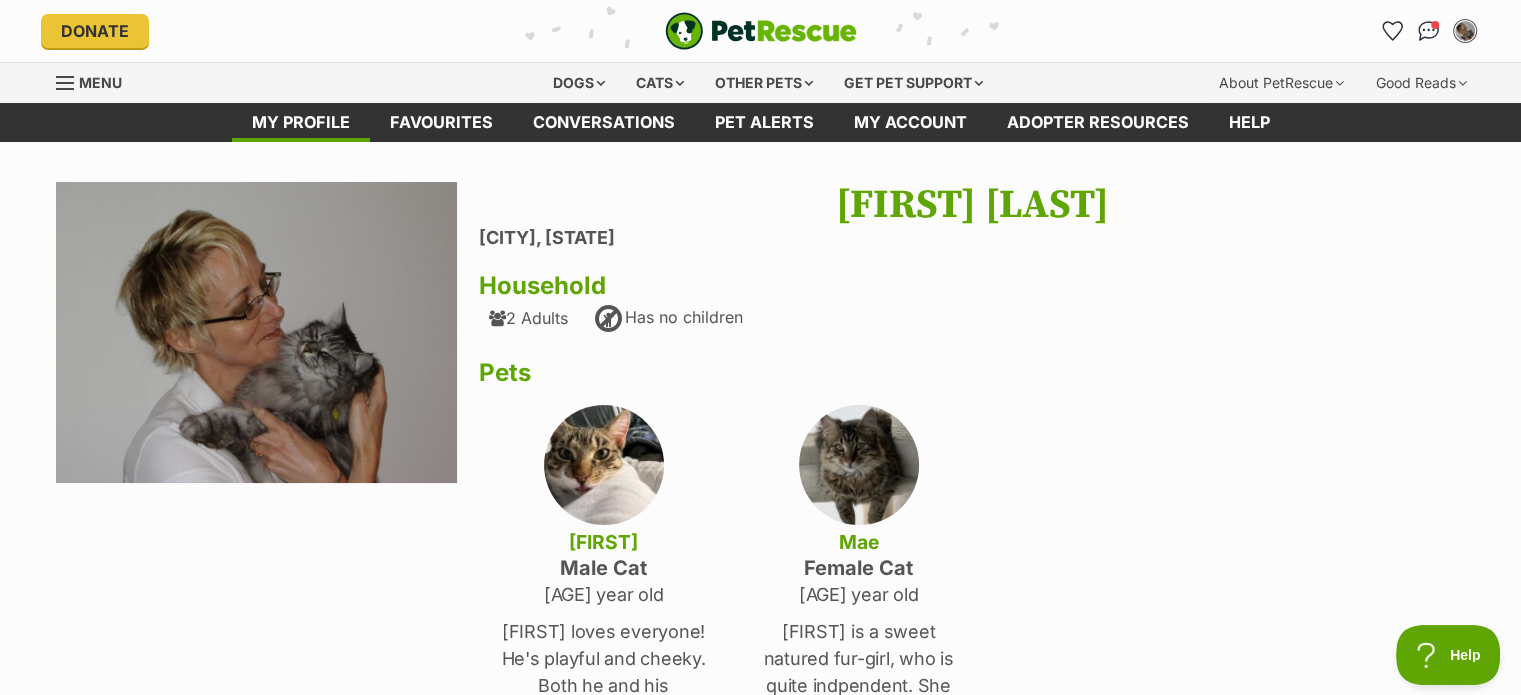 scroll, scrollTop: 0, scrollLeft: 0, axis: both 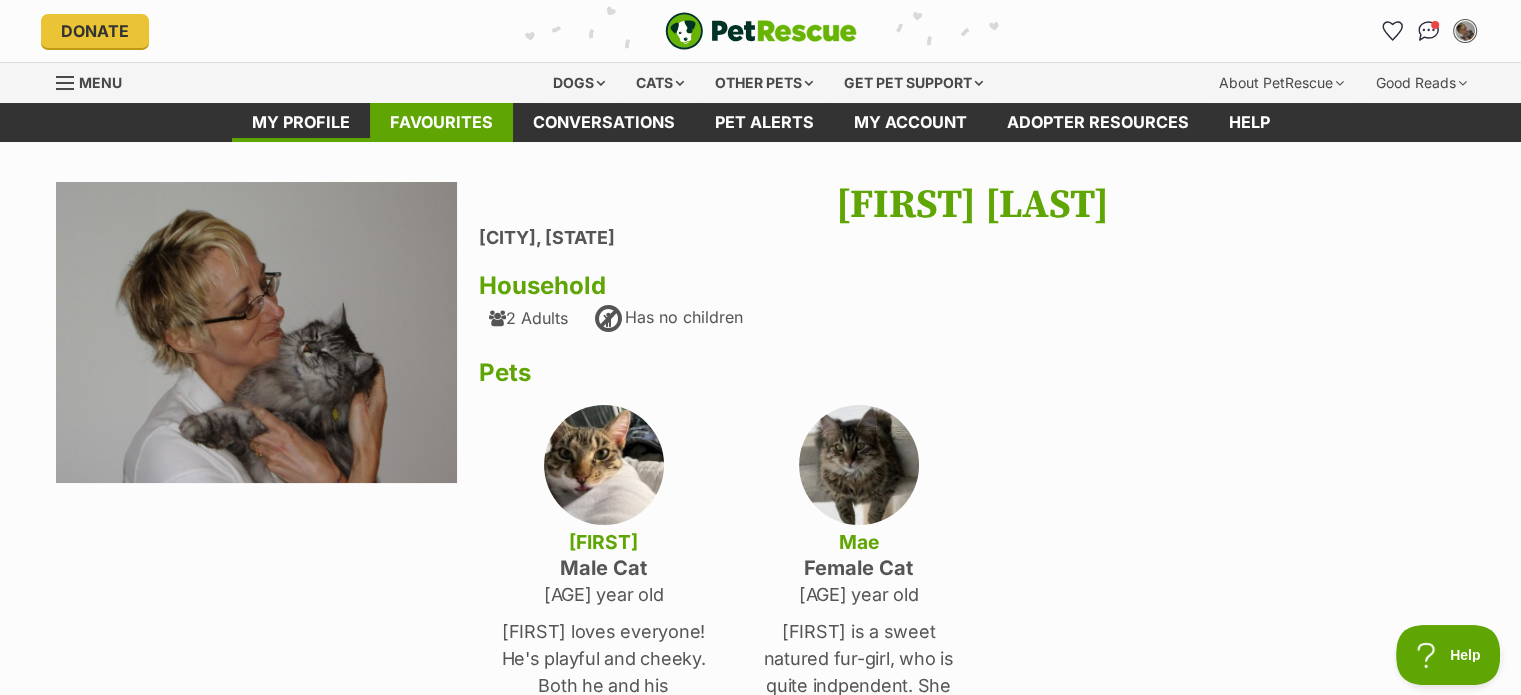 click on "Favourites" at bounding box center [441, 122] 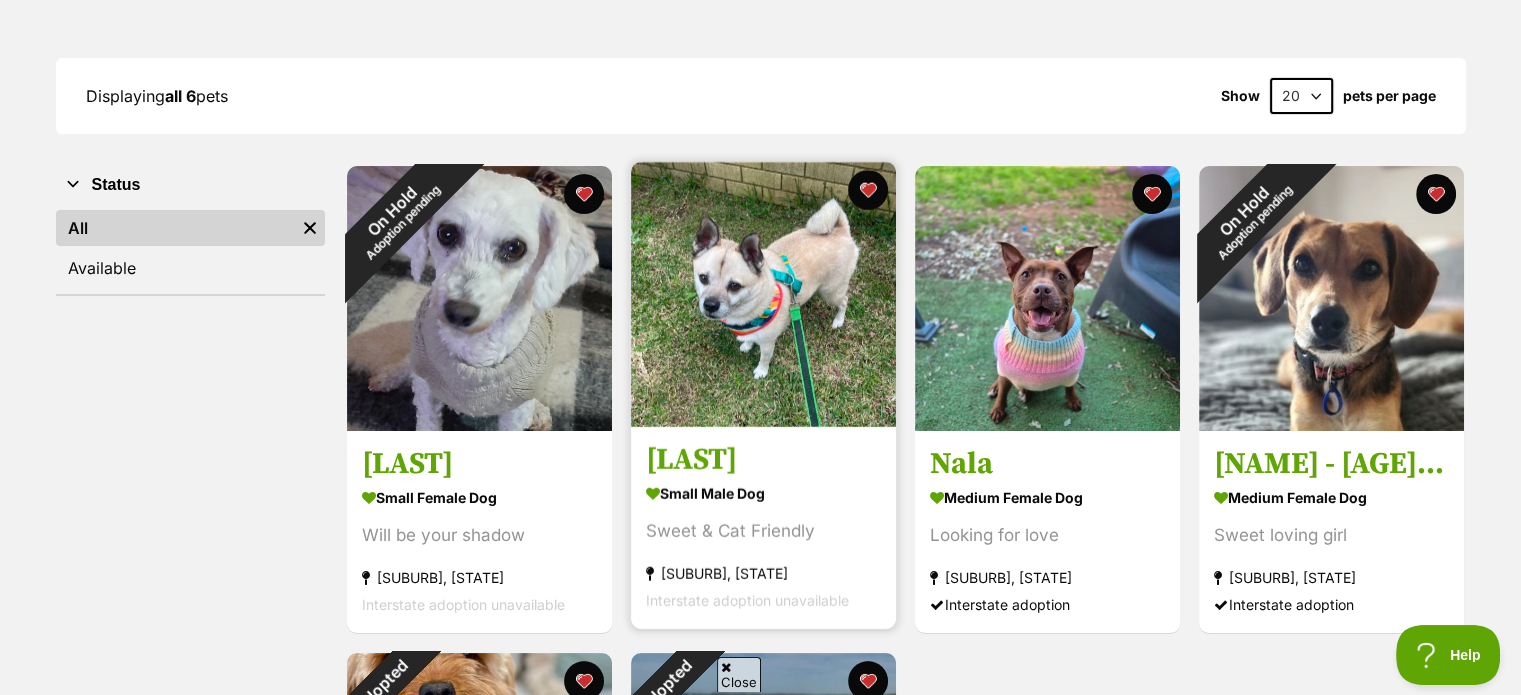 scroll, scrollTop: 300, scrollLeft: 0, axis: vertical 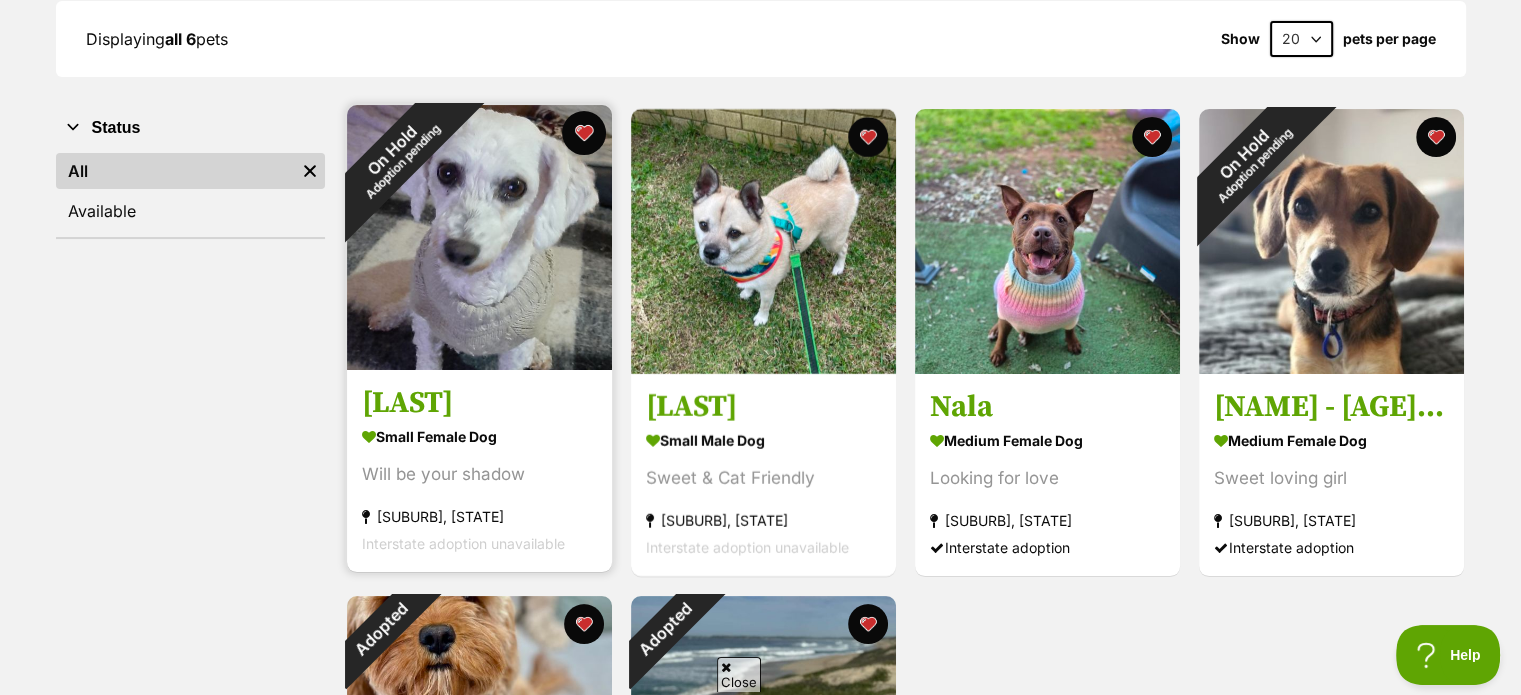 click at bounding box center (584, 133) 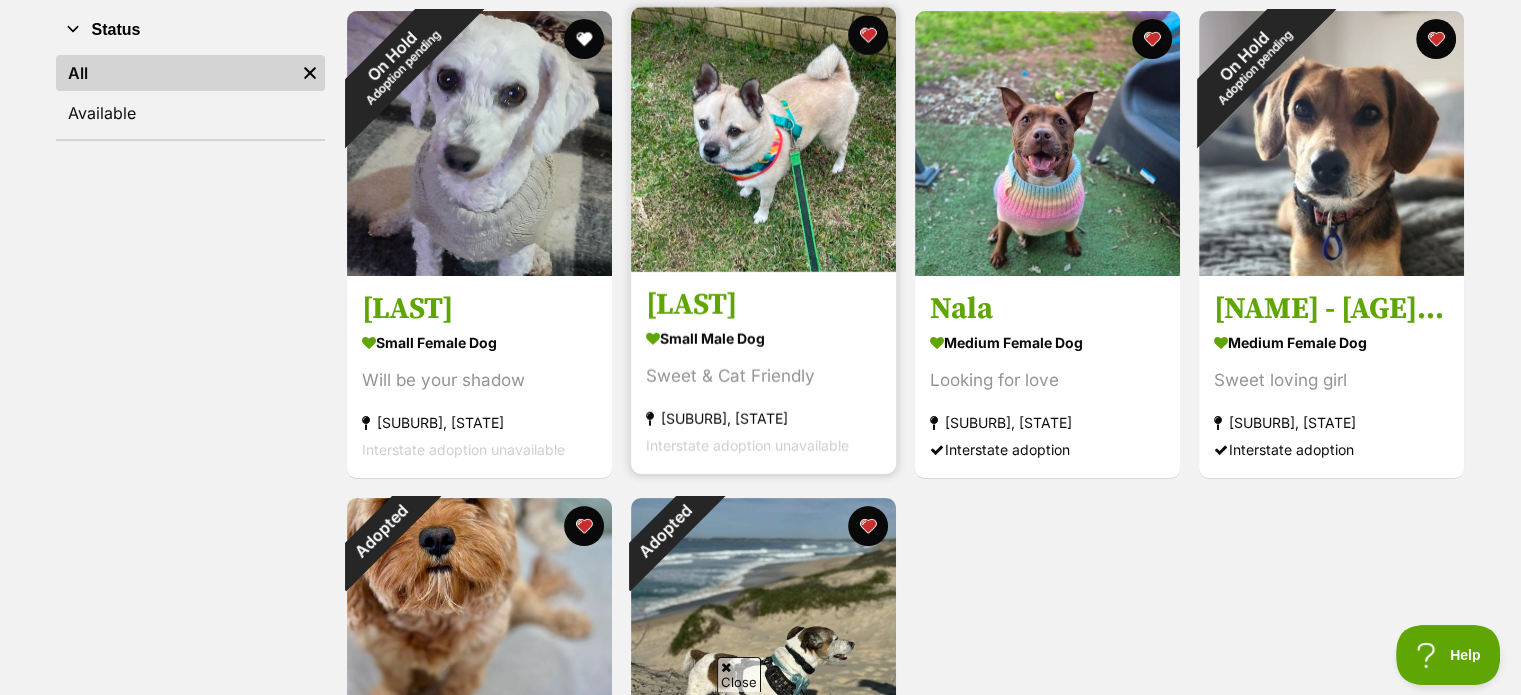 scroll, scrollTop: 400, scrollLeft: 0, axis: vertical 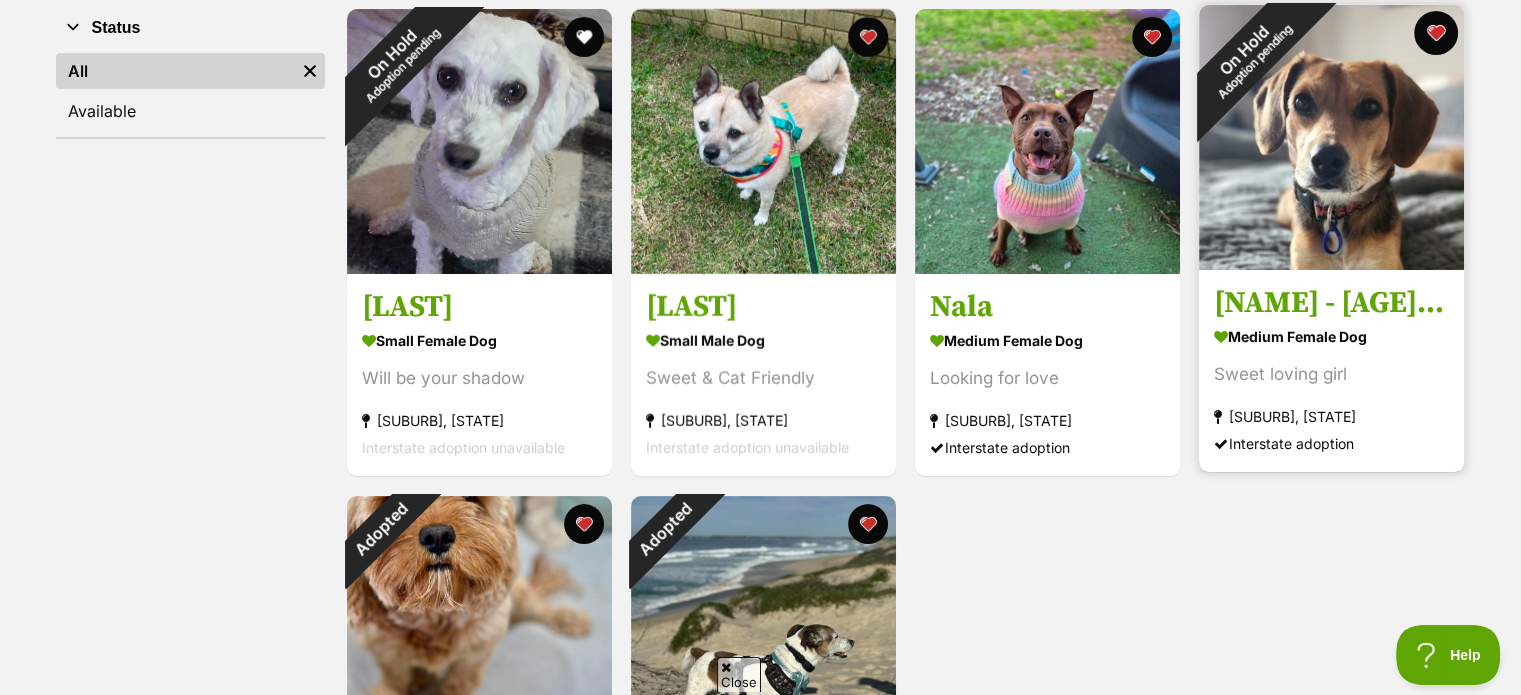 click at bounding box center (1436, 33) 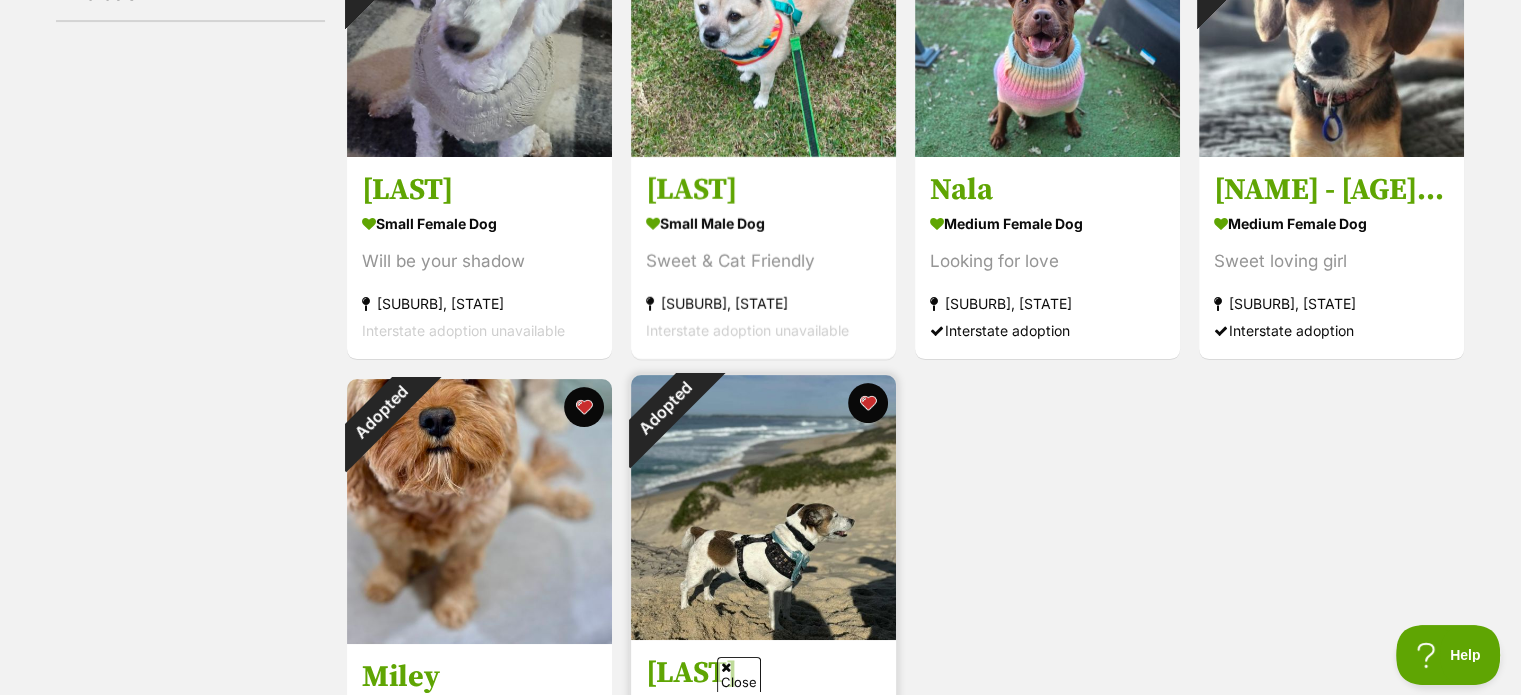 scroll, scrollTop: 600, scrollLeft: 0, axis: vertical 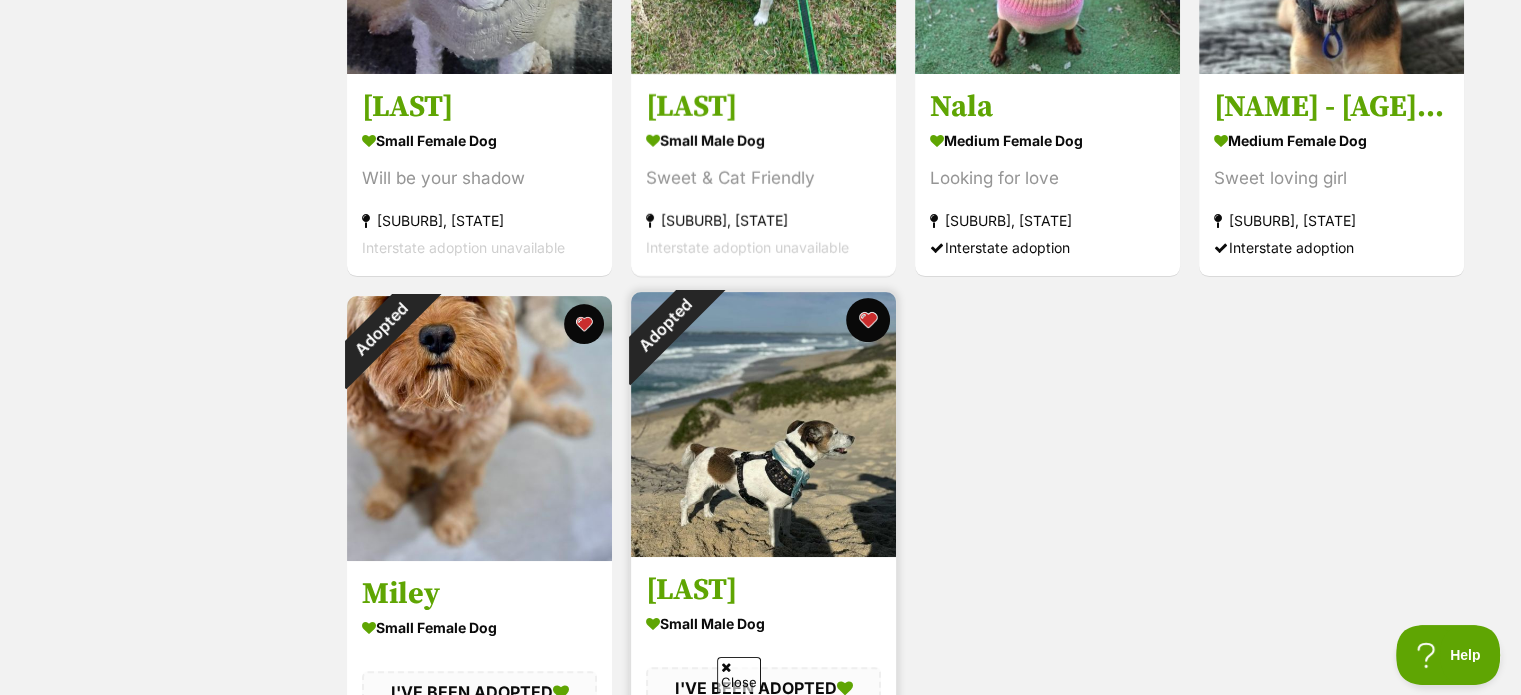 click at bounding box center (868, 320) 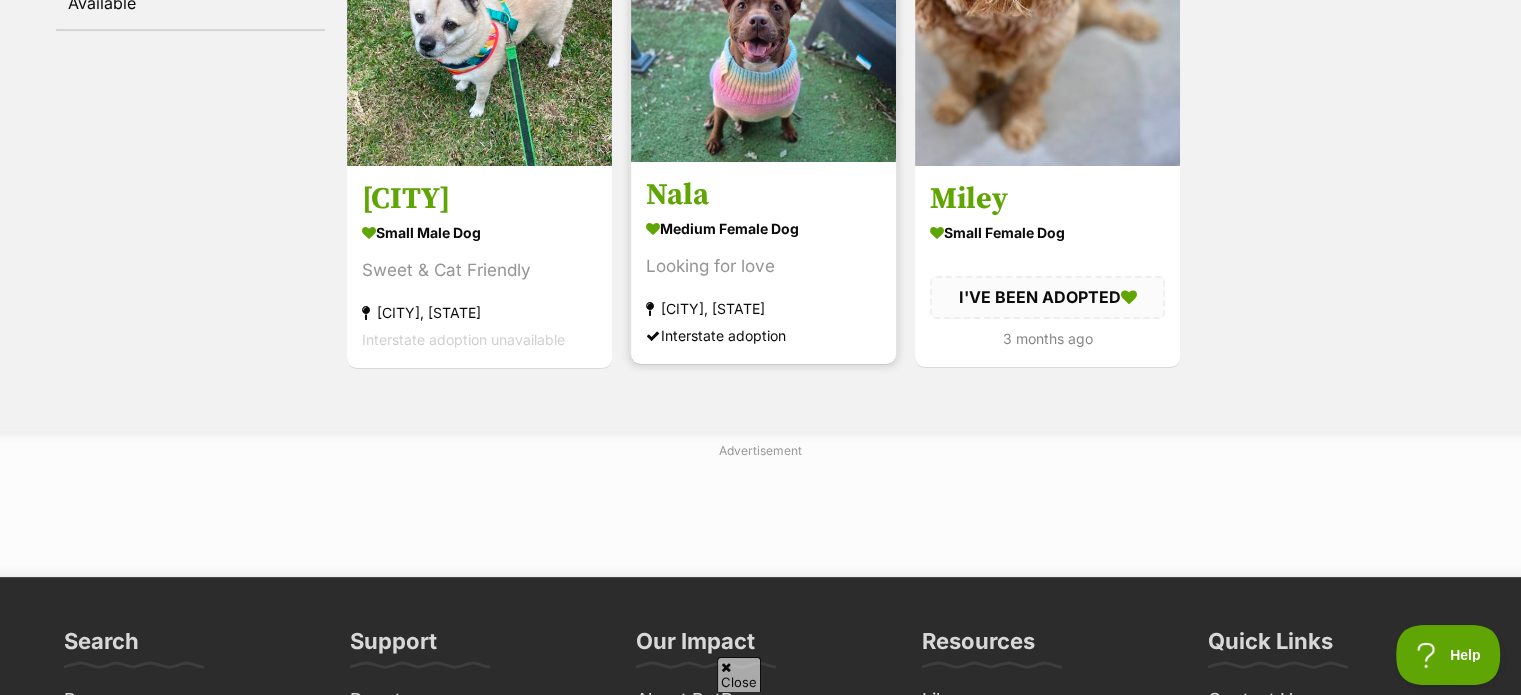 scroll, scrollTop: 300, scrollLeft: 0, axis: vertical 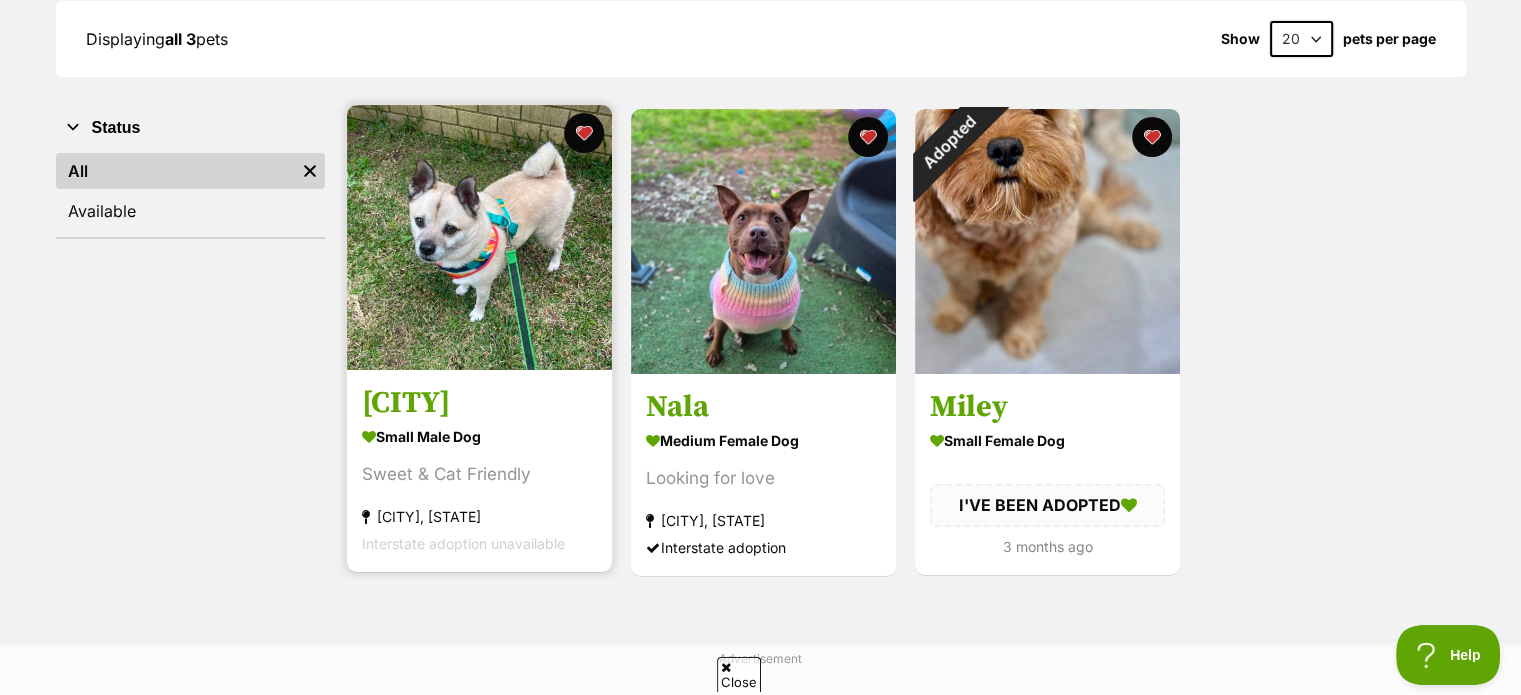 click on "Paxton" at bounding box center [479, 404] 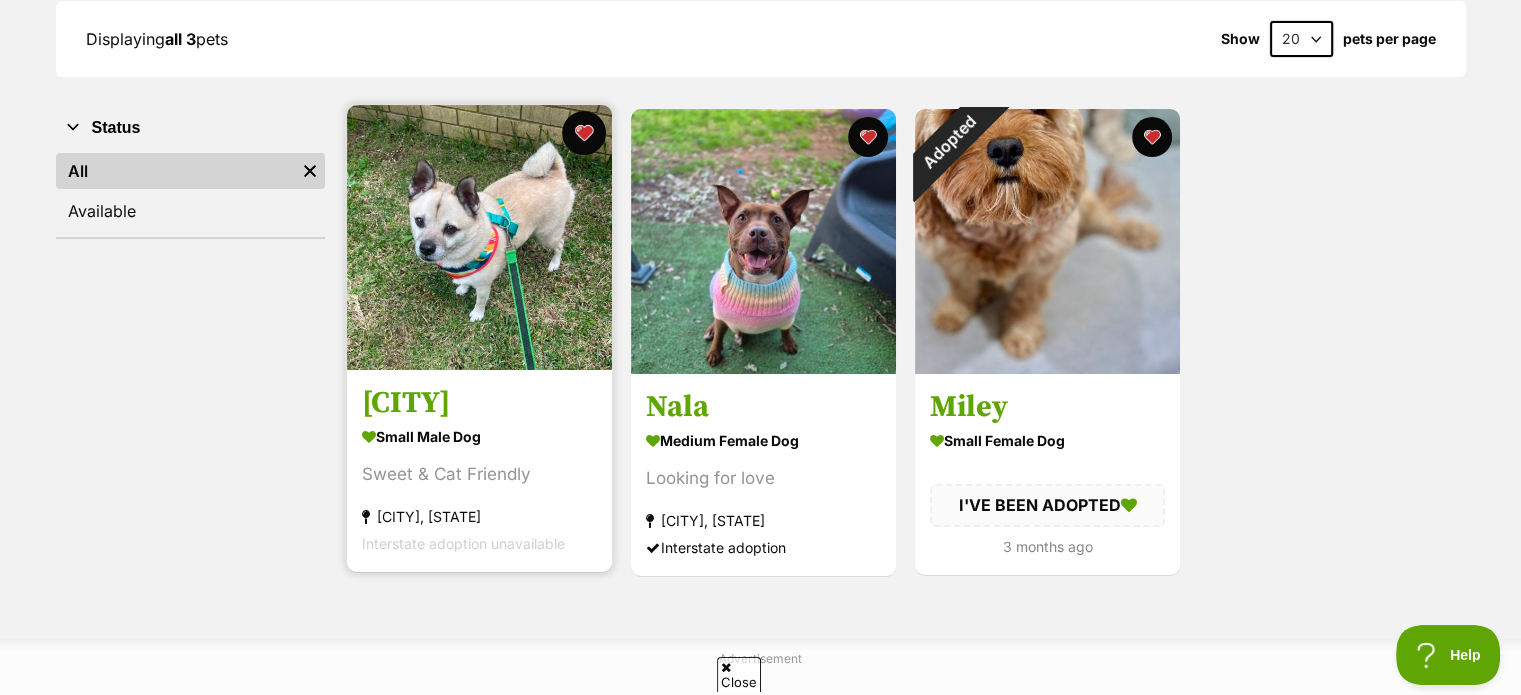click at bounding box center (584, 133) 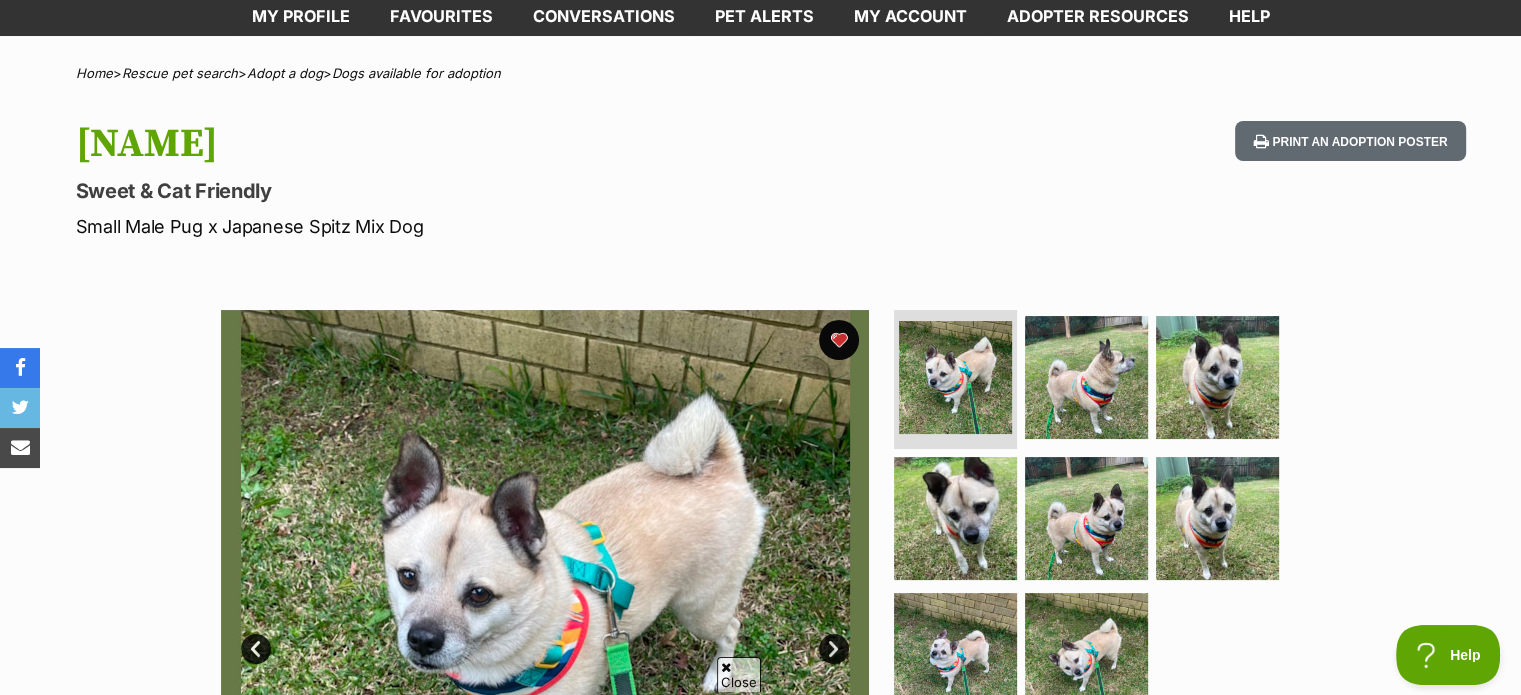 scroll, scrollTop: 100, scrollLeft: 0, axis: vertical 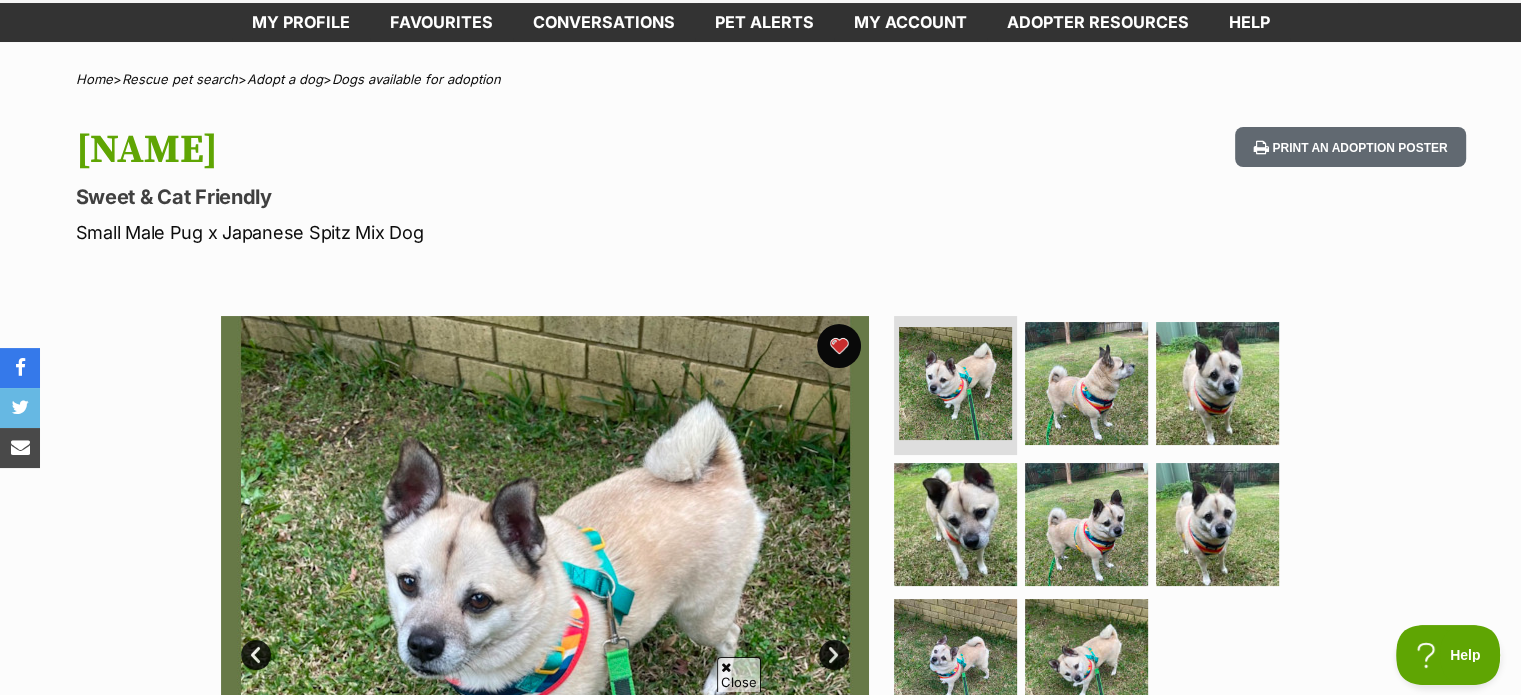 click at bounding box center (839, 346) 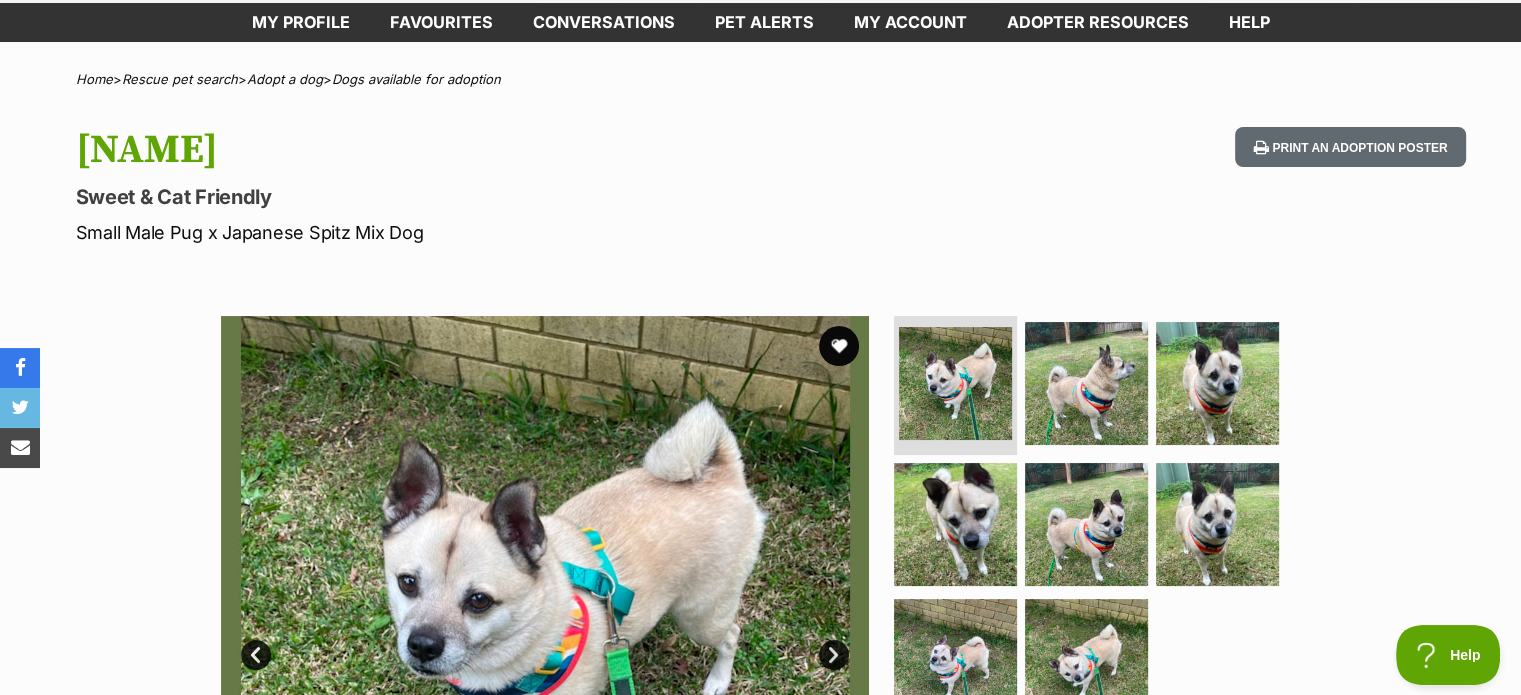 scroll, scrollTop: 0, scrollLeft: 0, axis: both 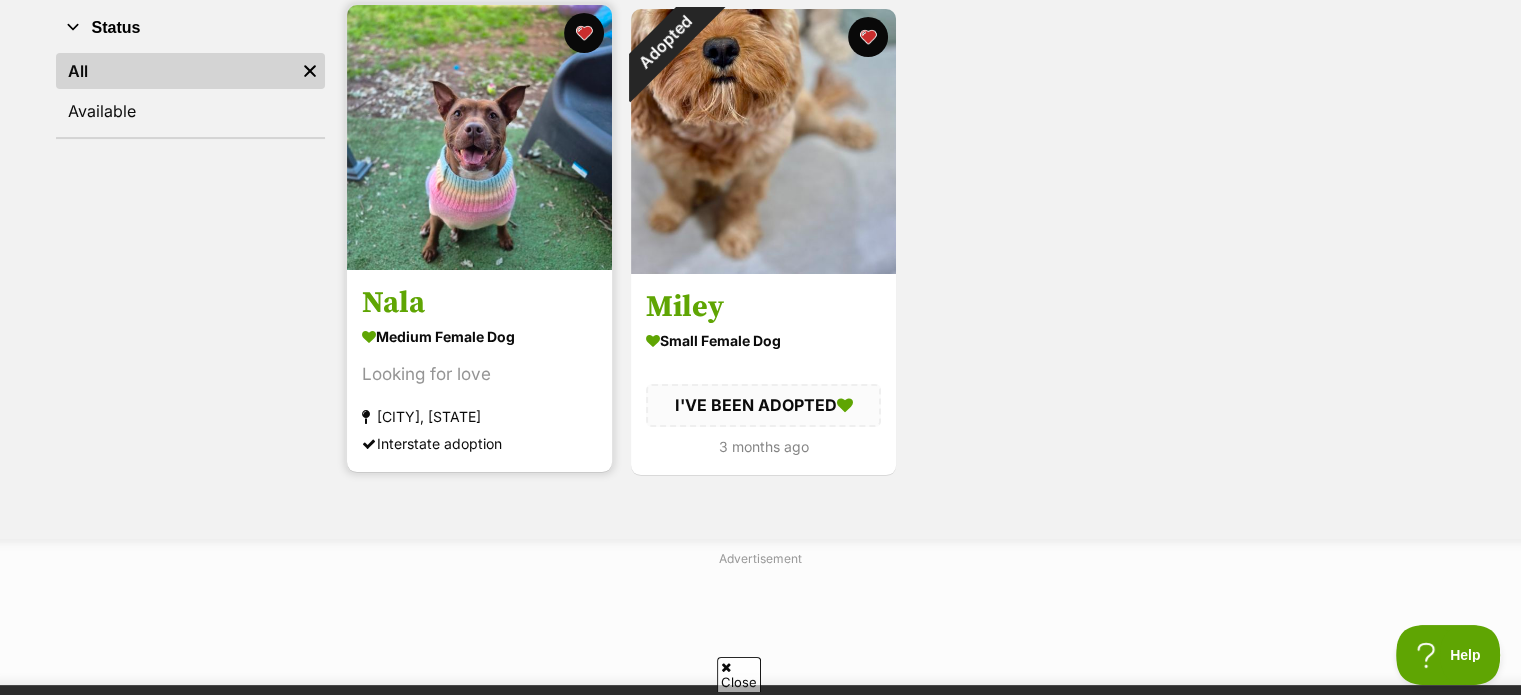 click on "Looking for love" at bounding box center [479, 375] 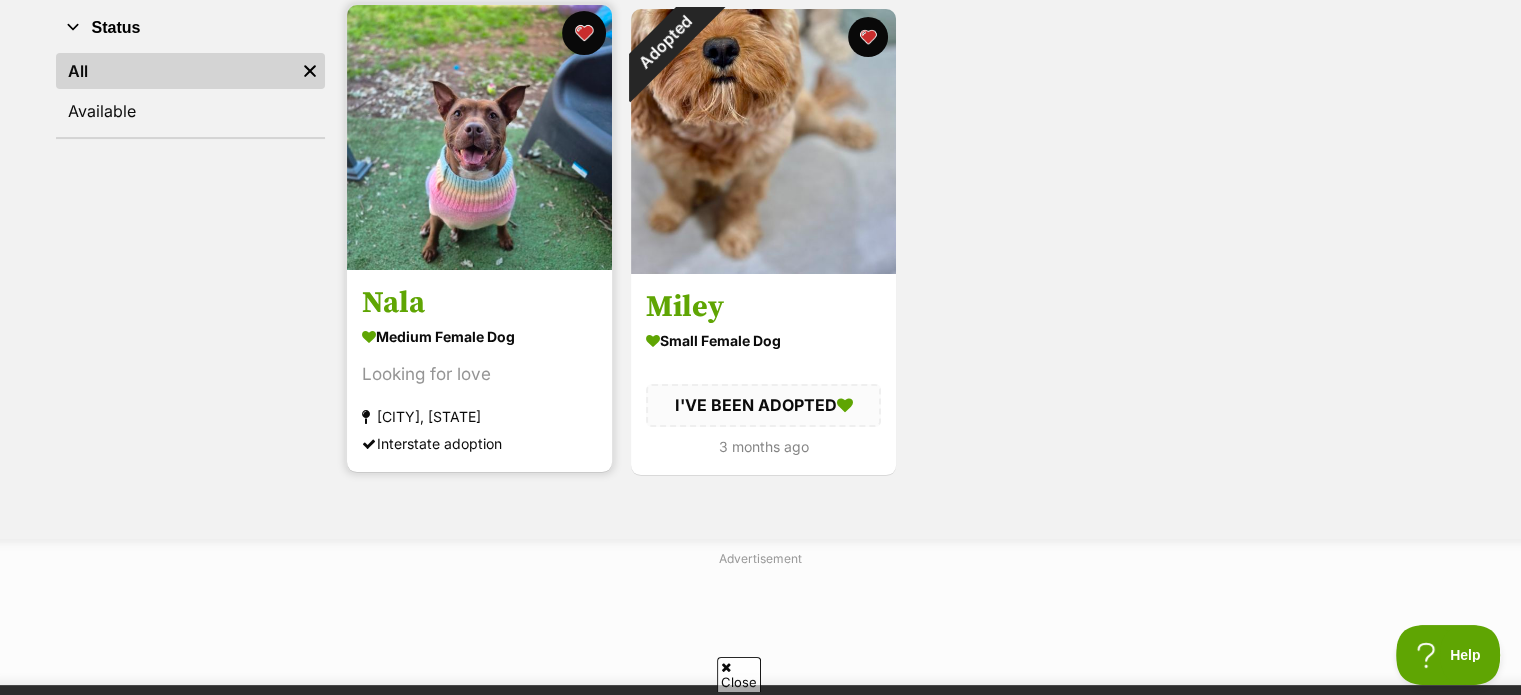 click at bounding box center (584, 33) 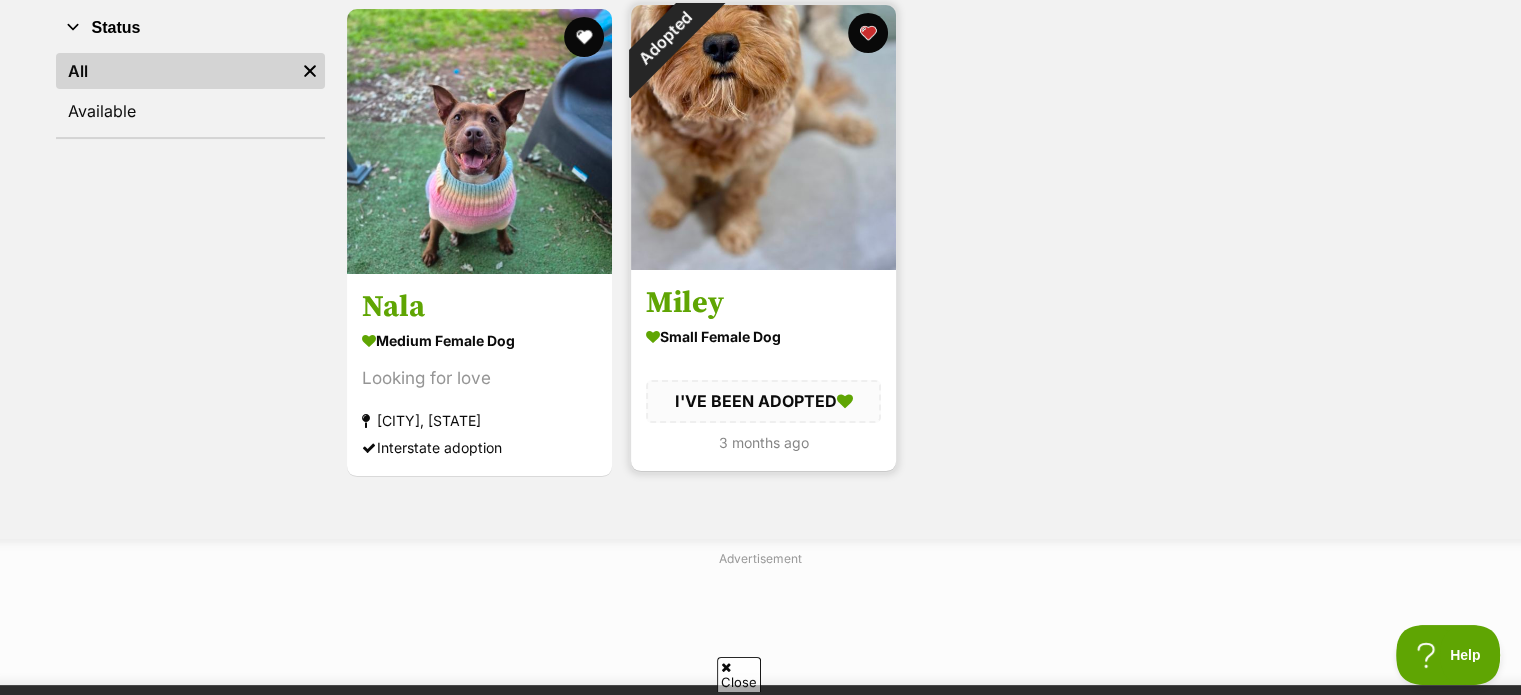 click at bounding box center [763, 137] 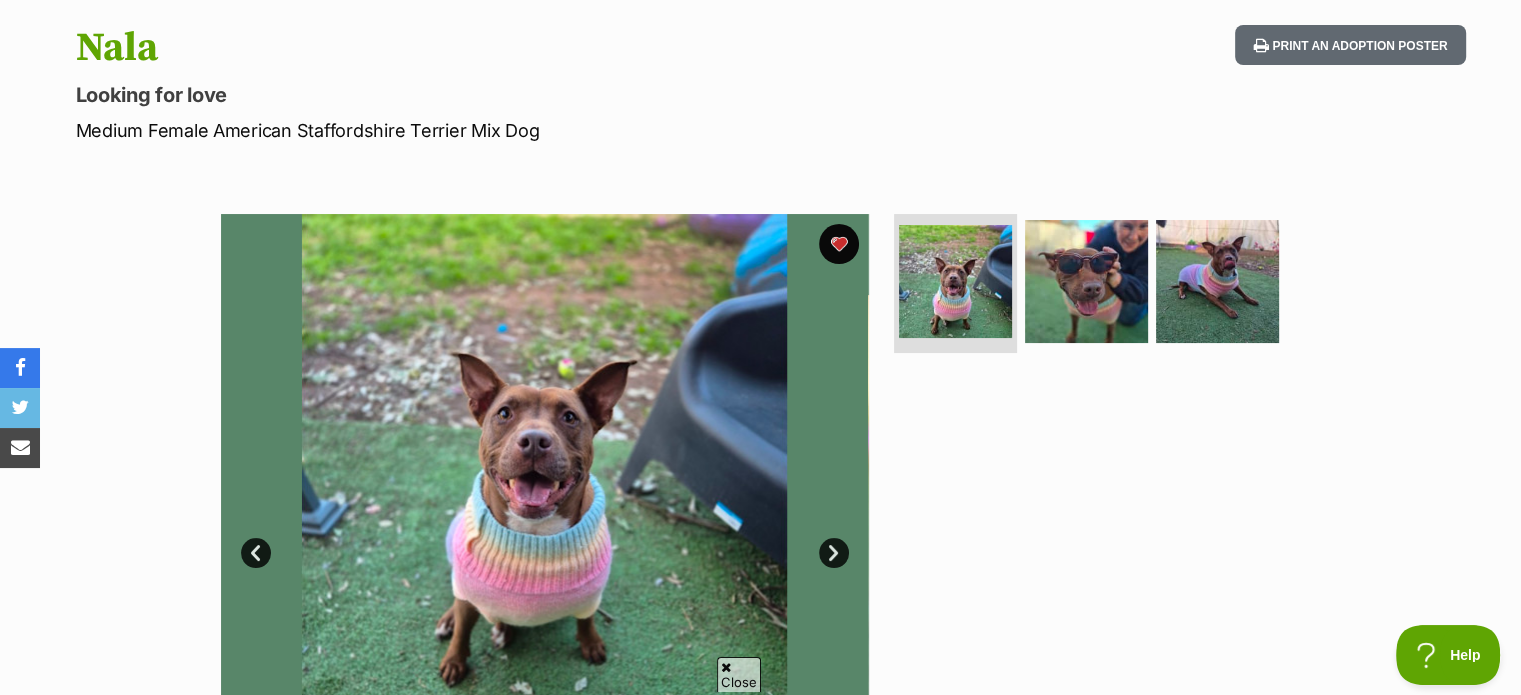 scroll, scrollTop: 200, scrollLeft: 0, axis: vertical 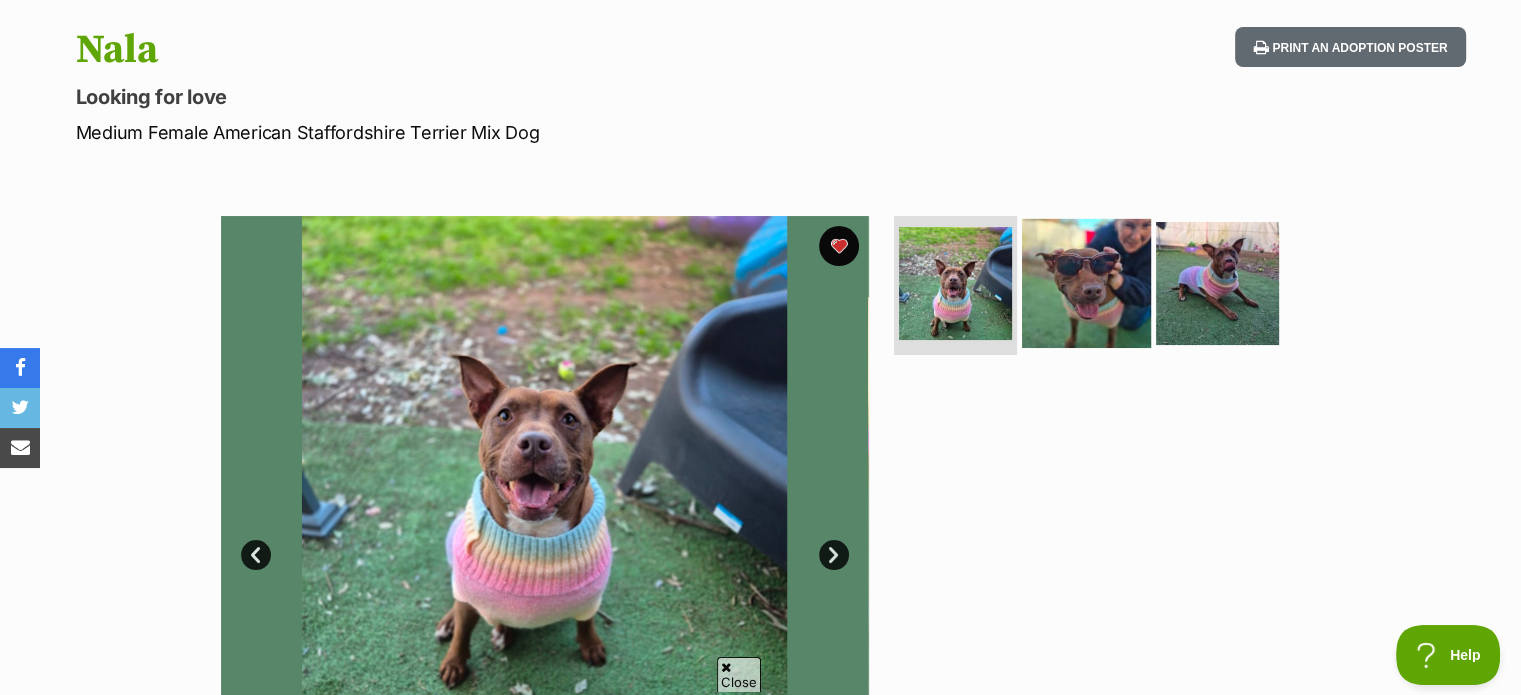 click at bounding box center (1086, 282) 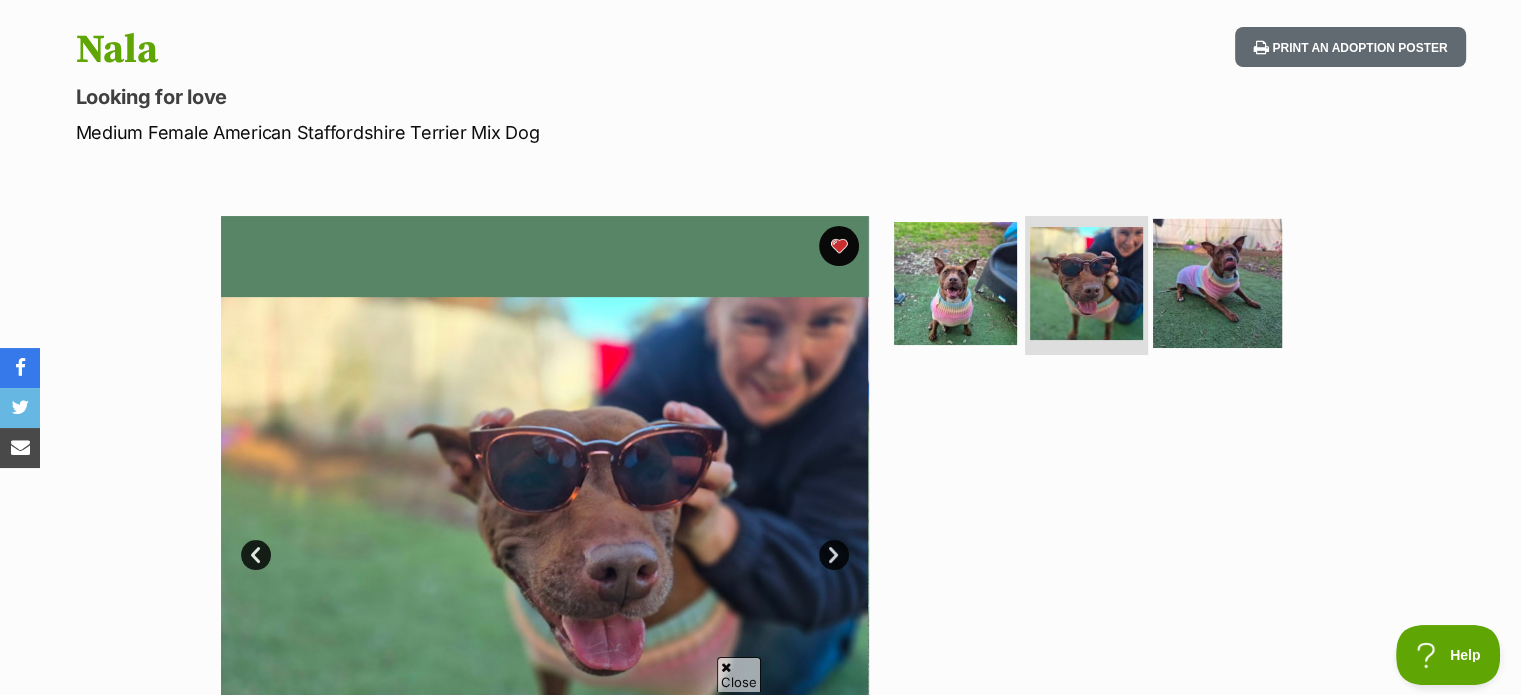 click at bounding box center [1217, 282] 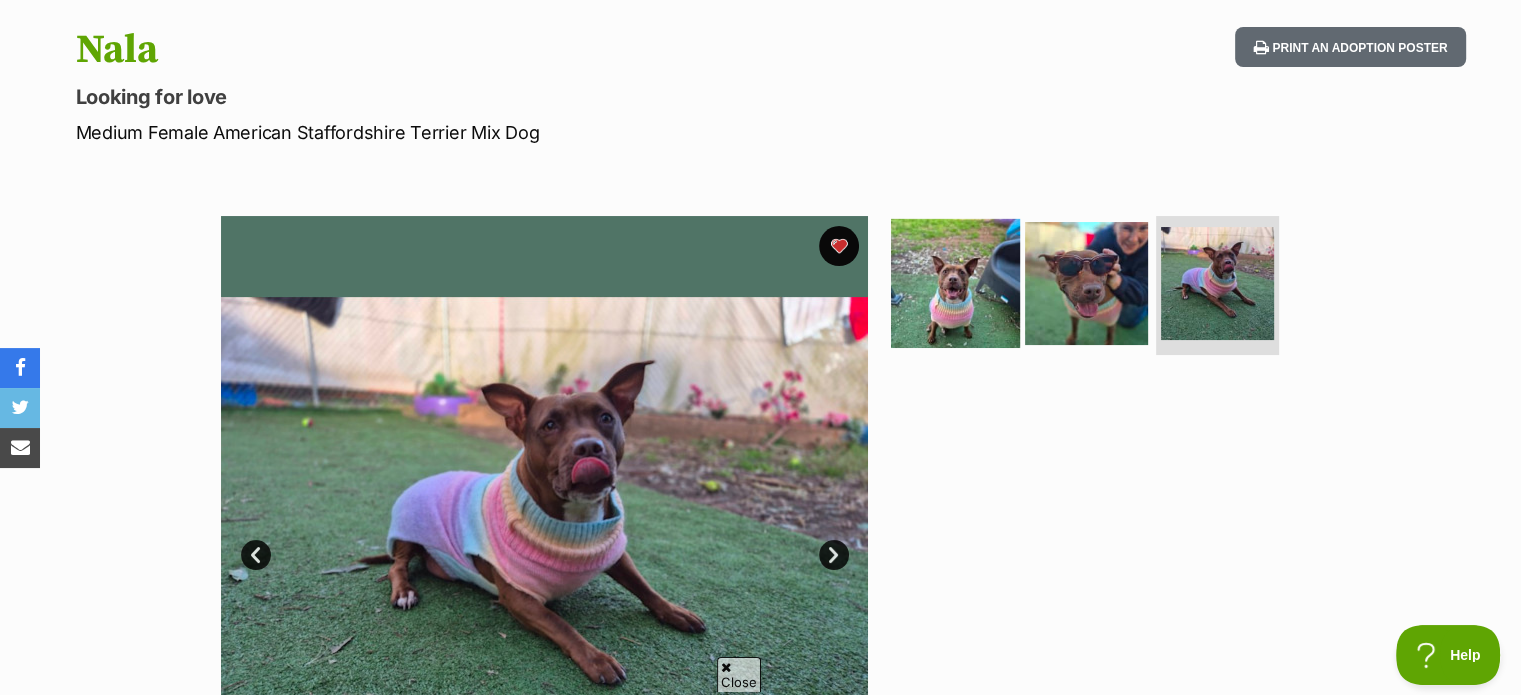 click at bounding box center (955, 282) 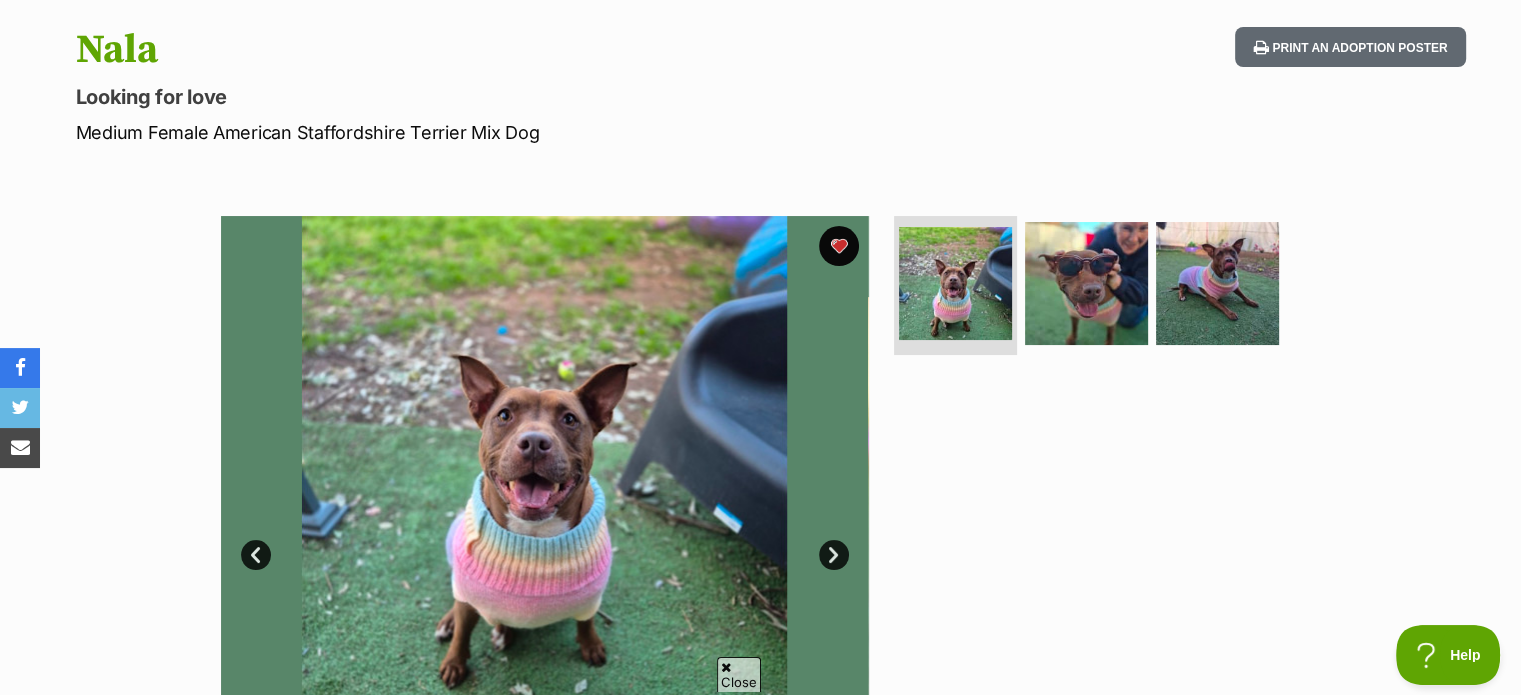 click at bounding box center [545, 540] 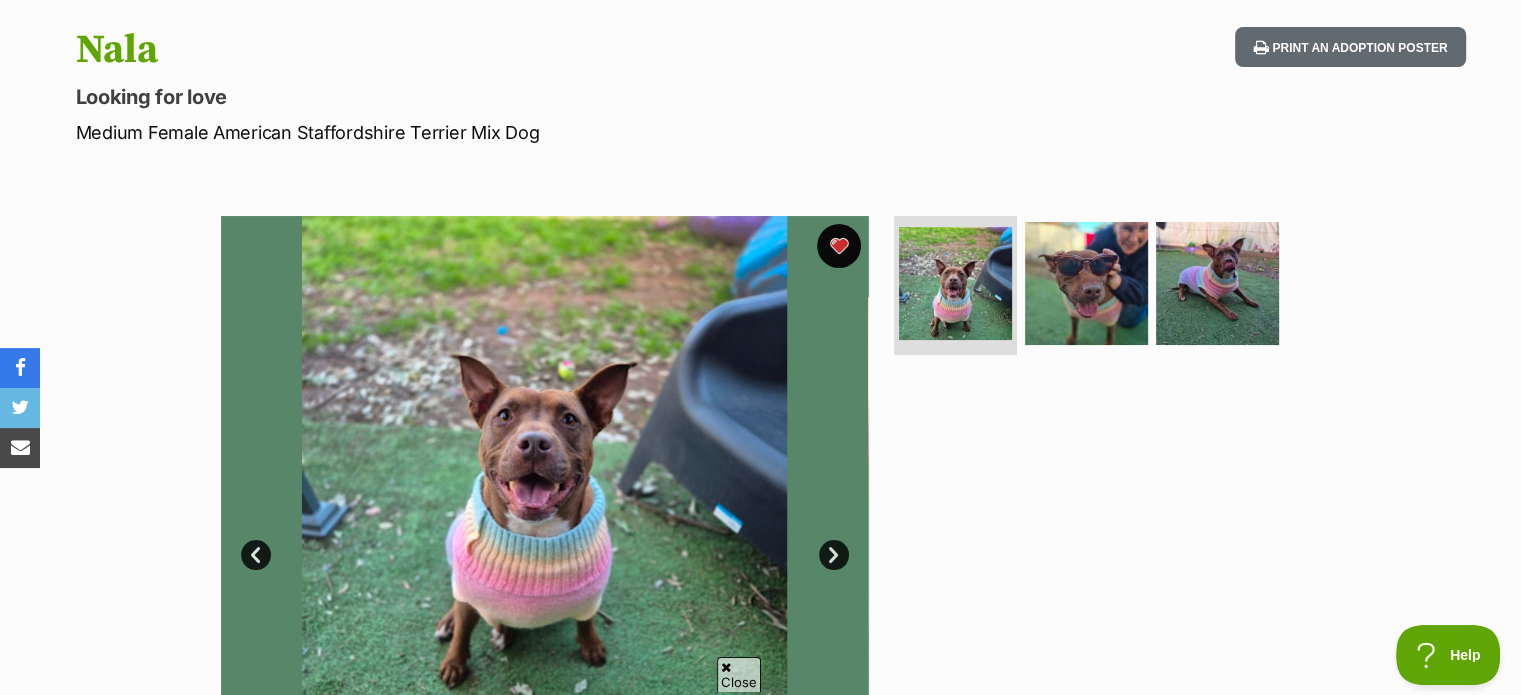 click at bounding box center [839, 246] 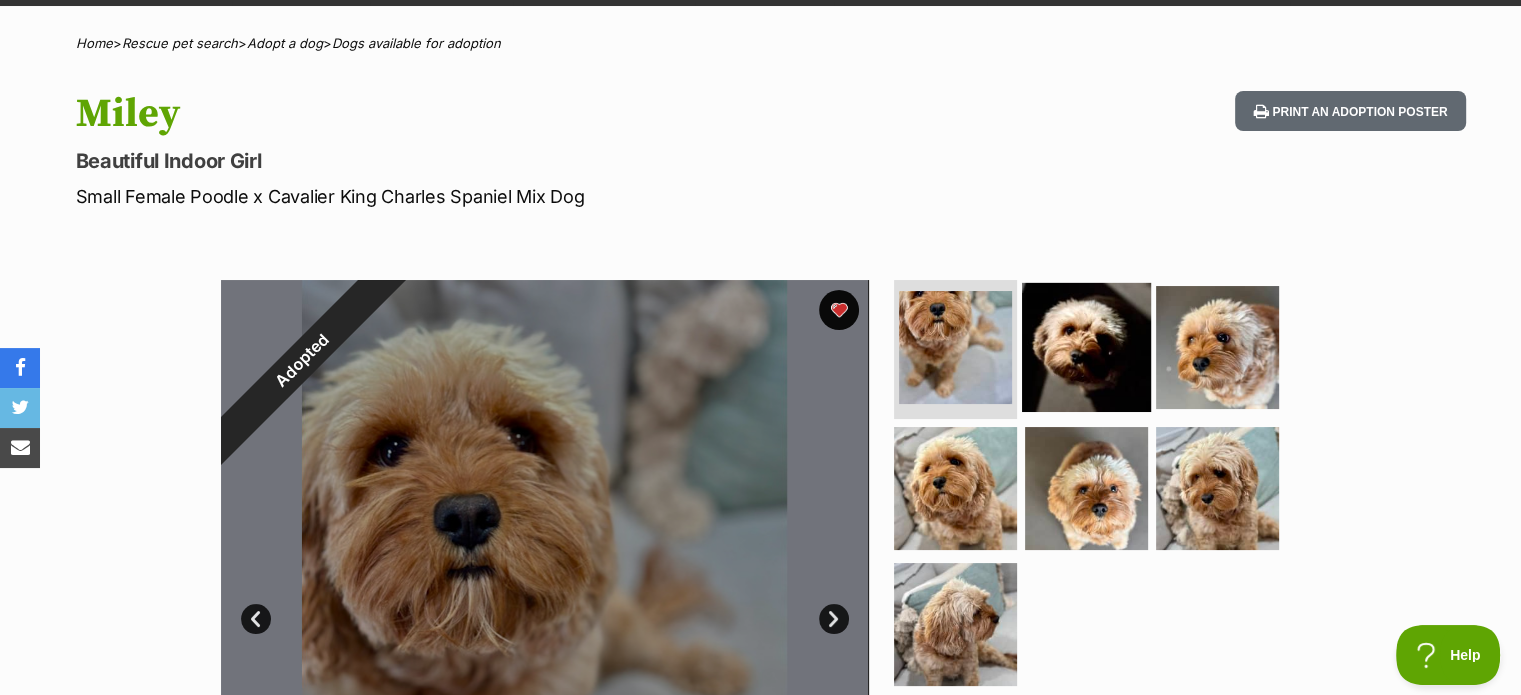 scroll, scrollTop: 200, scrollLeft: 0, axis: vertical 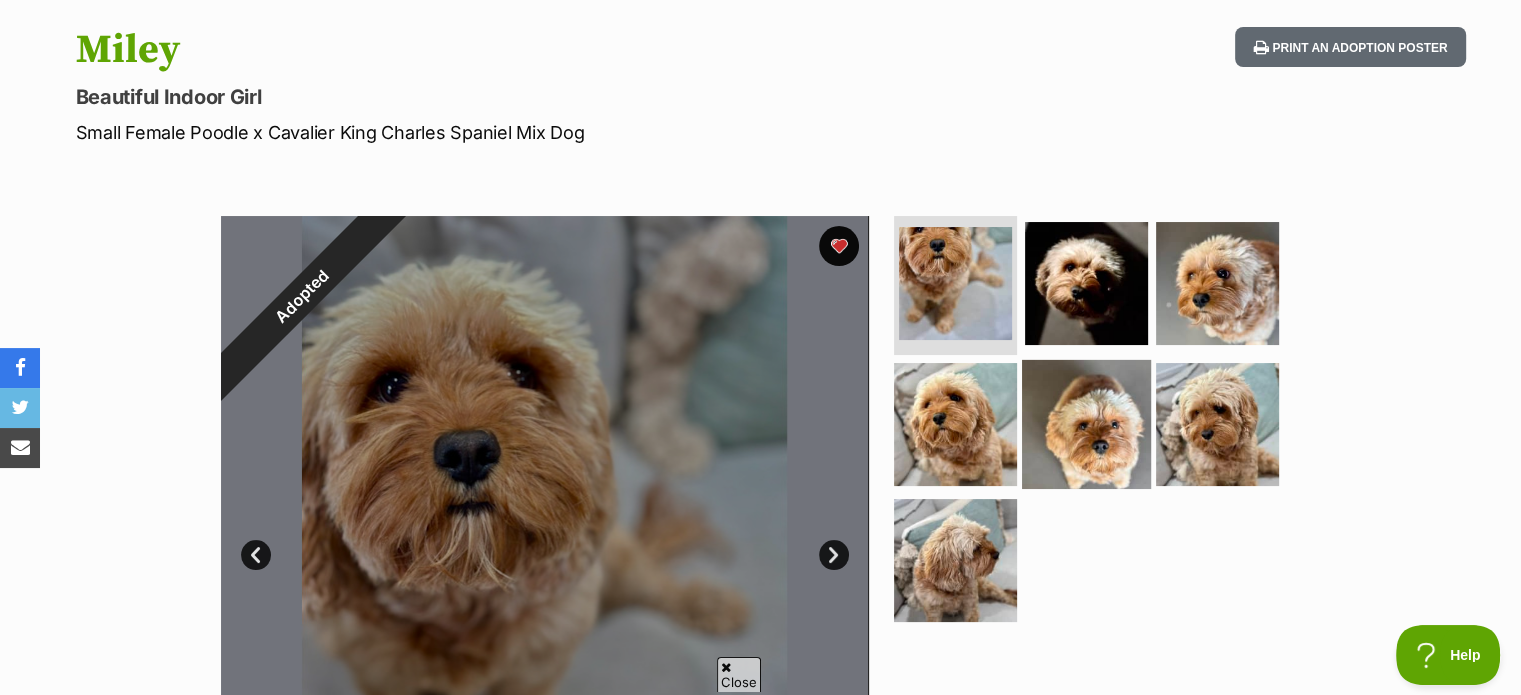 click at bounding box center (1086, 424) 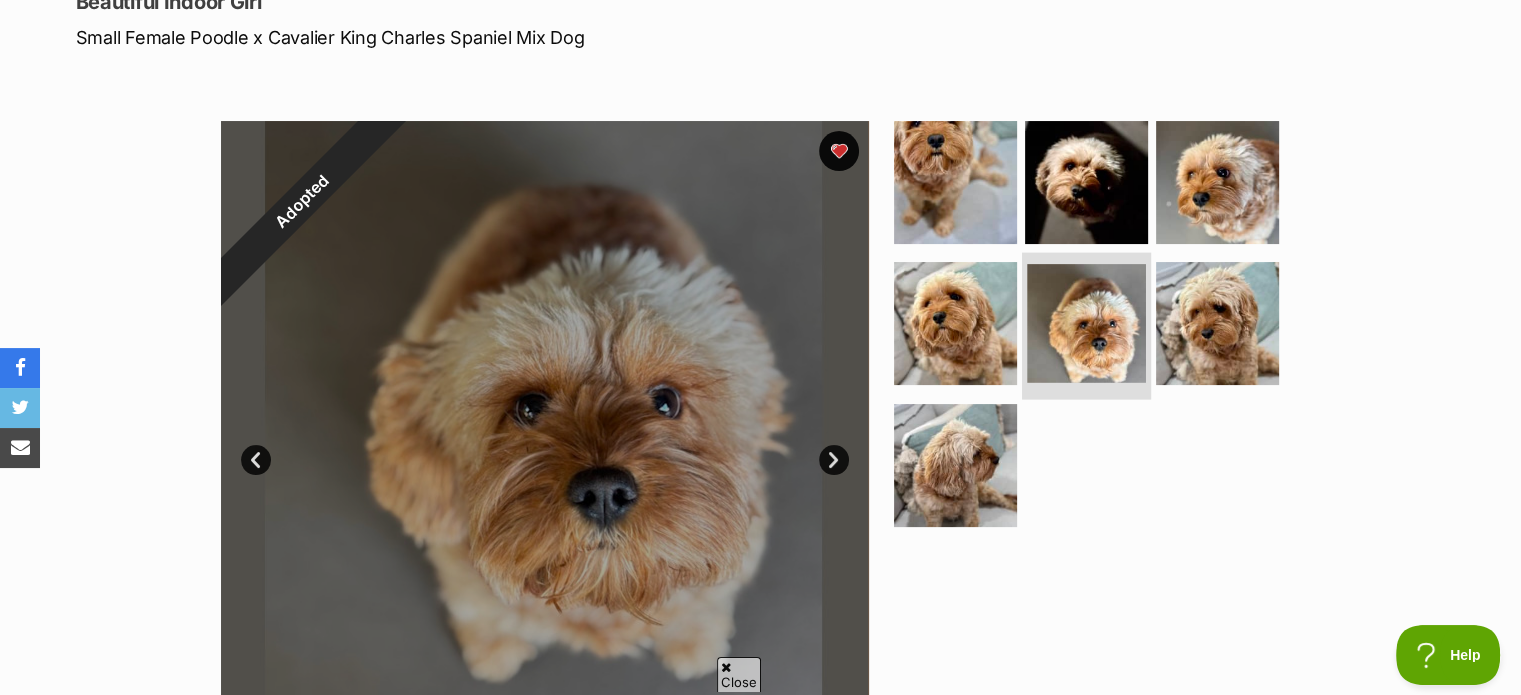 scroll, scrollTop: 300, scrollLeft: 0, axis: vertical 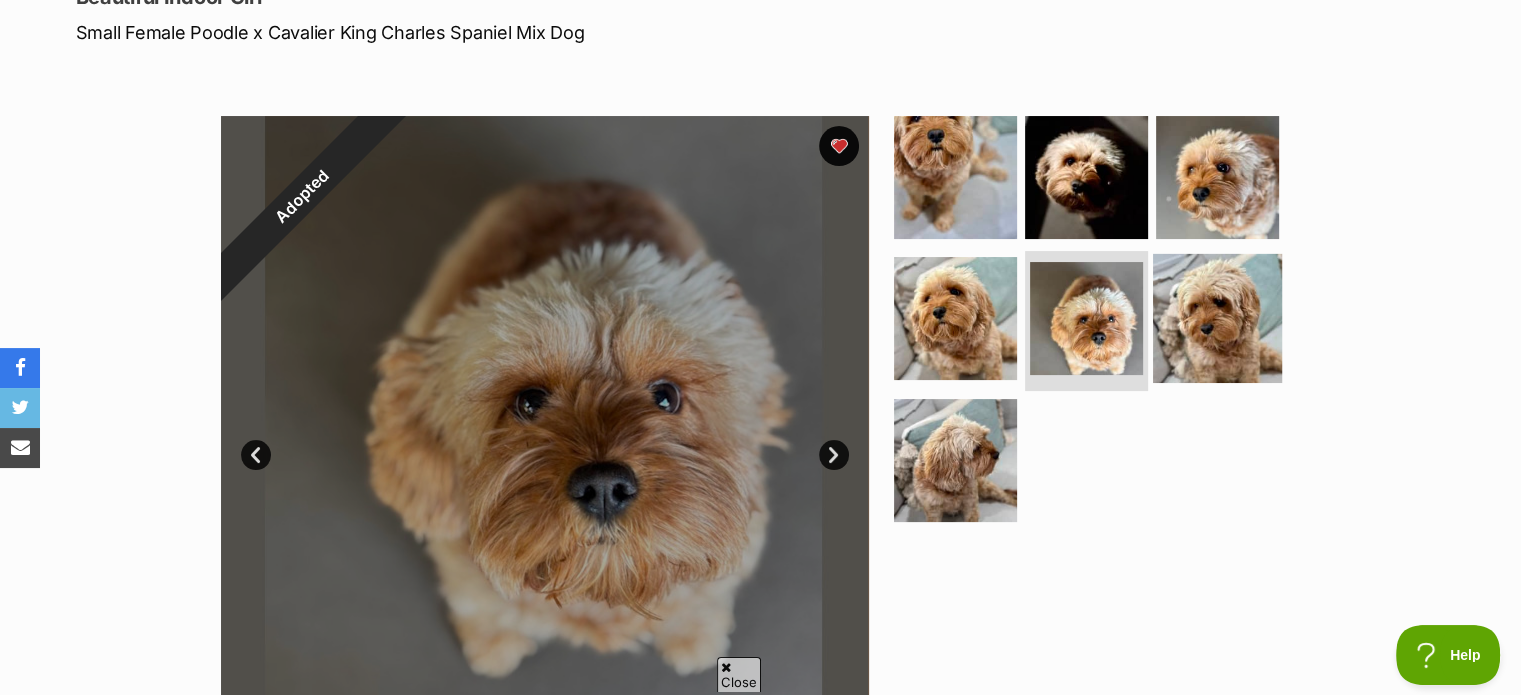 click at bounding box center [1217, 318] 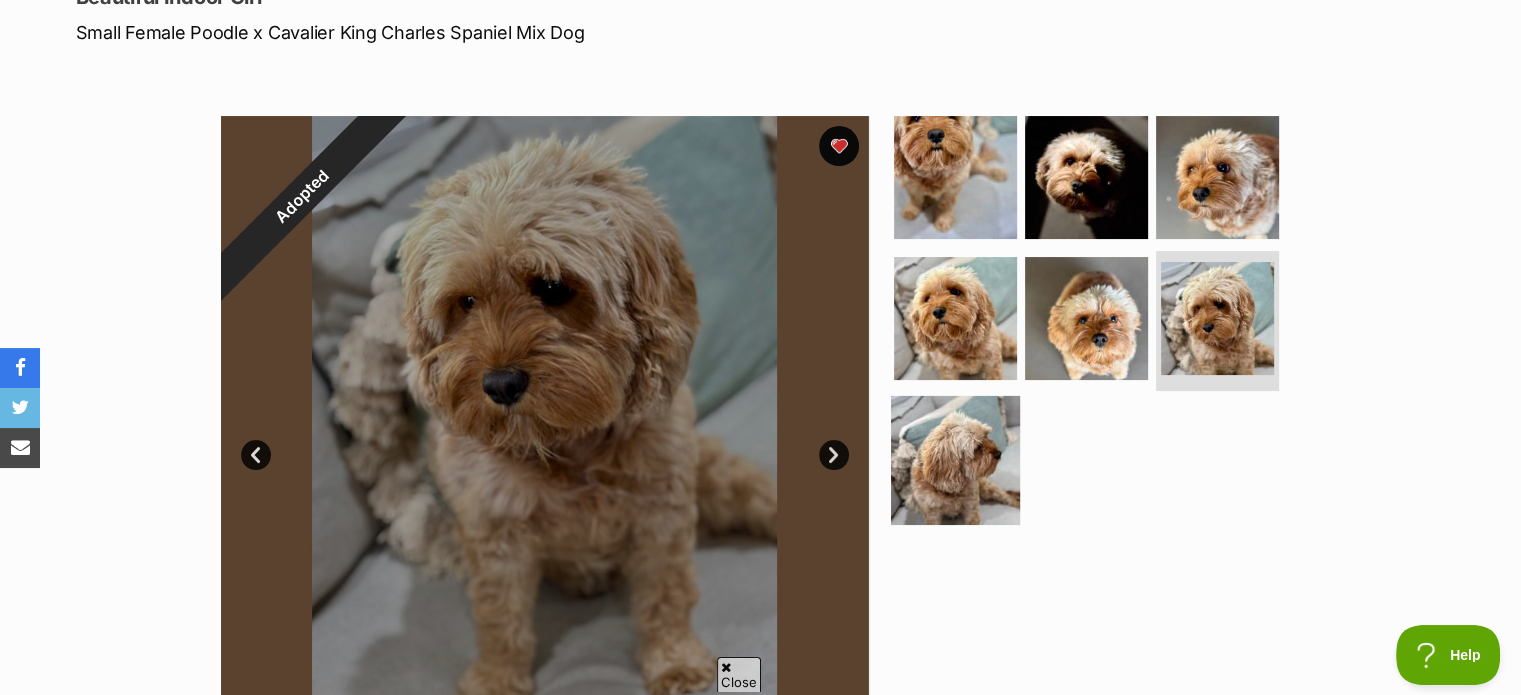 click at bounding box center (955, 460) 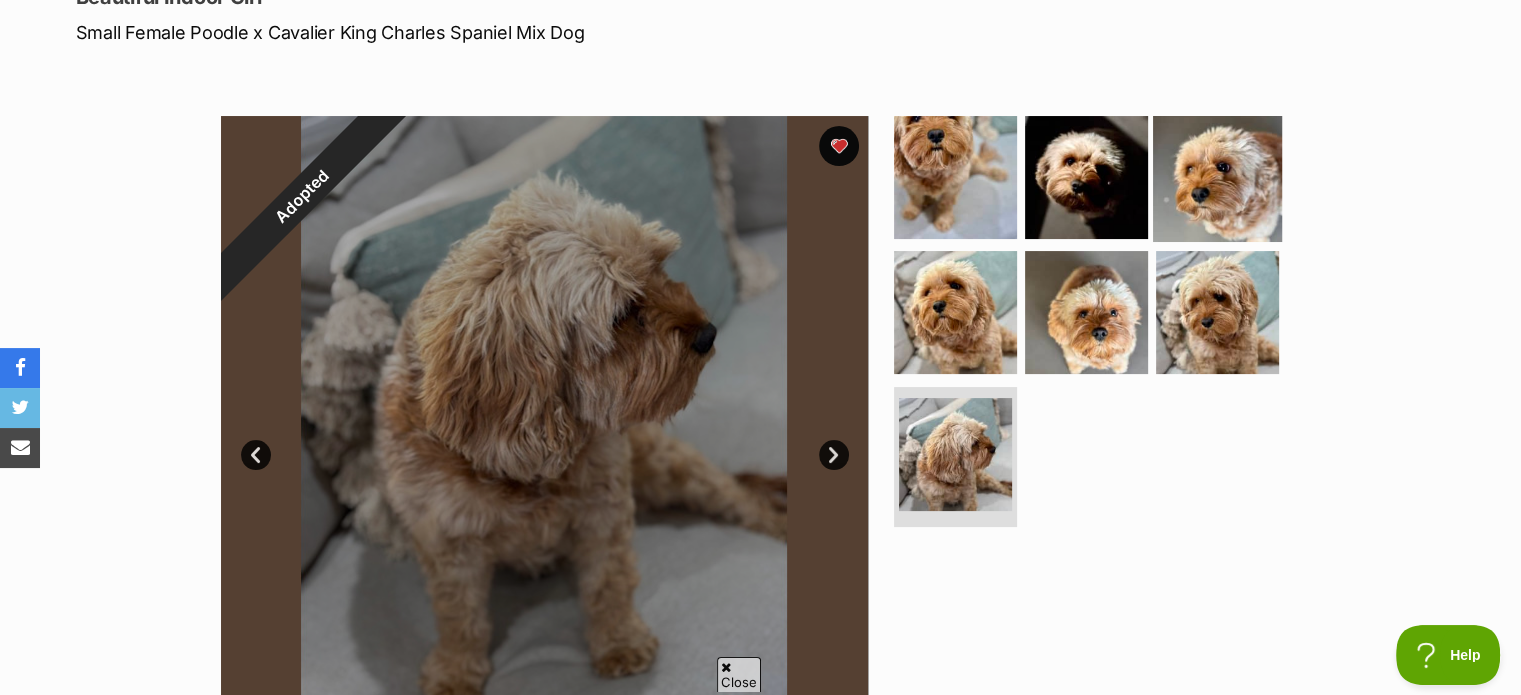 click at bounding box center (1217, 176) 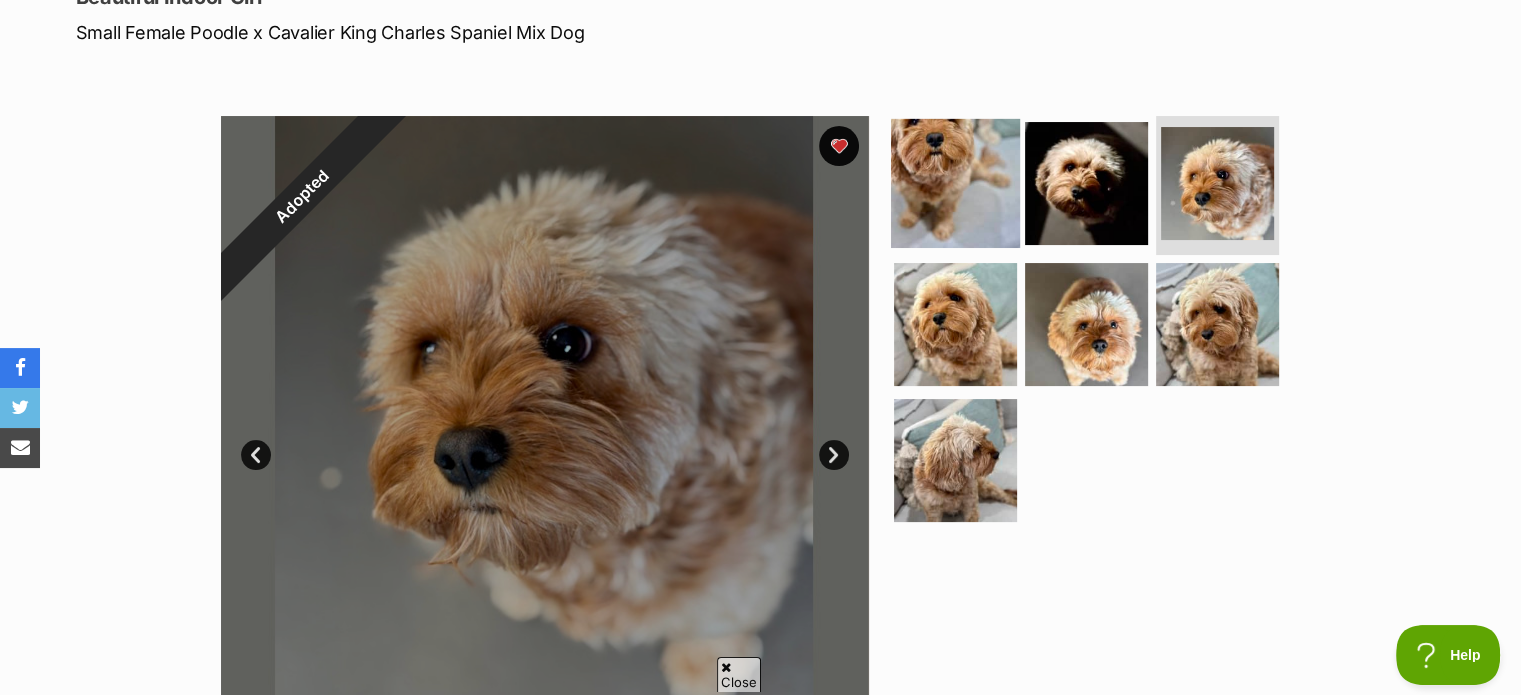 click at bounding box center (955, 182) 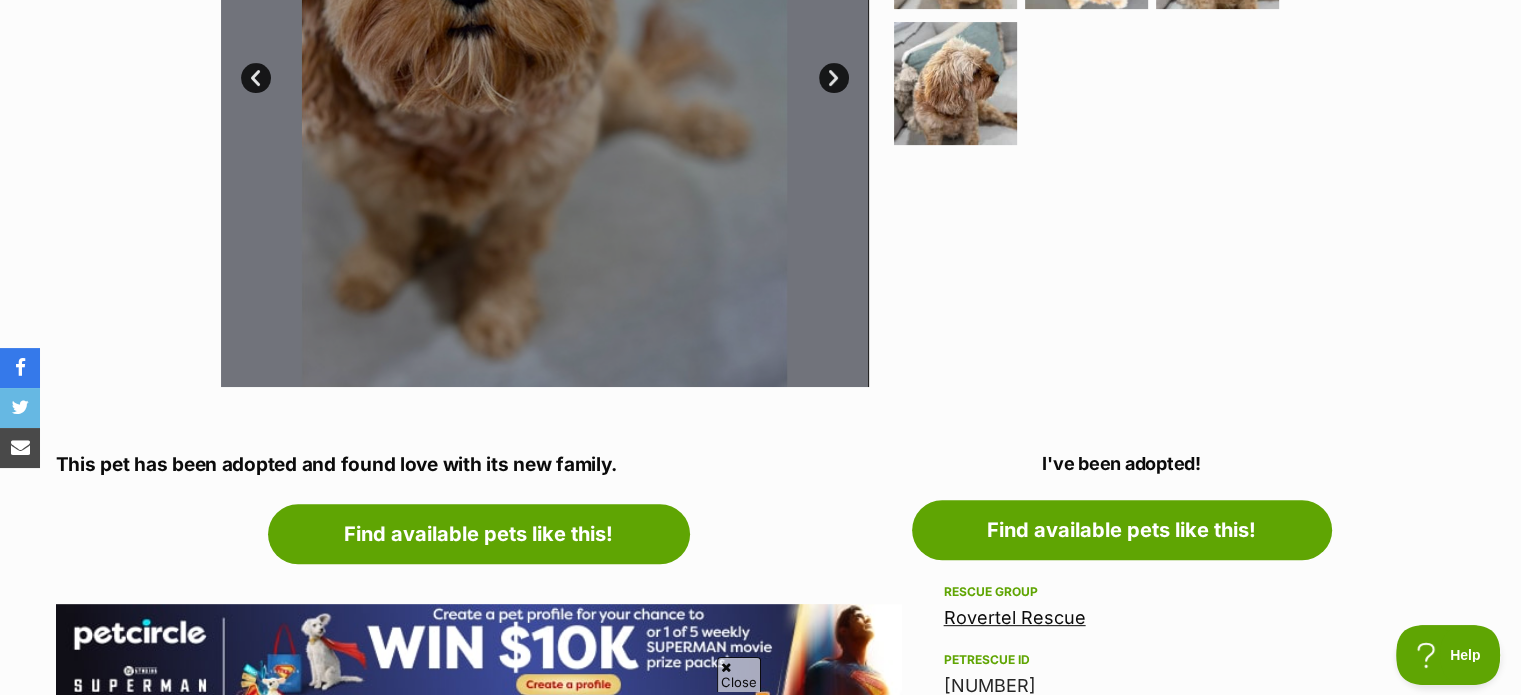 scroll, scrollTop: 600, scrollLeft: 0, axis: vertical 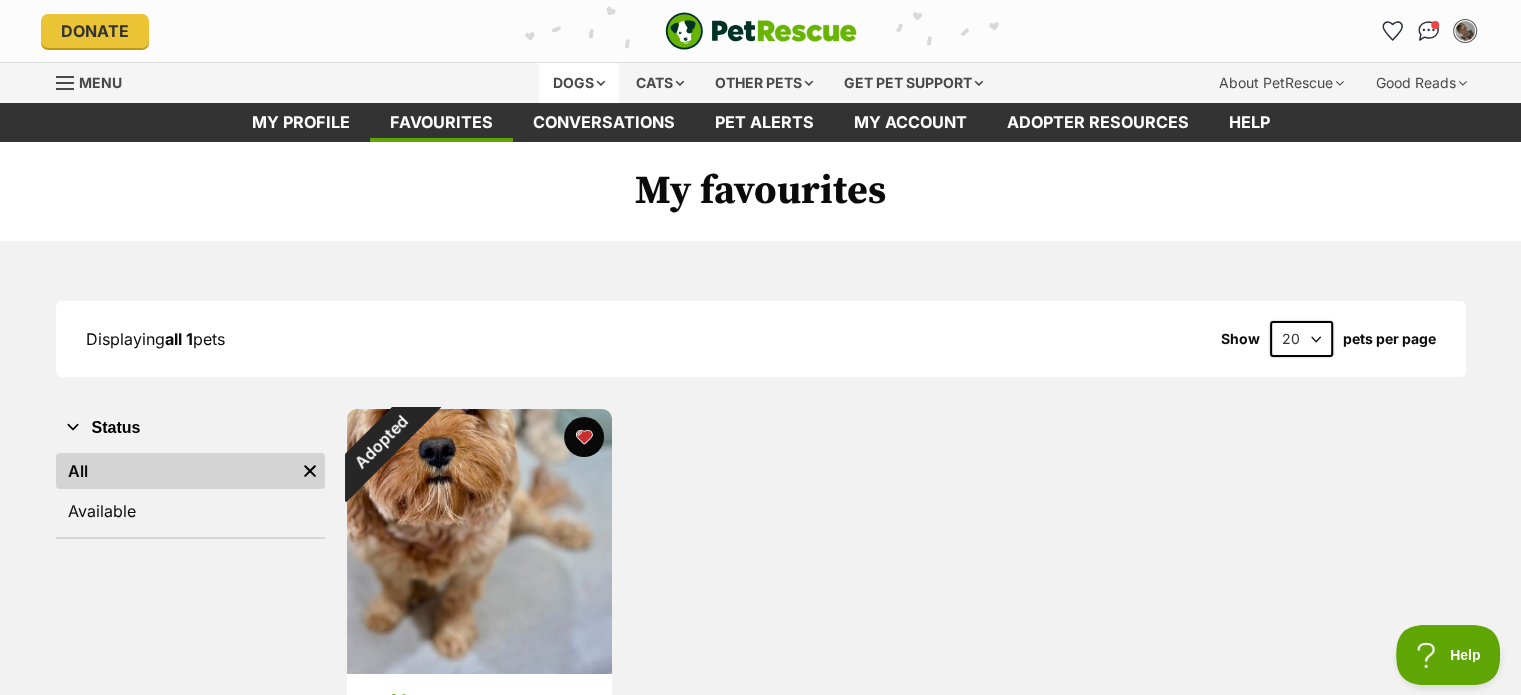 click on "Dogs" at bounding box center (579, 83) 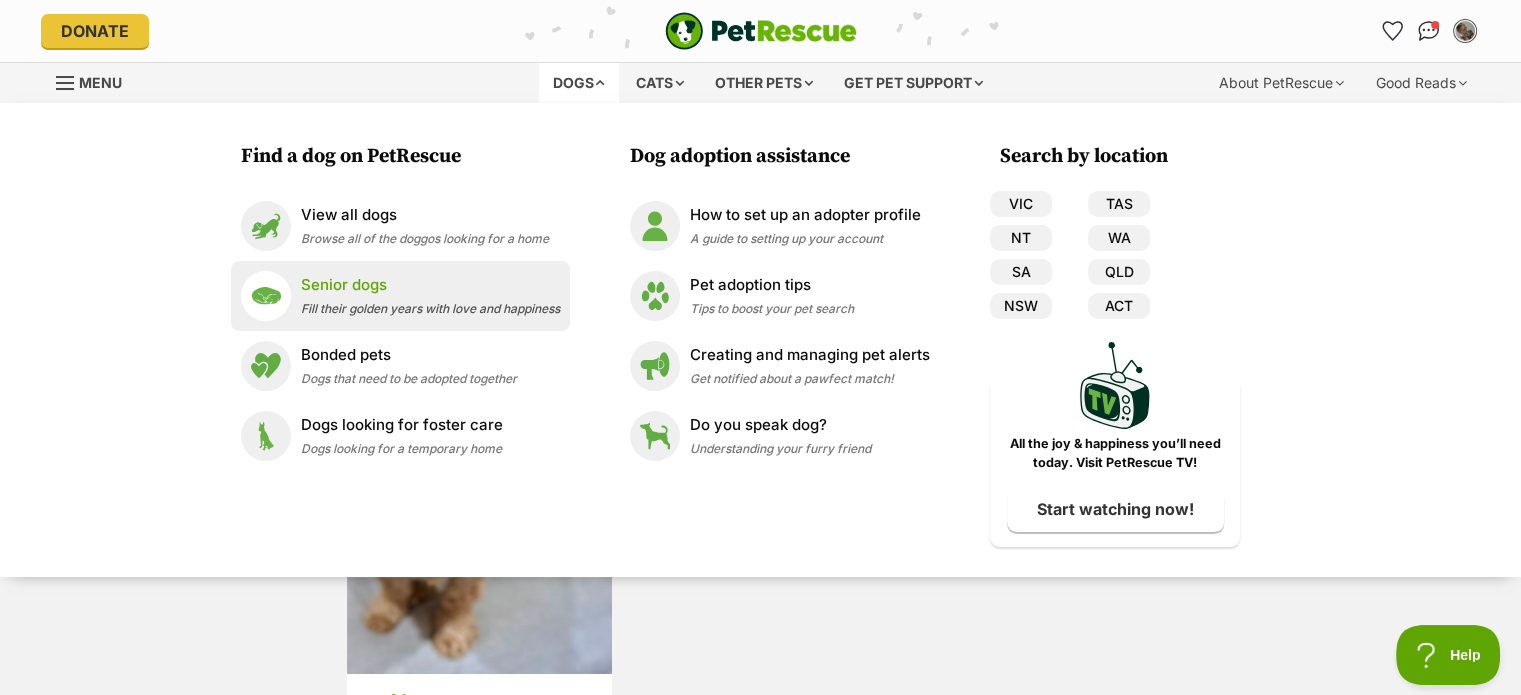 click on "Senior dogs" at bounding box center (430, 285) 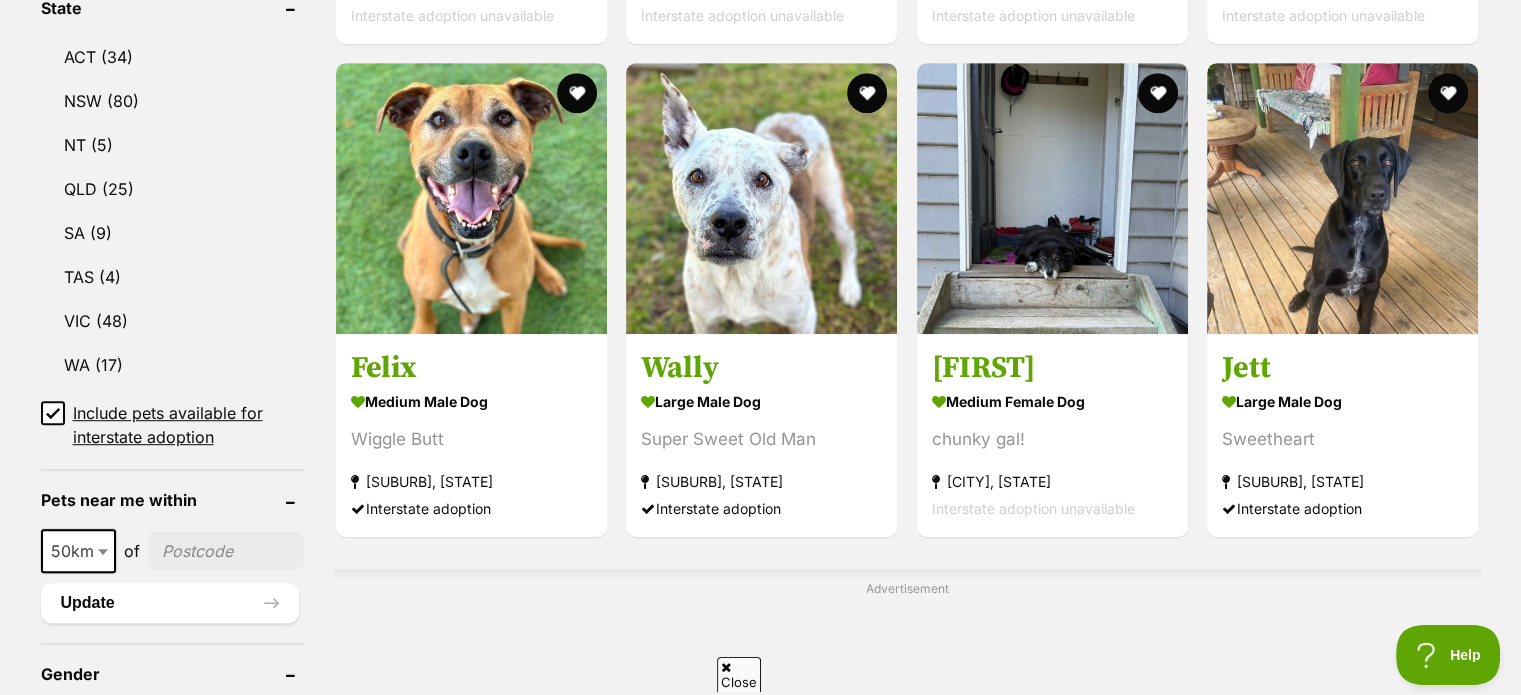 scroll, scrollTop: 1100, scrollLeft: 0, axis: vertical 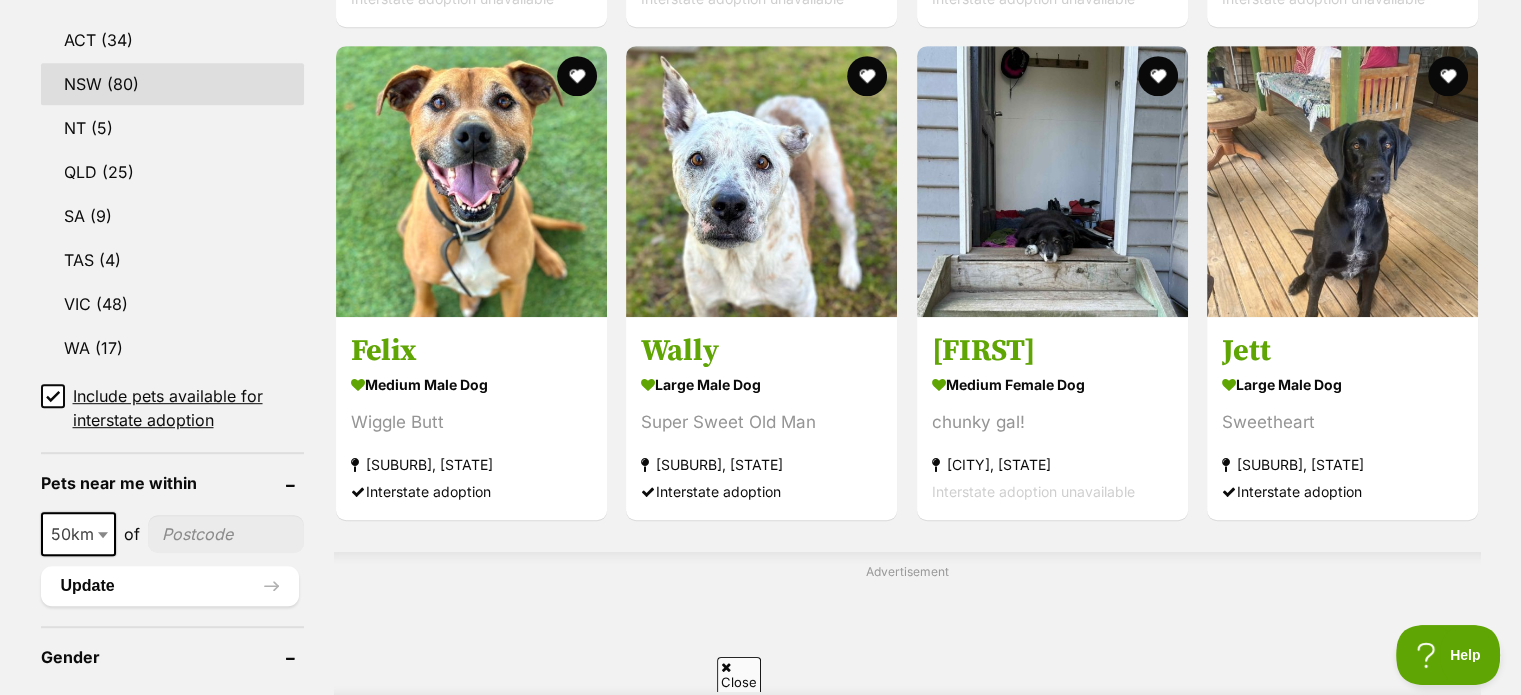 click on "NSW (80)" at bounding box center (173, 84) 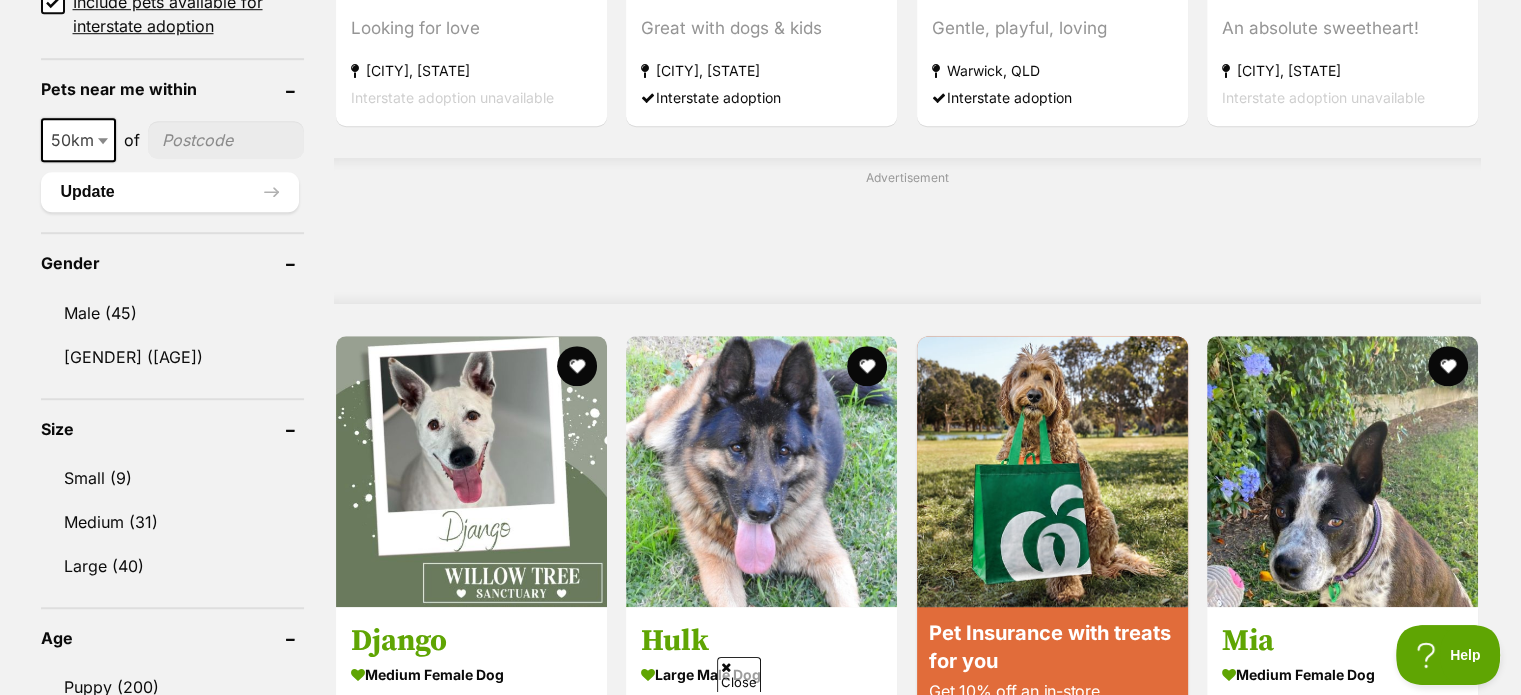 scroll, scrollTop: 1500, scrollLeft: 0, axis: vertical 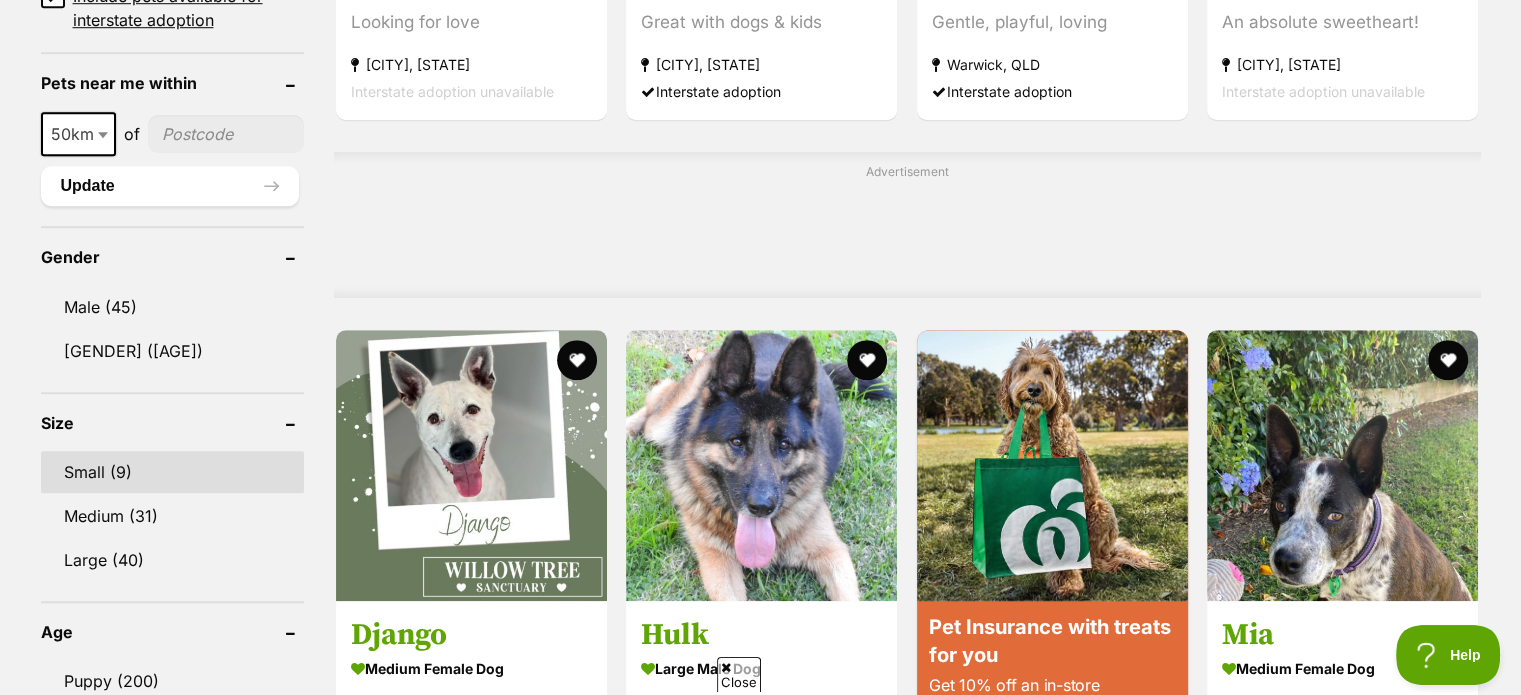 click on "Small (9)" at bounding box center [173, 472] 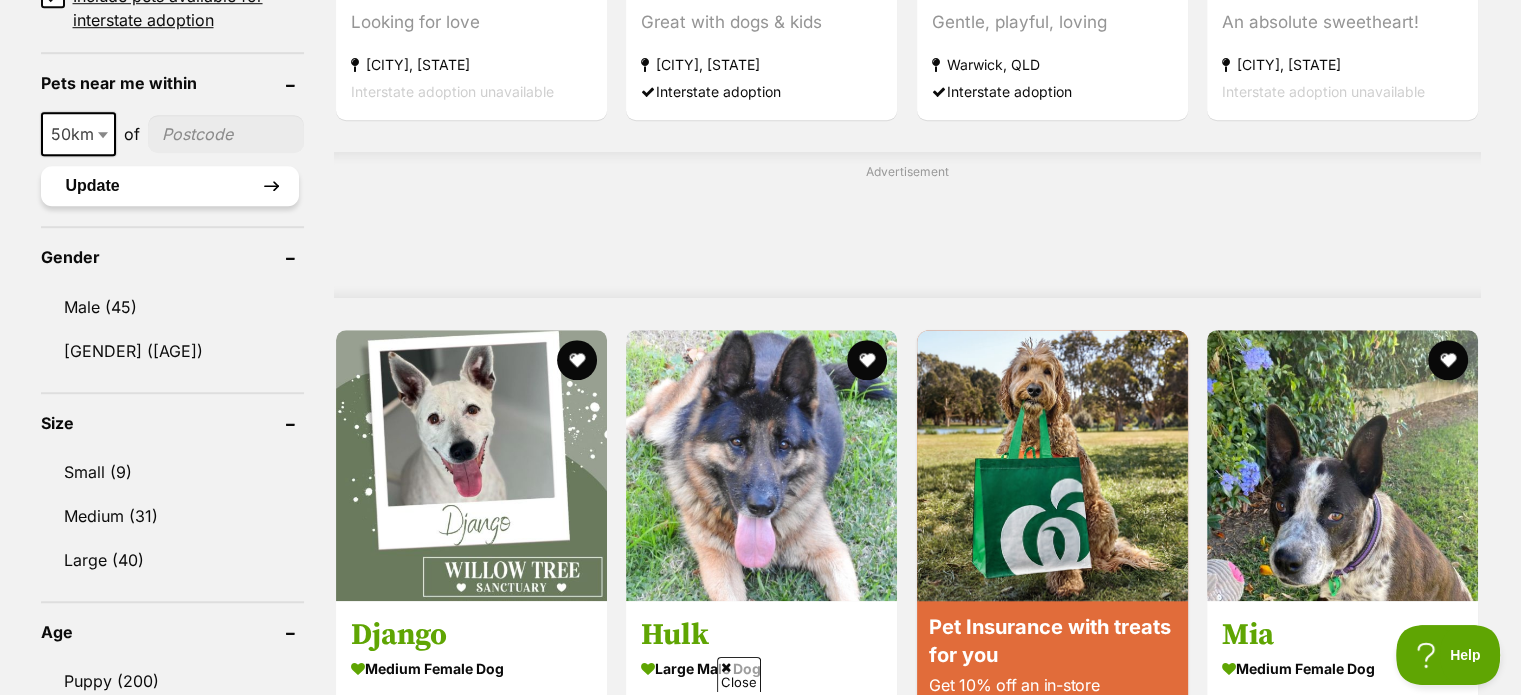 click on "Update" at bounding box center [170, 186] 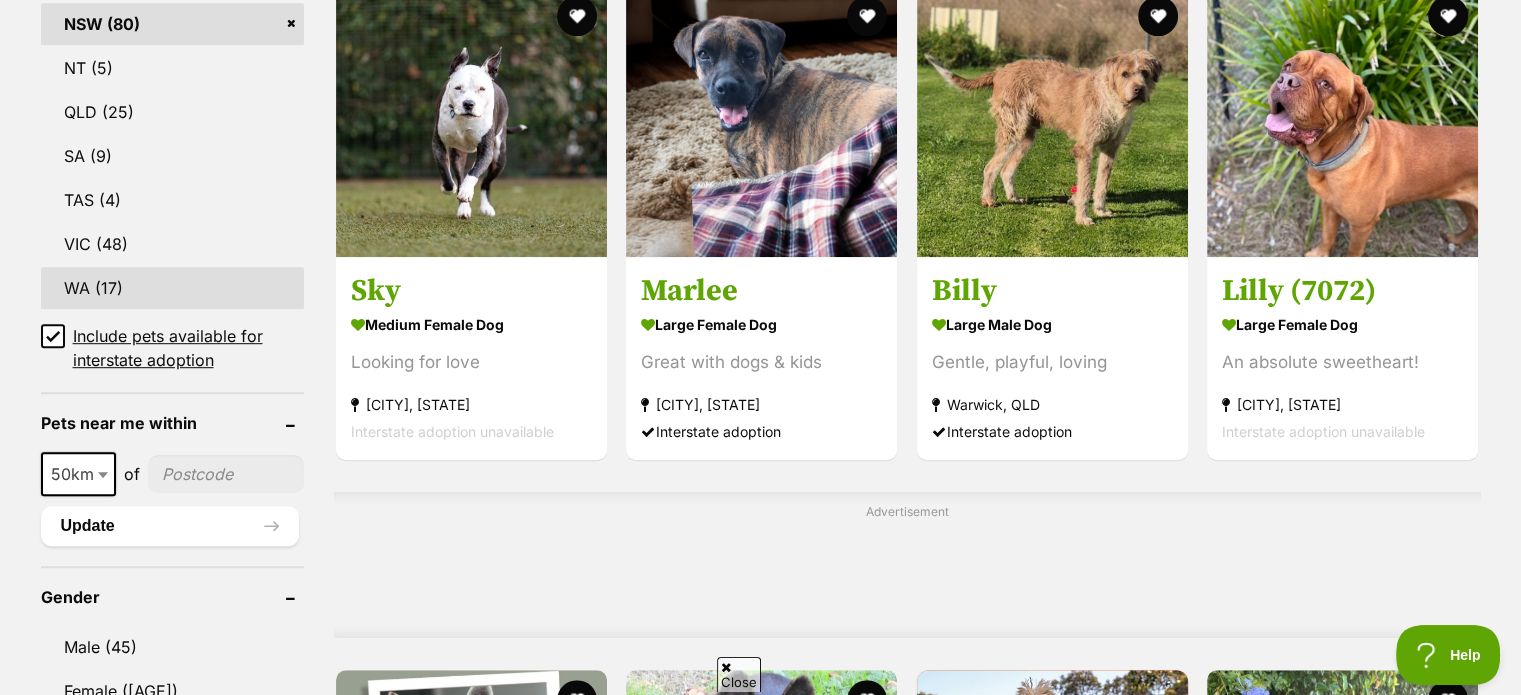 scroll, scrollTop: 1300, scrollLeft: 0, axis: vertical 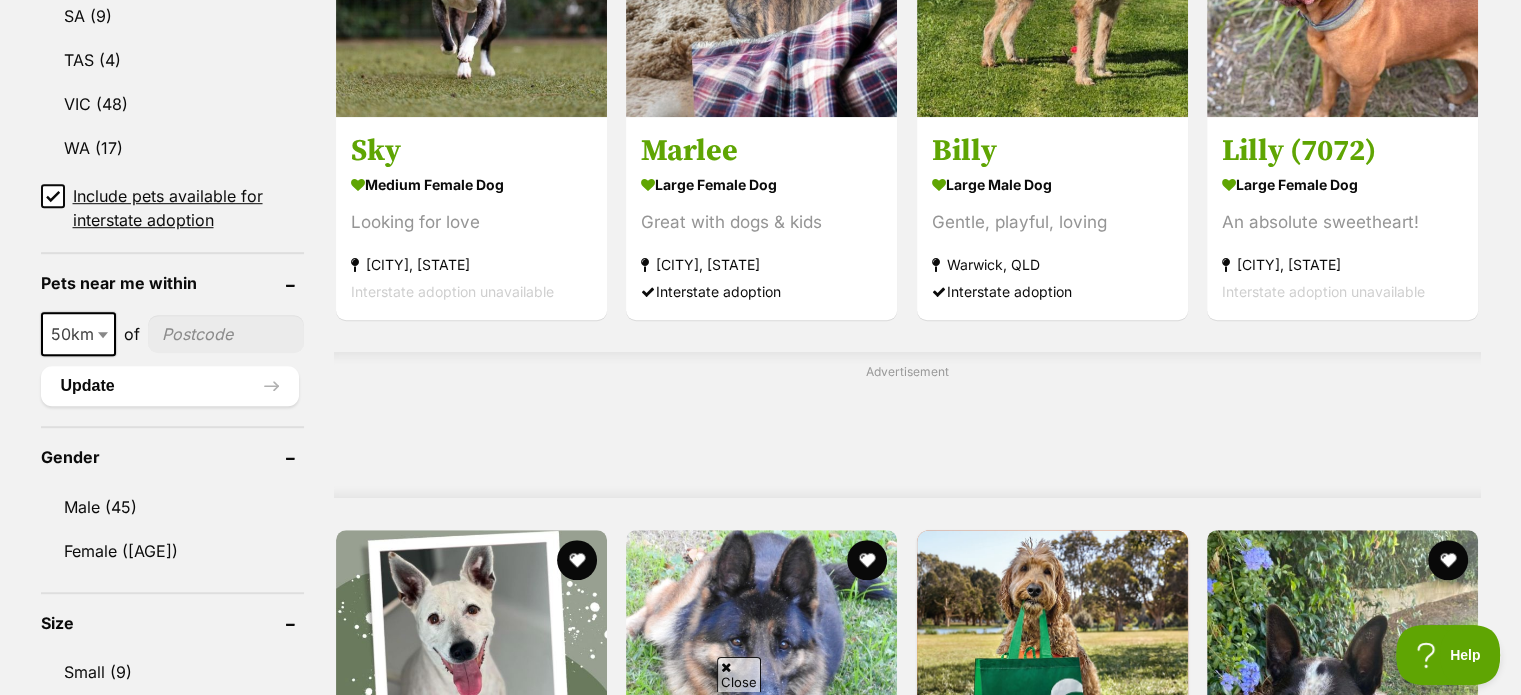 click at bounding box center [105, 334] 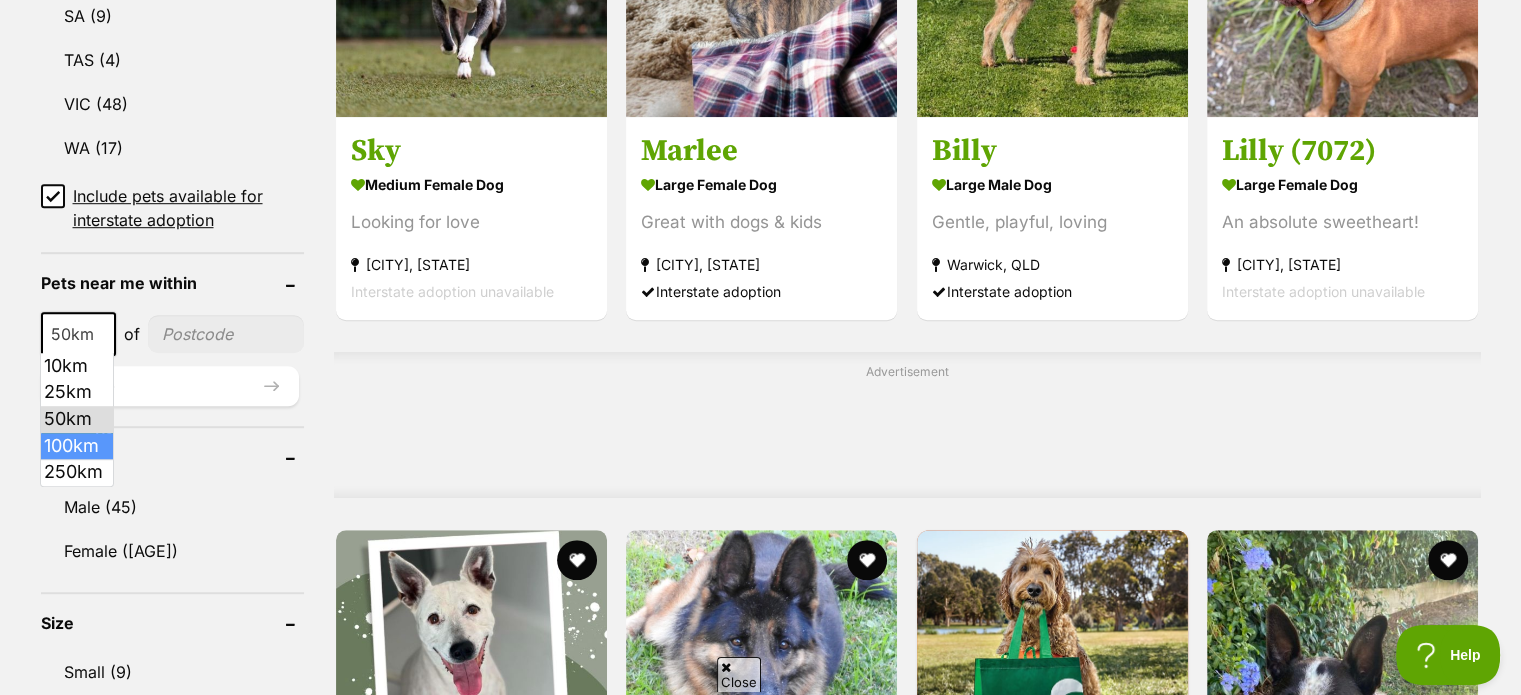 select on "100" 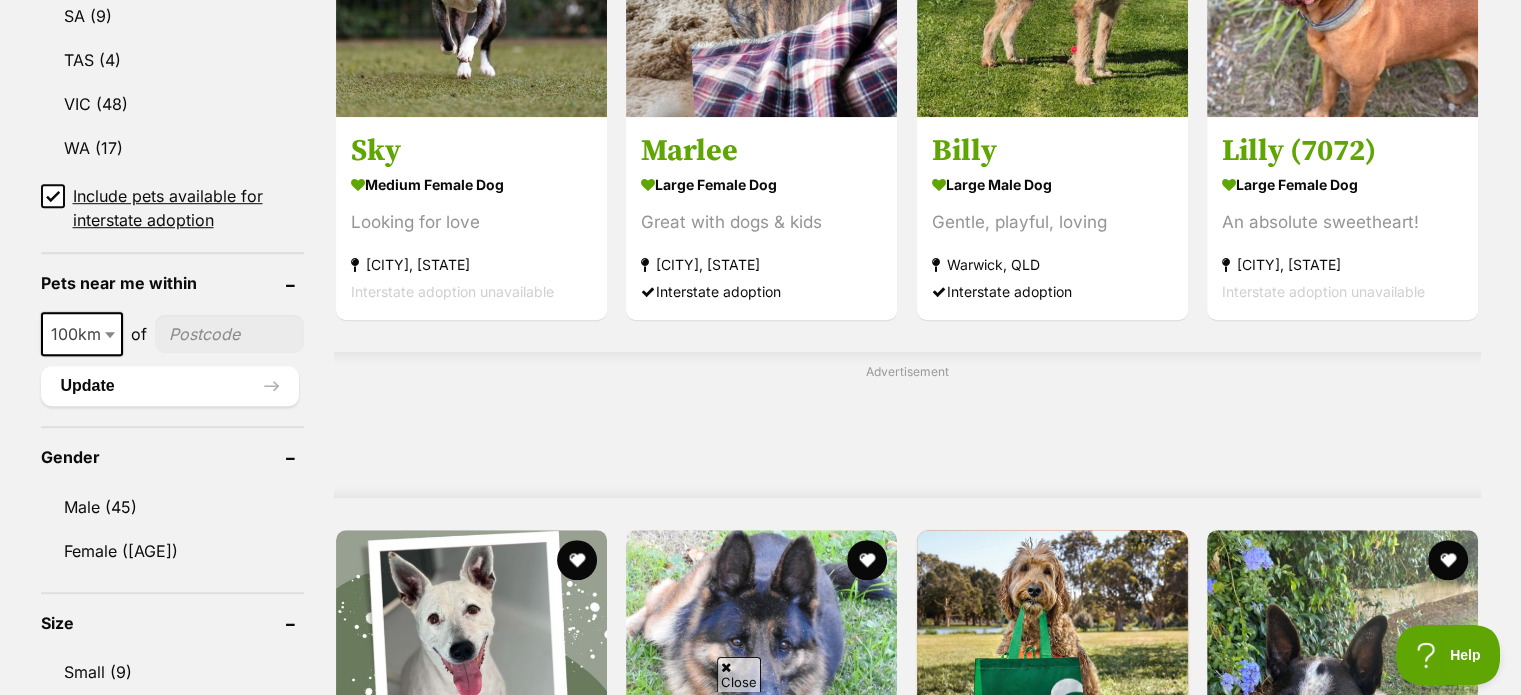 click at bounding box center [230, 334] 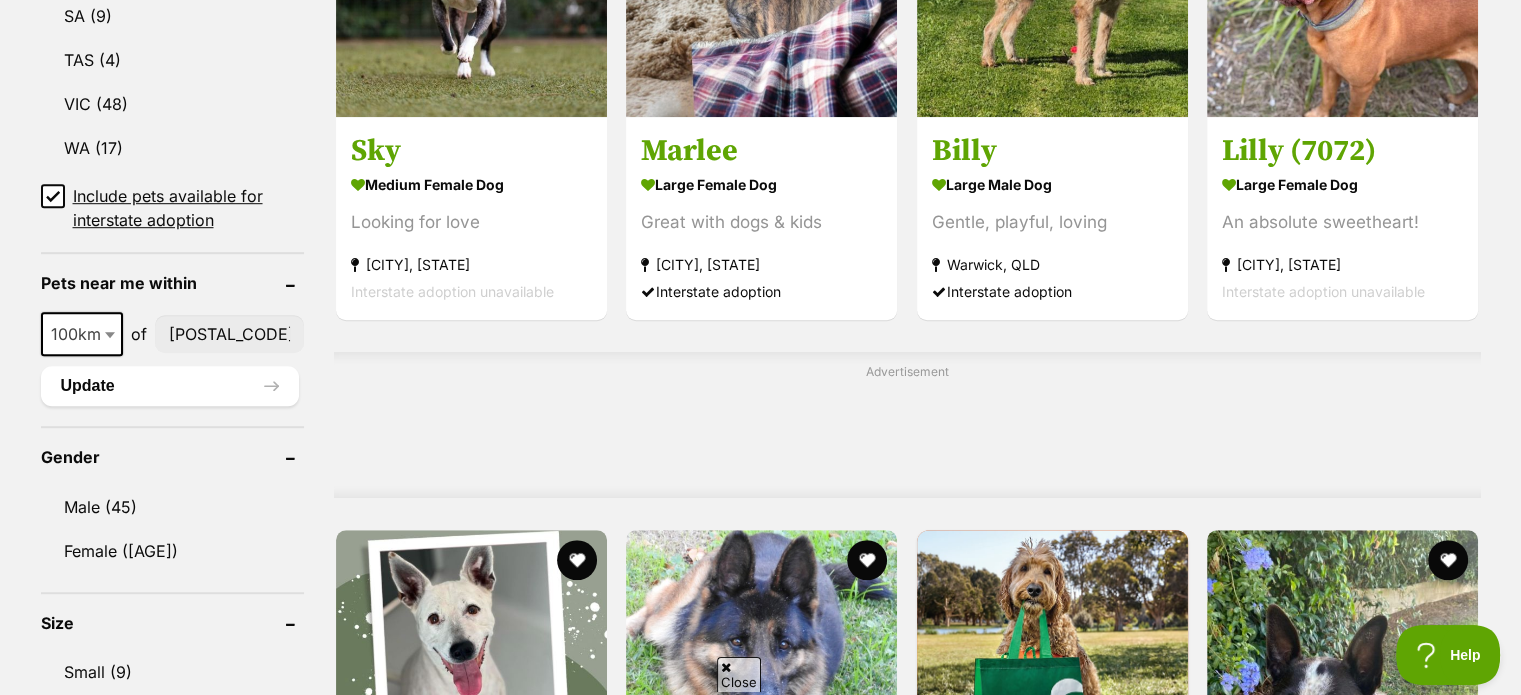 type on "2041" 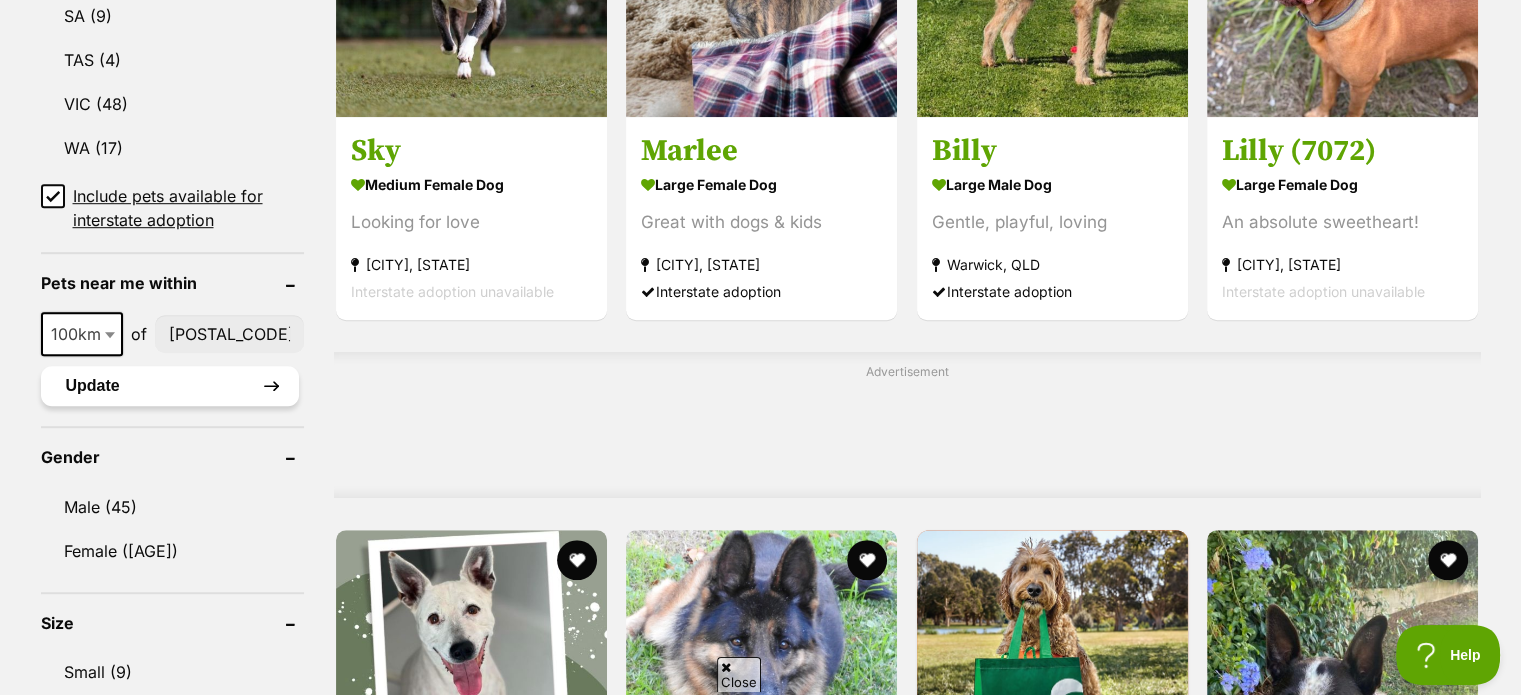 click on "Update" at bounding box center (170, 386) 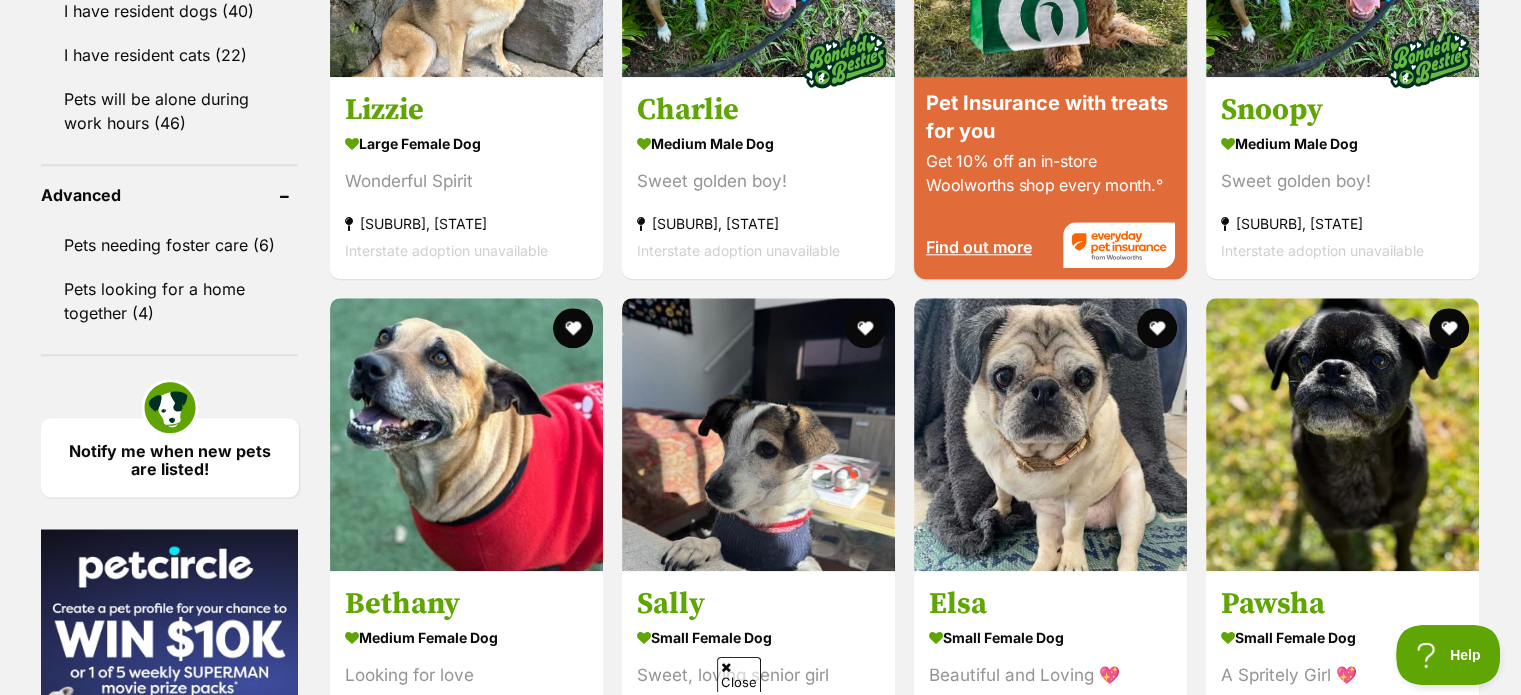 scroll, scrollTop: 2100, scrollLeft: 0, axis: vertical 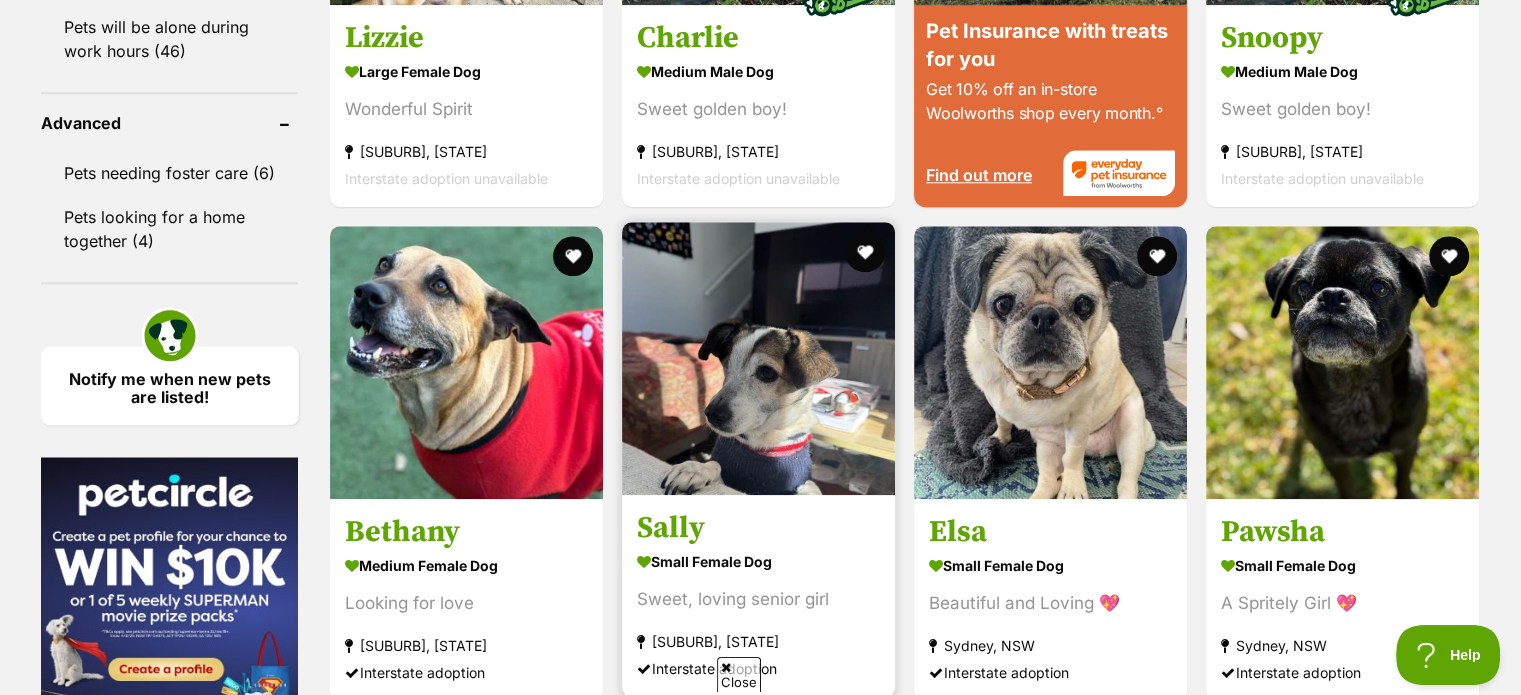 click on "Sweet, loving senior girl" at bounding box center (758, 599) 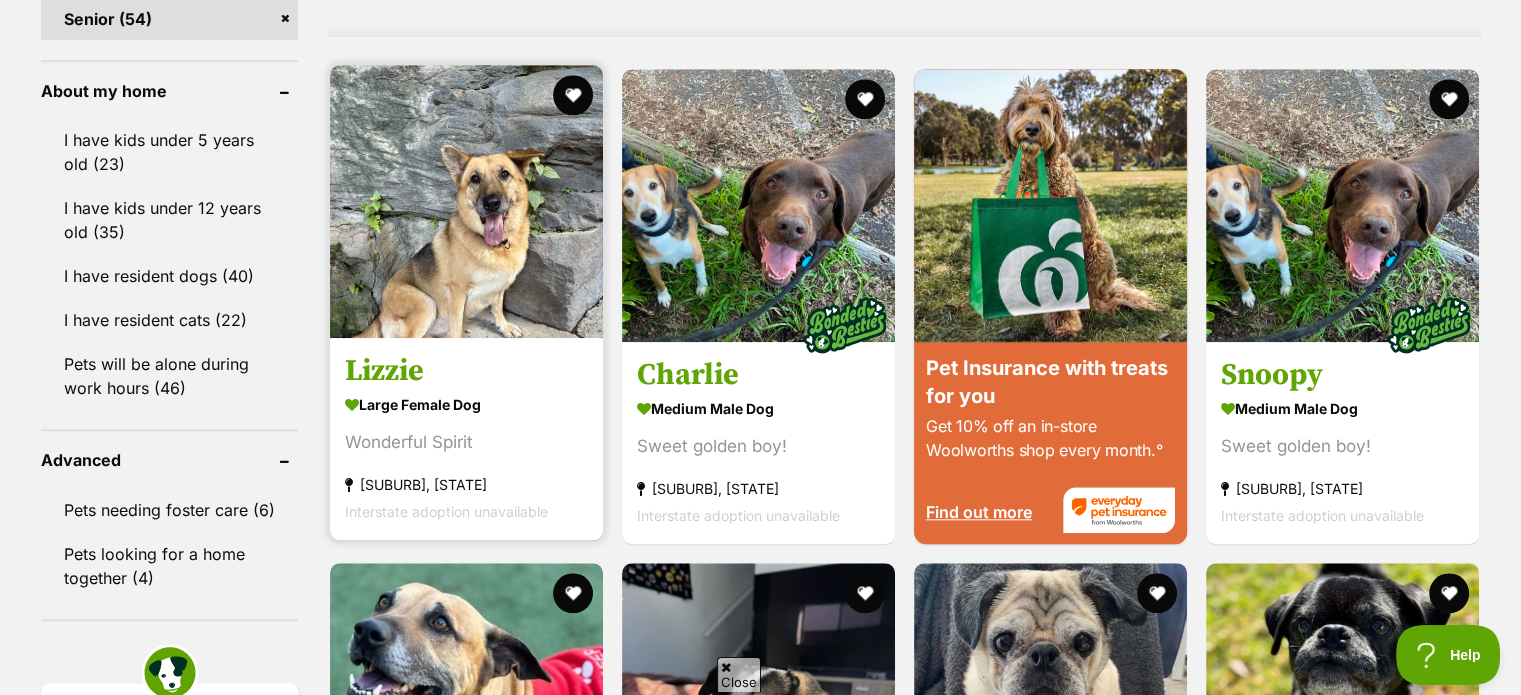 scroll, scrollTop: 1600, scrollLeft: 0, axis: vertical 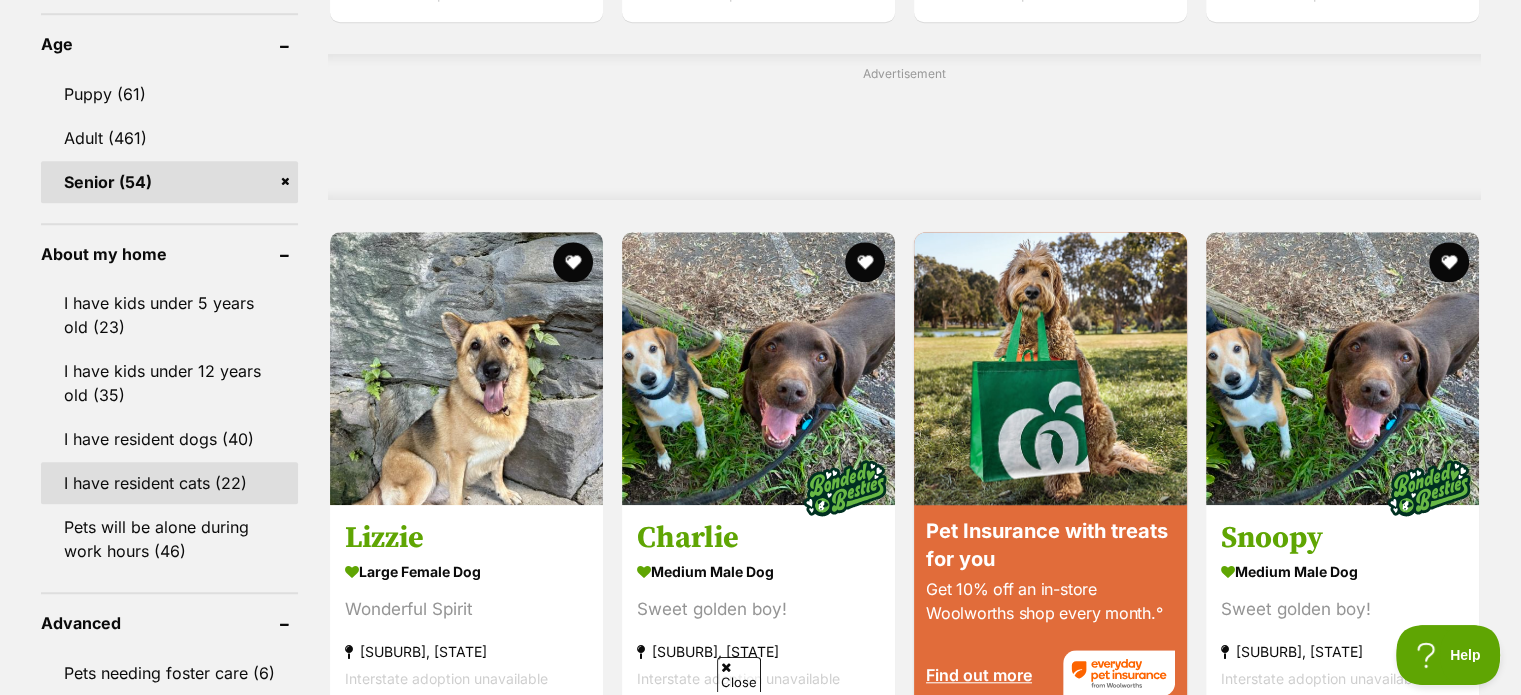 click on "I have resident cats (22)" at bounding box center (170, 483) 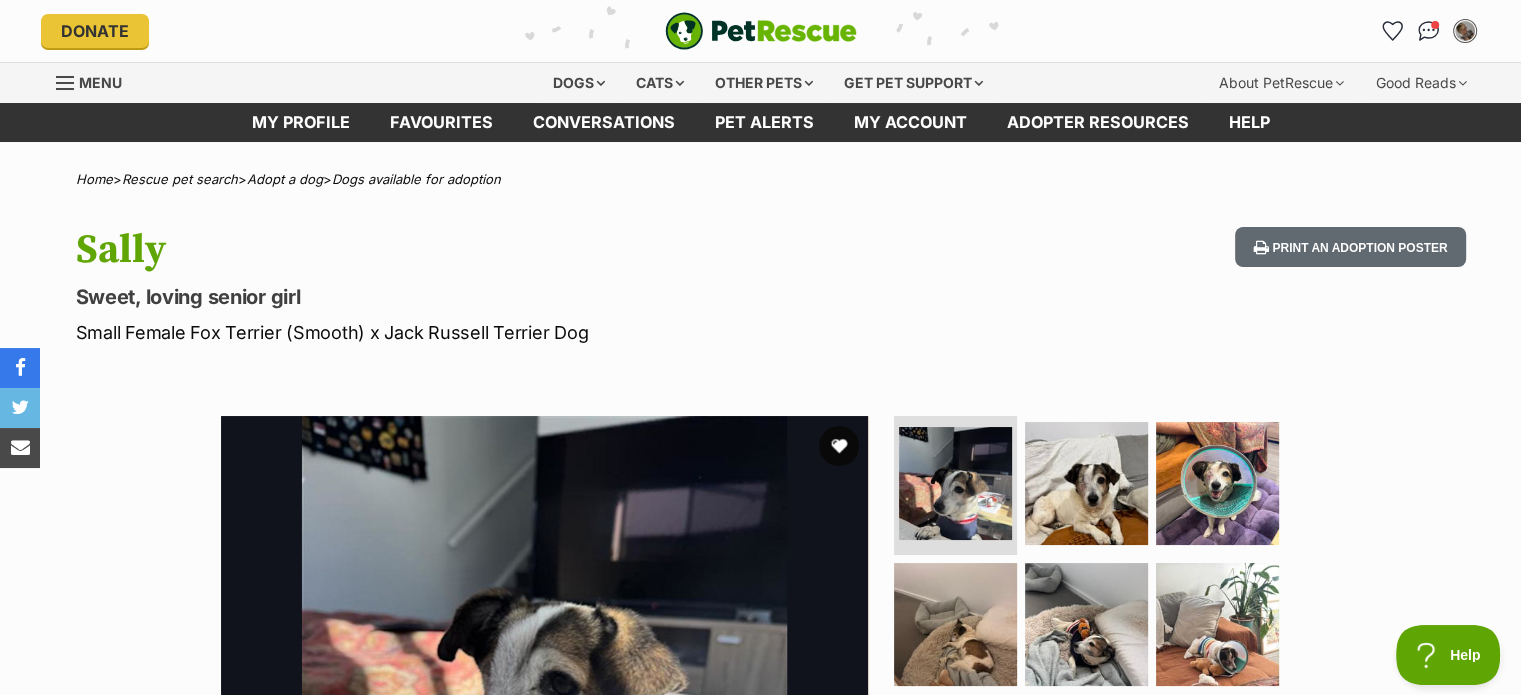 scroll, scrollTop: 0, scrollLeft: 0, axis: both 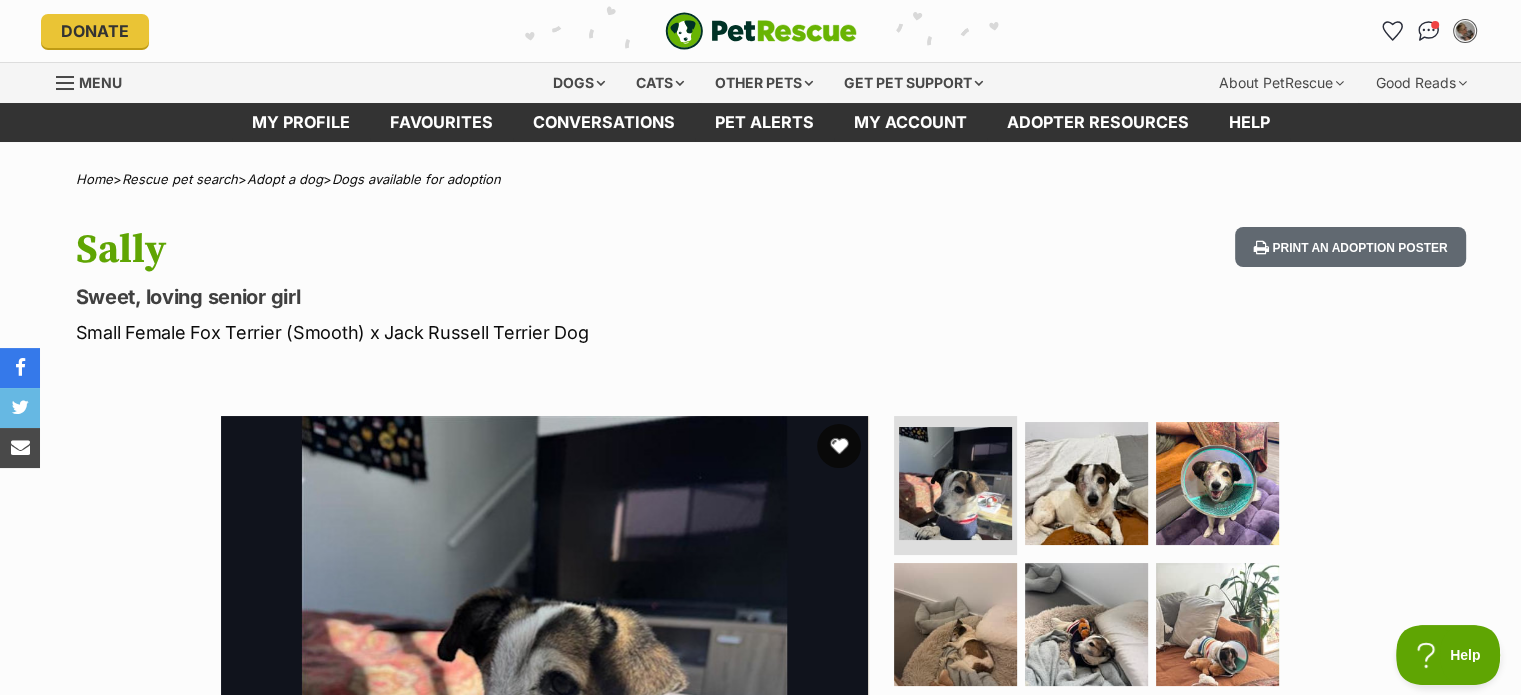 click at bounding box center (839, 446) 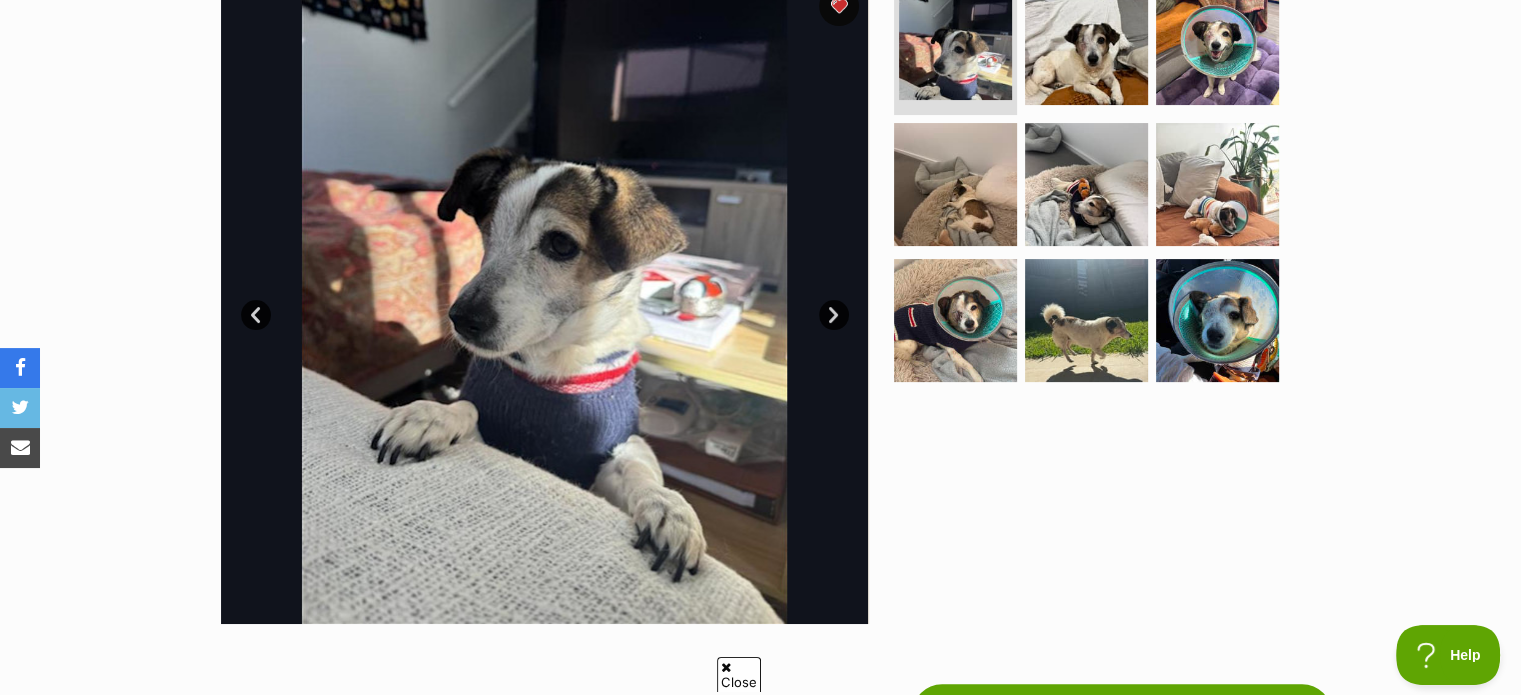 scroll, scrollTop: 400, scrollLeft: 0, axis: vertical 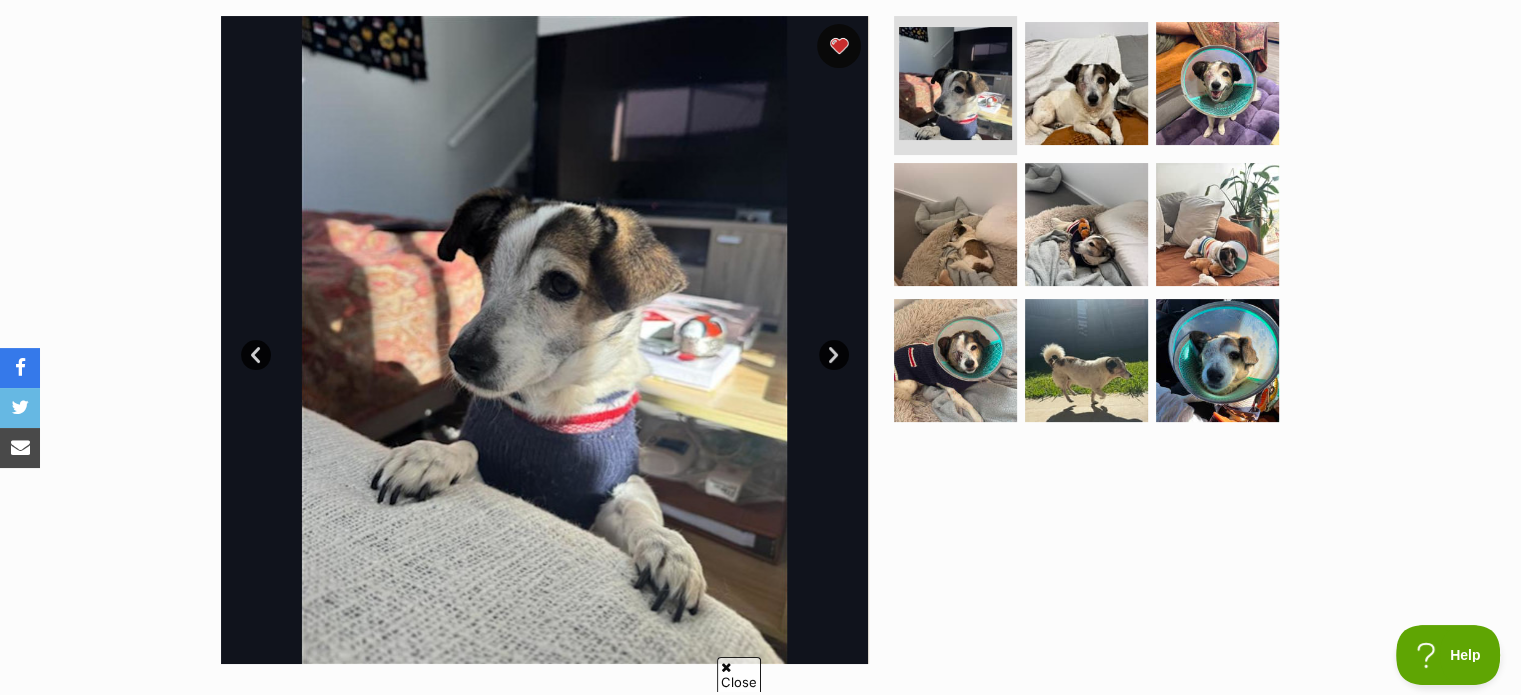 click at bounding box center (839, 46) 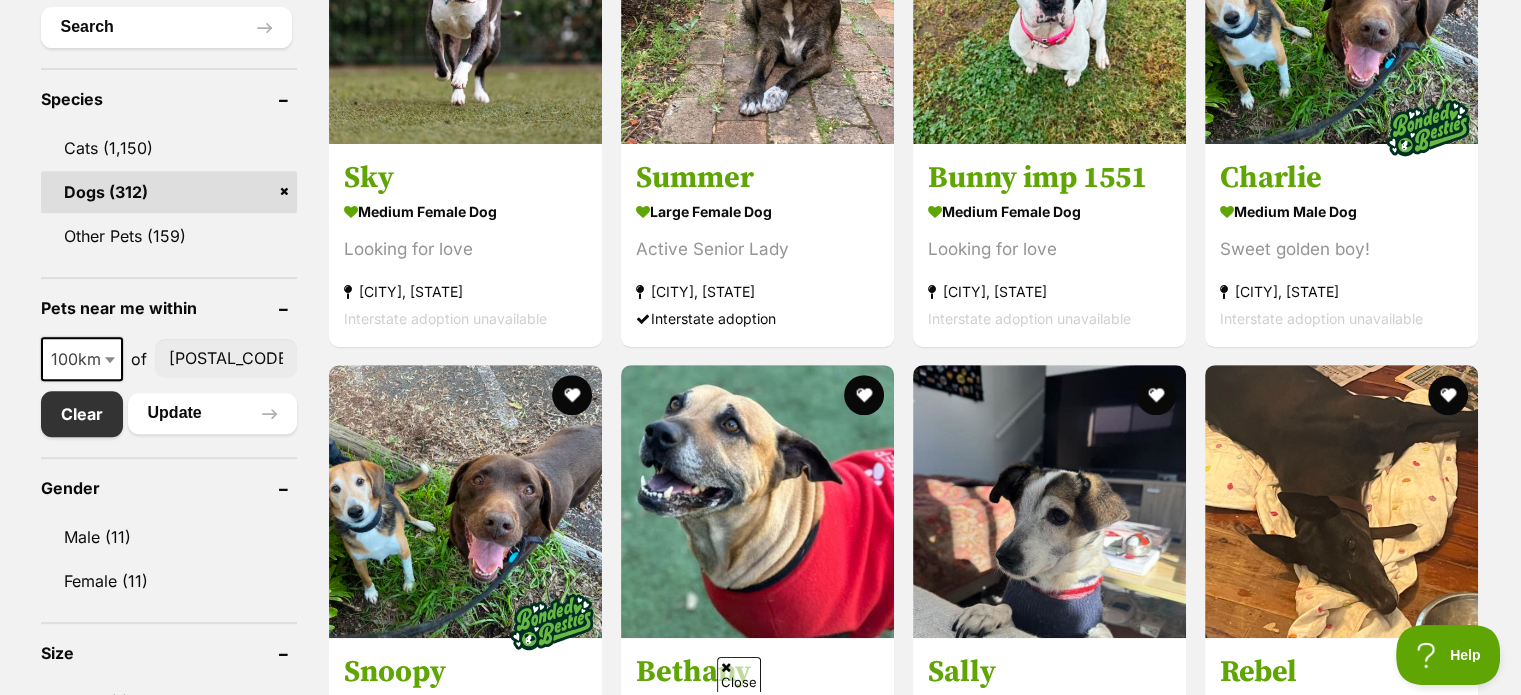 scroll, scrollTop: 800, scrollLeft: 0, axis: vertical 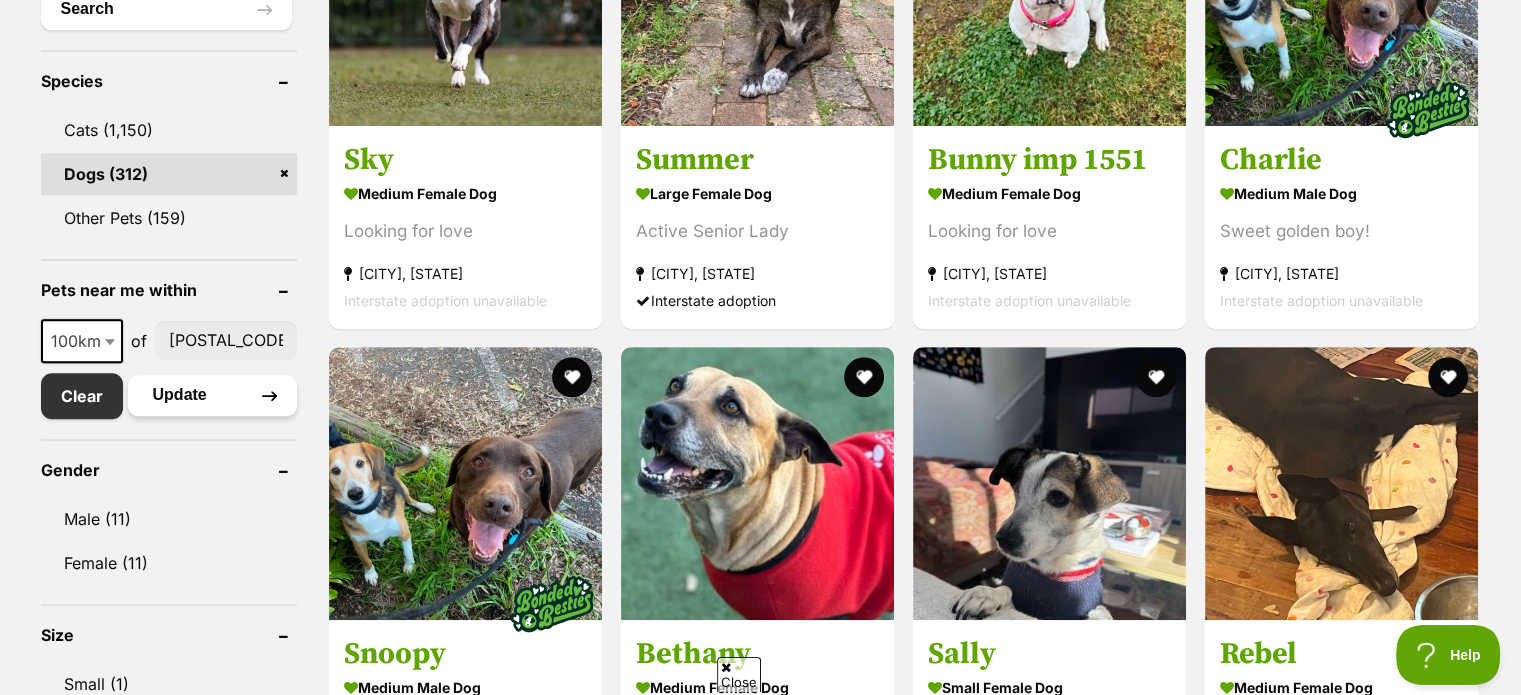 click on "Update" at bounding box center (212, 395) 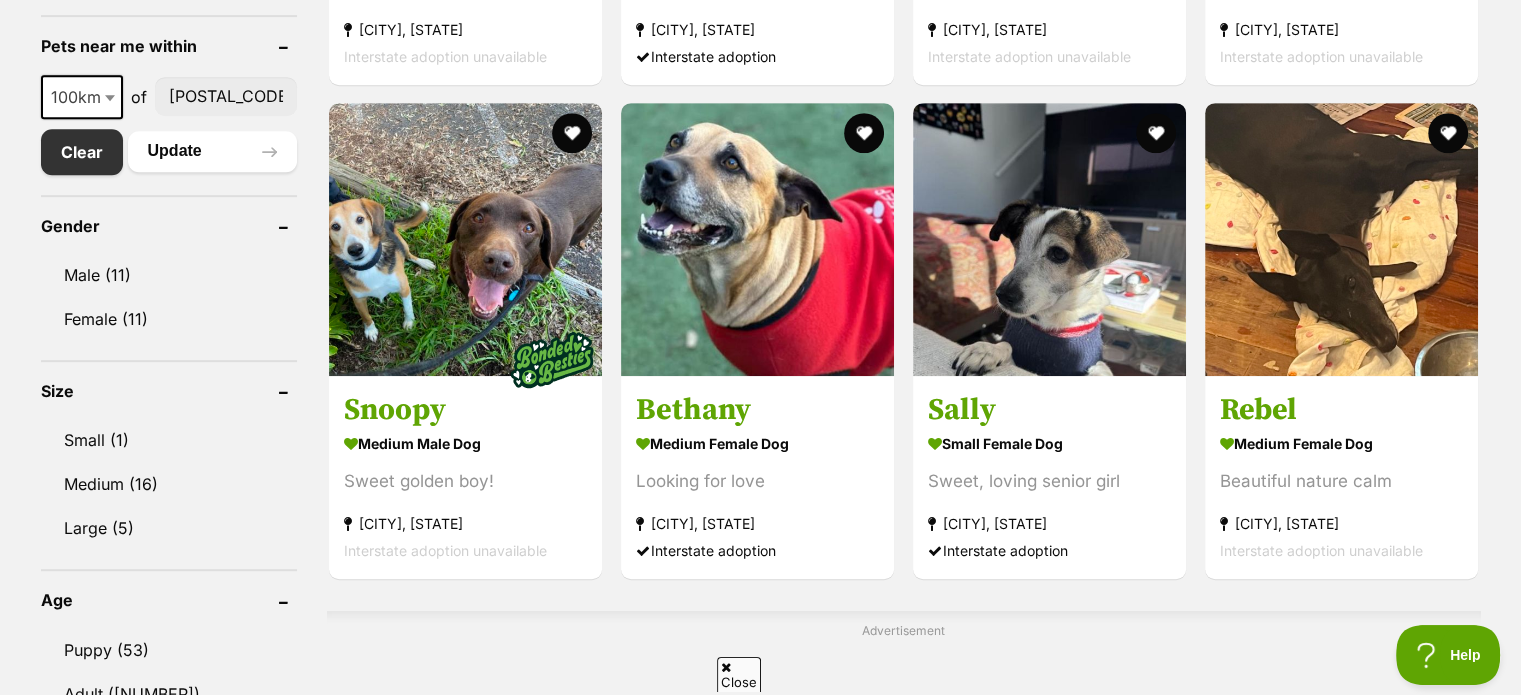 scroll, scrollTop: 1000, scrollLeft: 0, axis: vertical 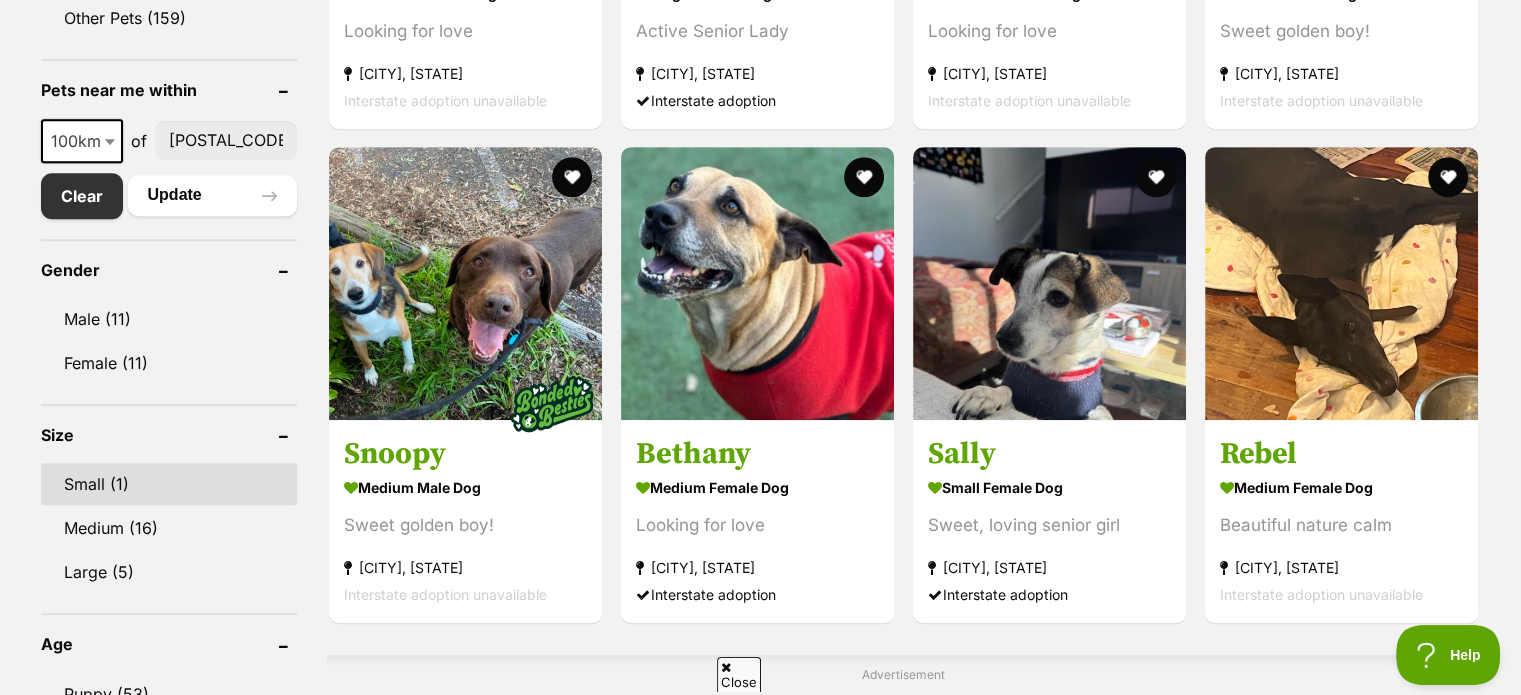 click on "Small (1)" at bounding box center (169, 484) 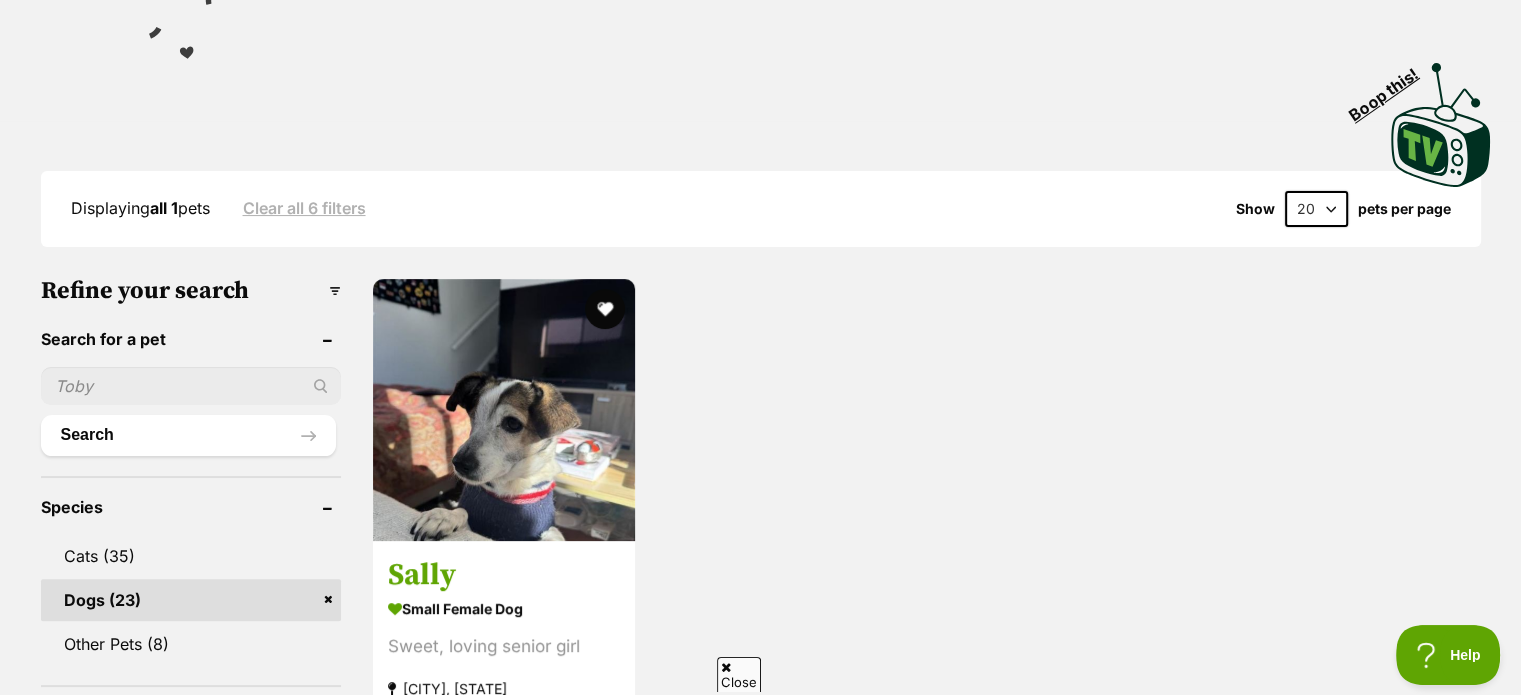 scroll, scrollTop: 400, scrollLeft: 0, axis: vertical 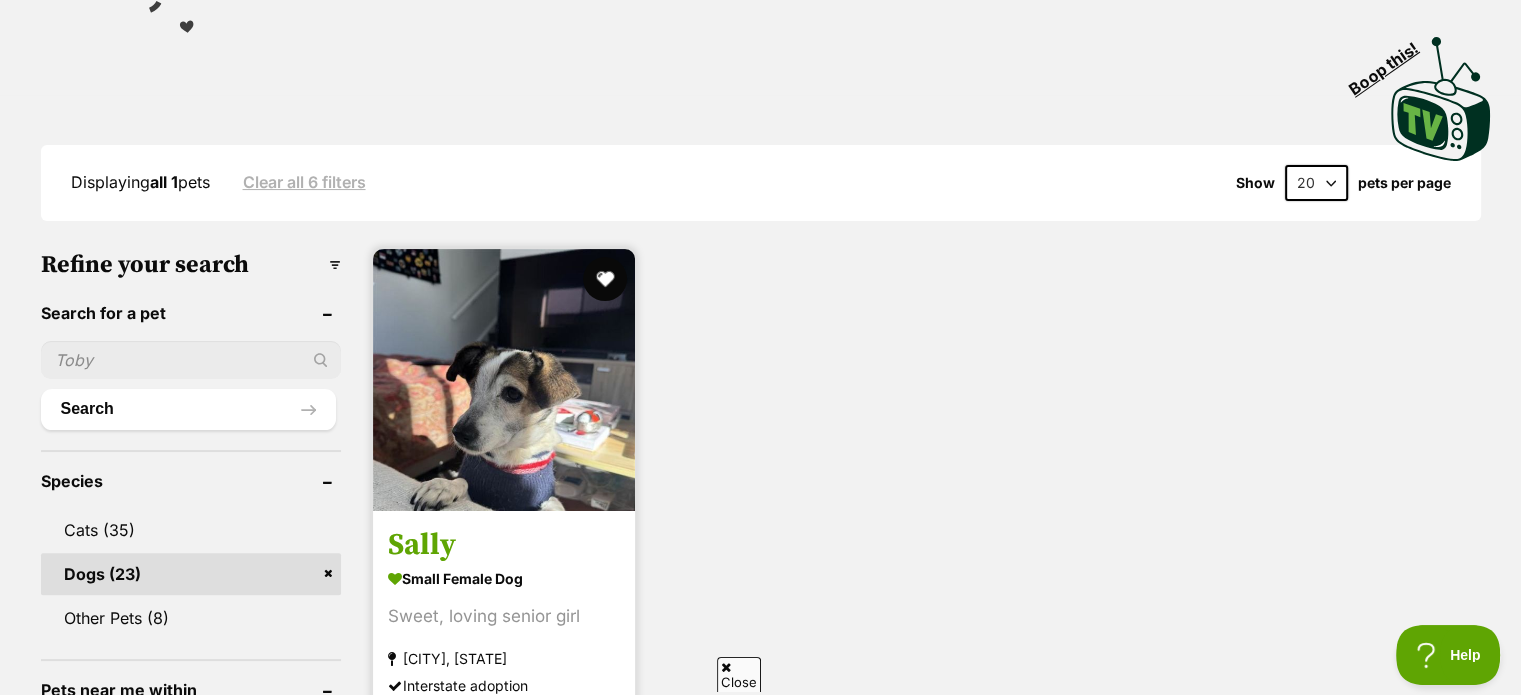 click at bounding box center (605, 279) 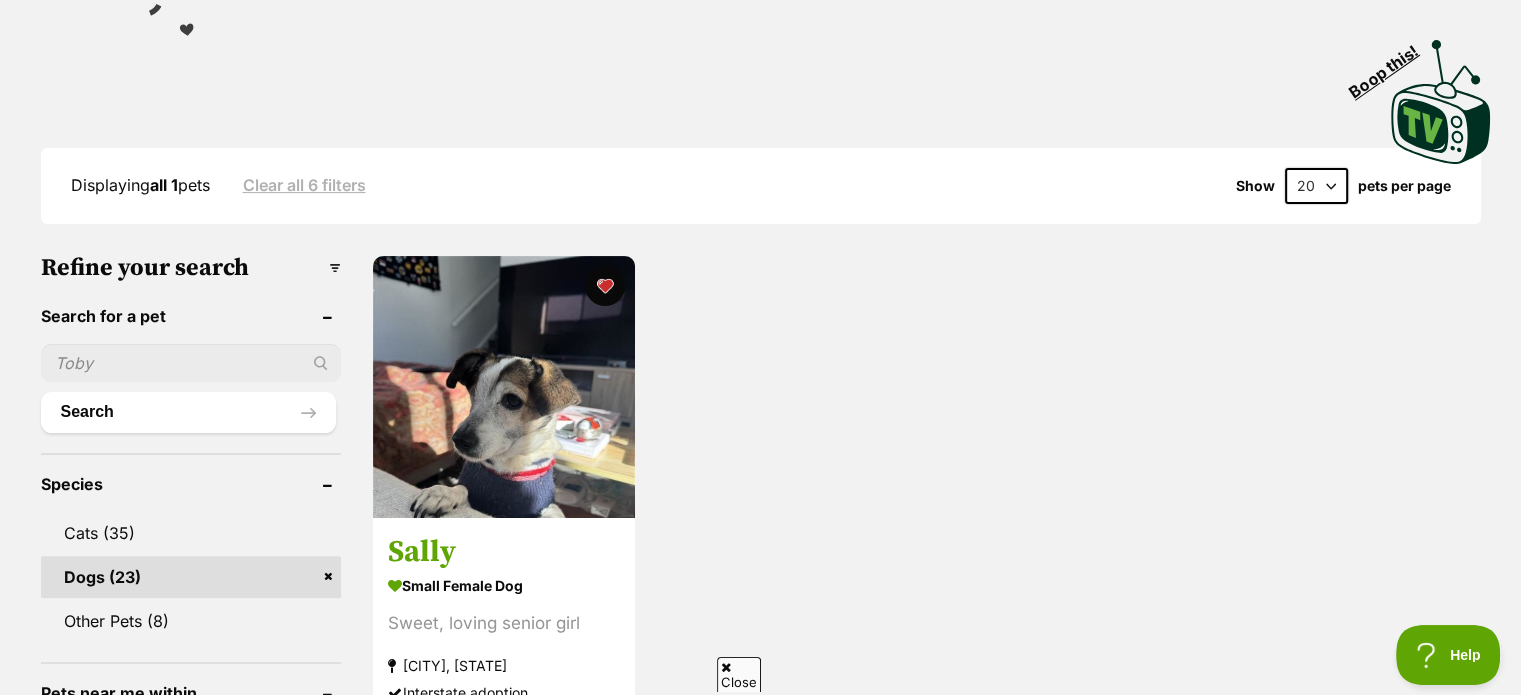 scroll, scrollTop: 0, scrollLeft: 0, axis: both 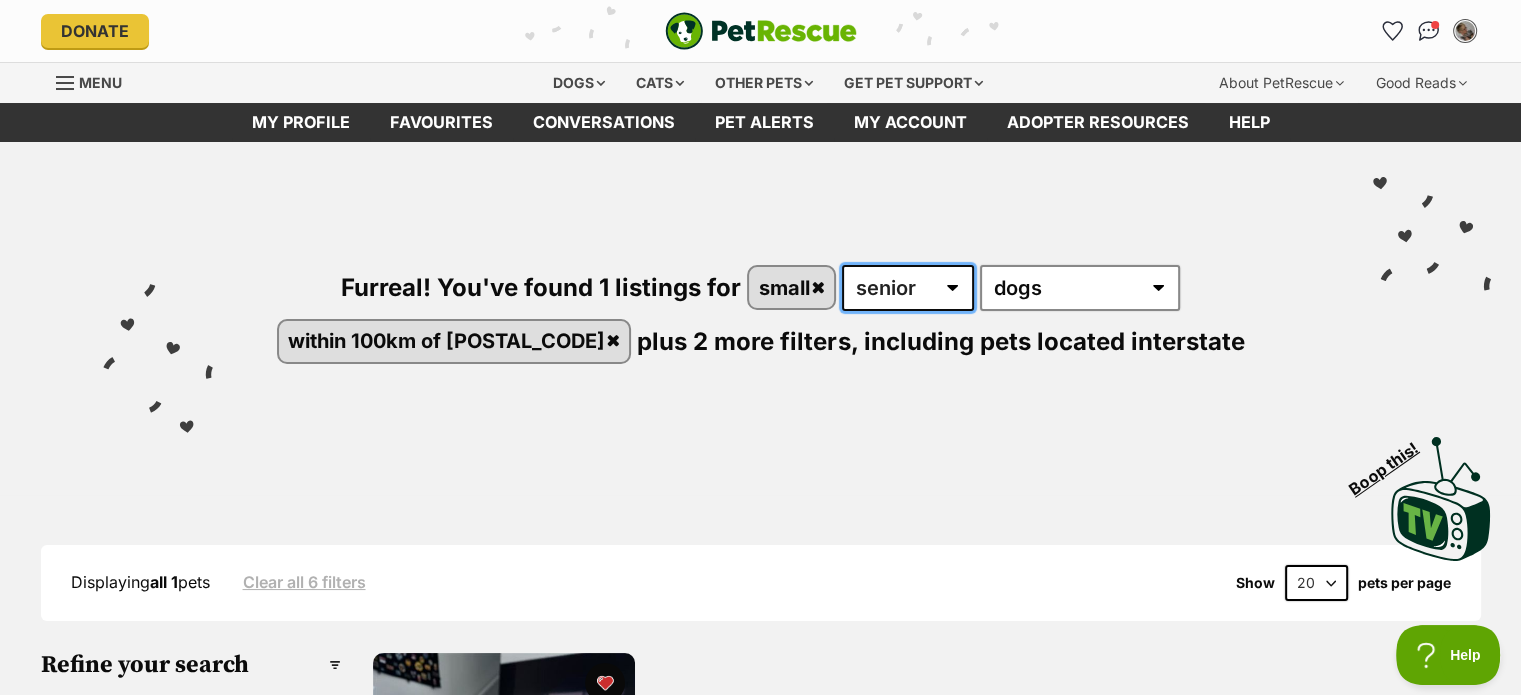 click on "any age
puppy
adult
senior" at bounding box center [908, 288] 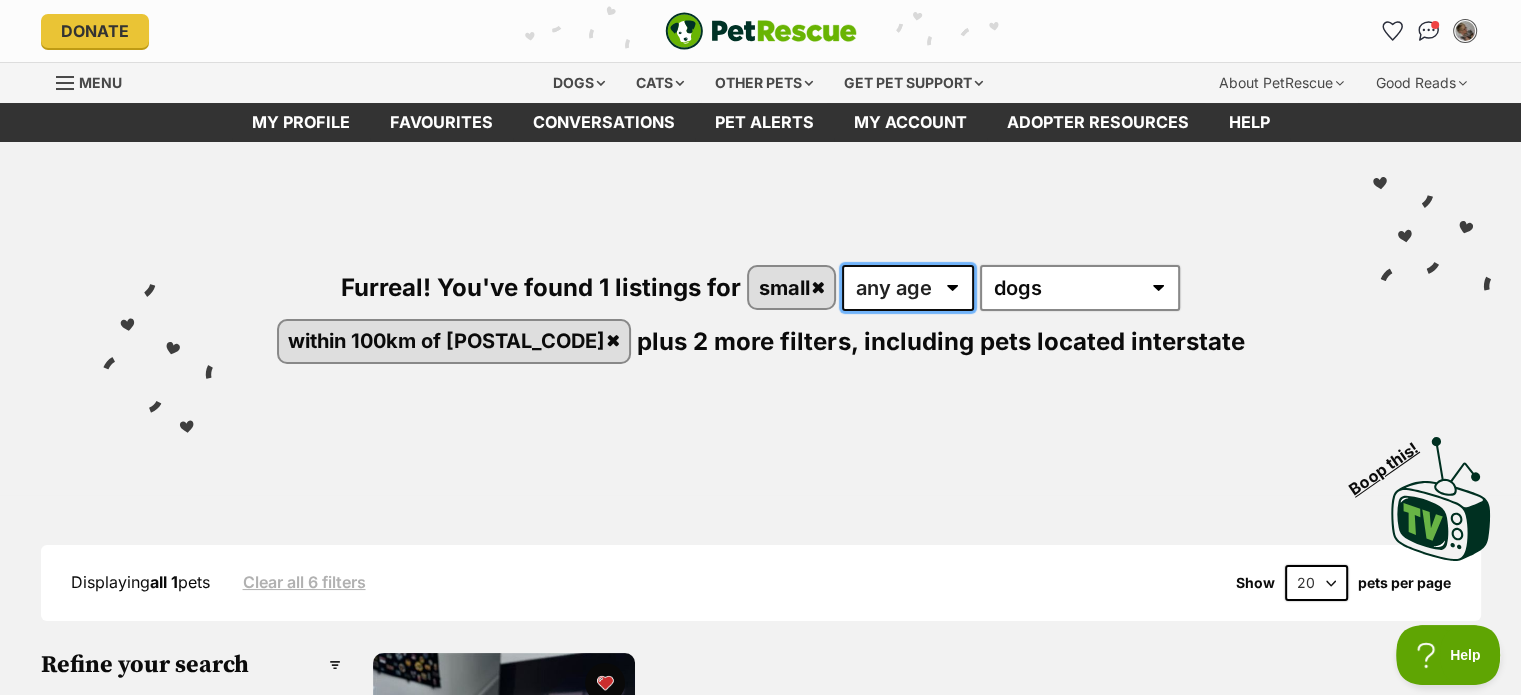click on "any age
puppy
adult
senior" at bounding box center (908, 288) 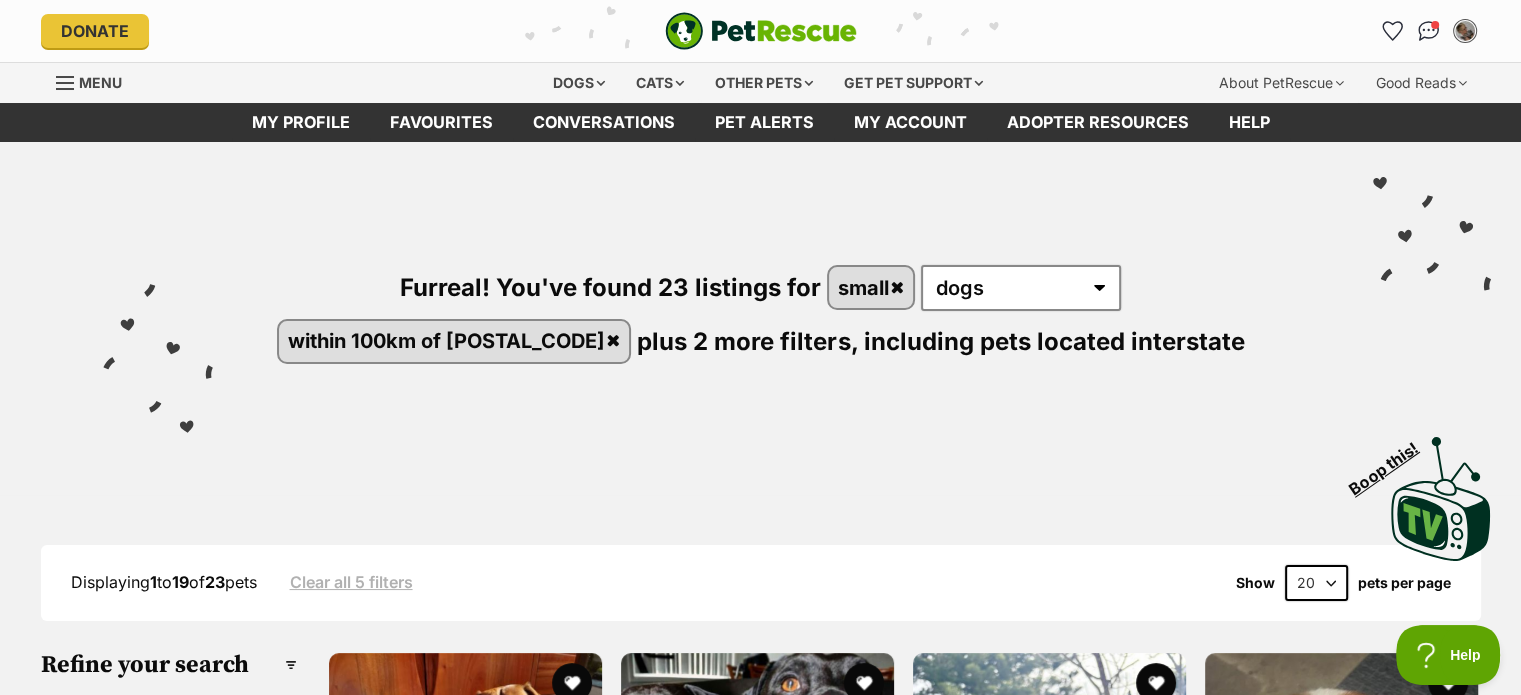 scroll, scrollTop: 0, scrollLeft: 0, axis: both 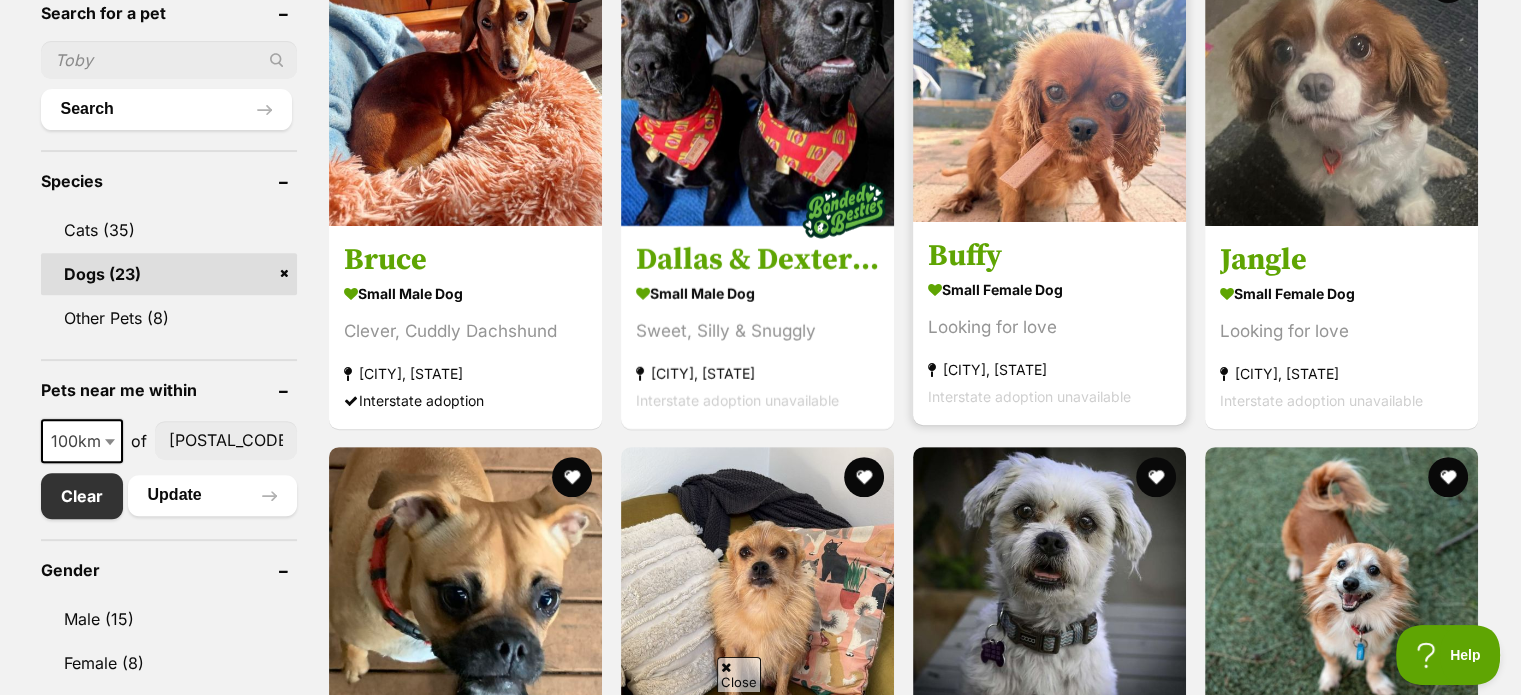 click on "Looking for love" at bounding box center (1049, 326) 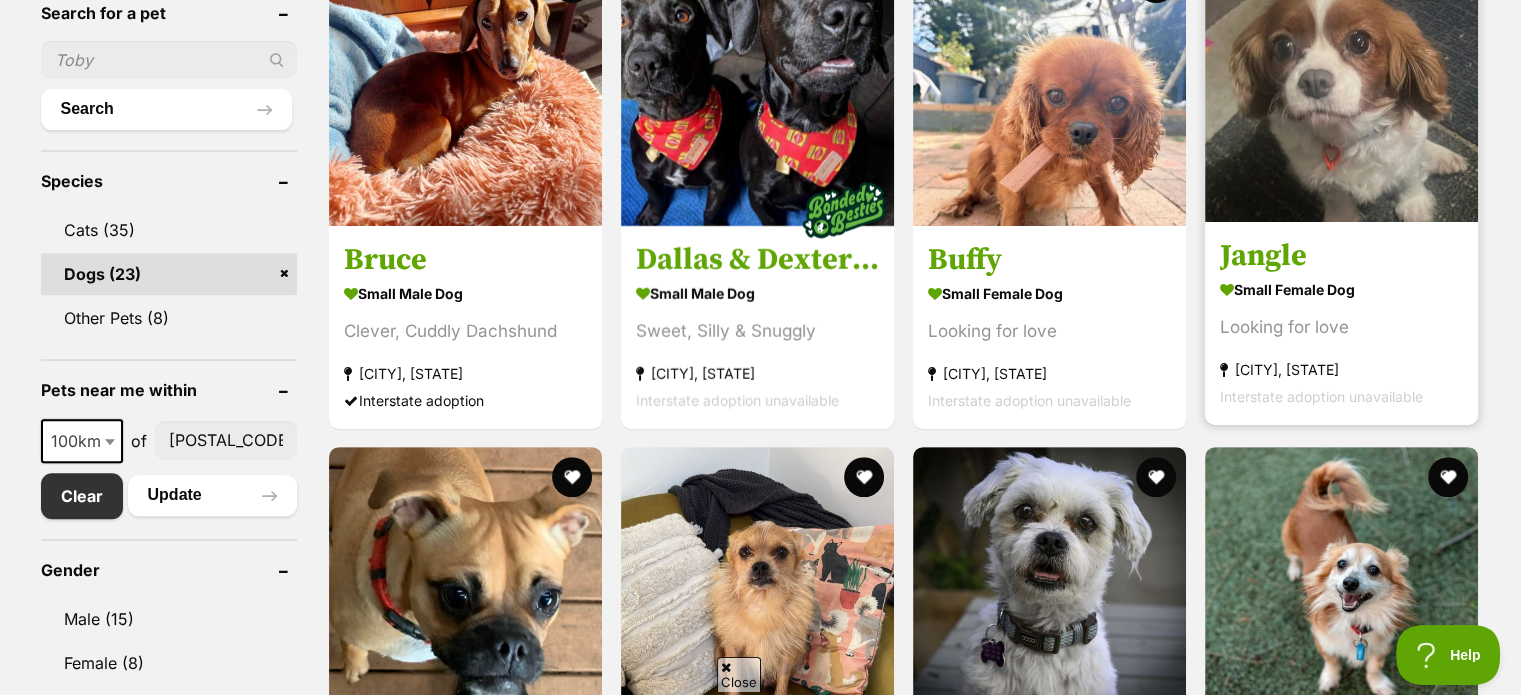 click on "Looking for love" at bounding box center [1341, 326] 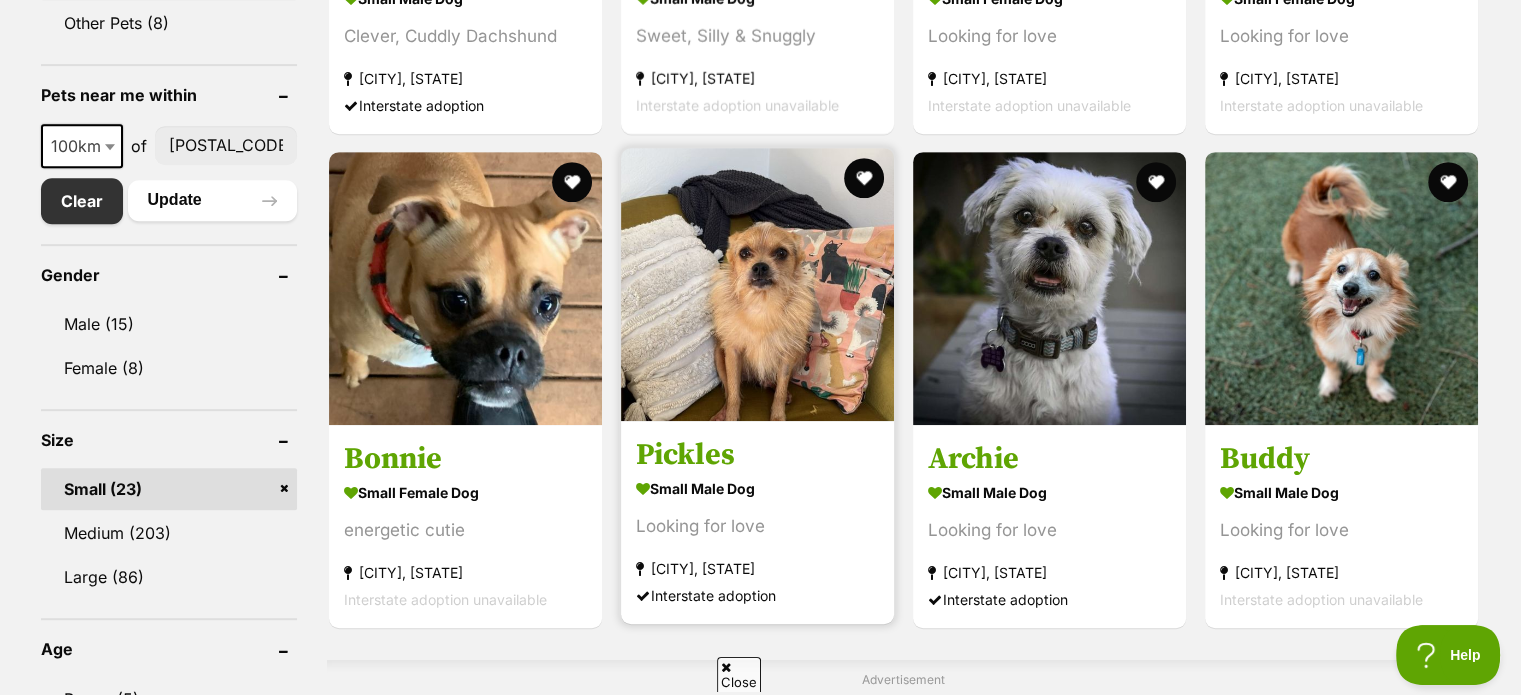 scroll, scrollTop: 1000, scrollLeft: 0, axis: vertical 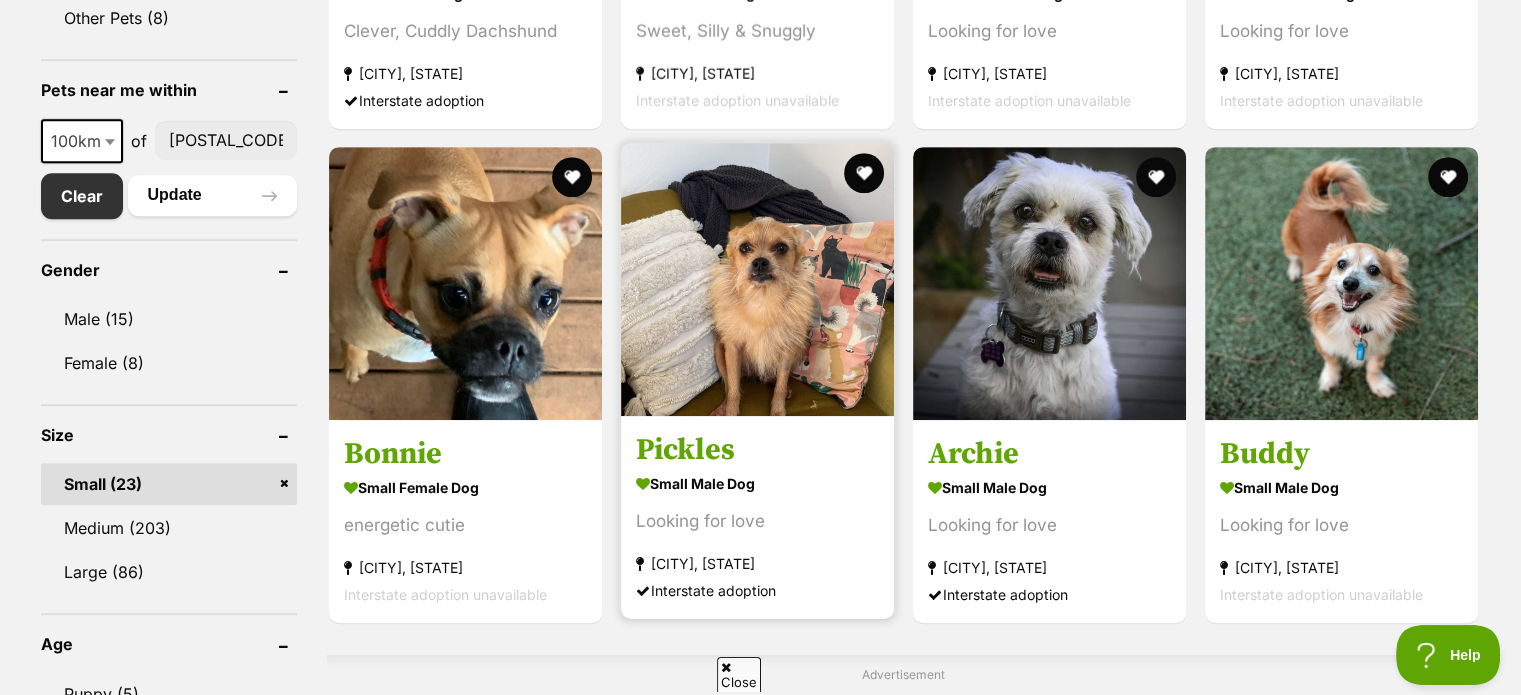 click on "Looking for love" at bounding box center [757, 521] 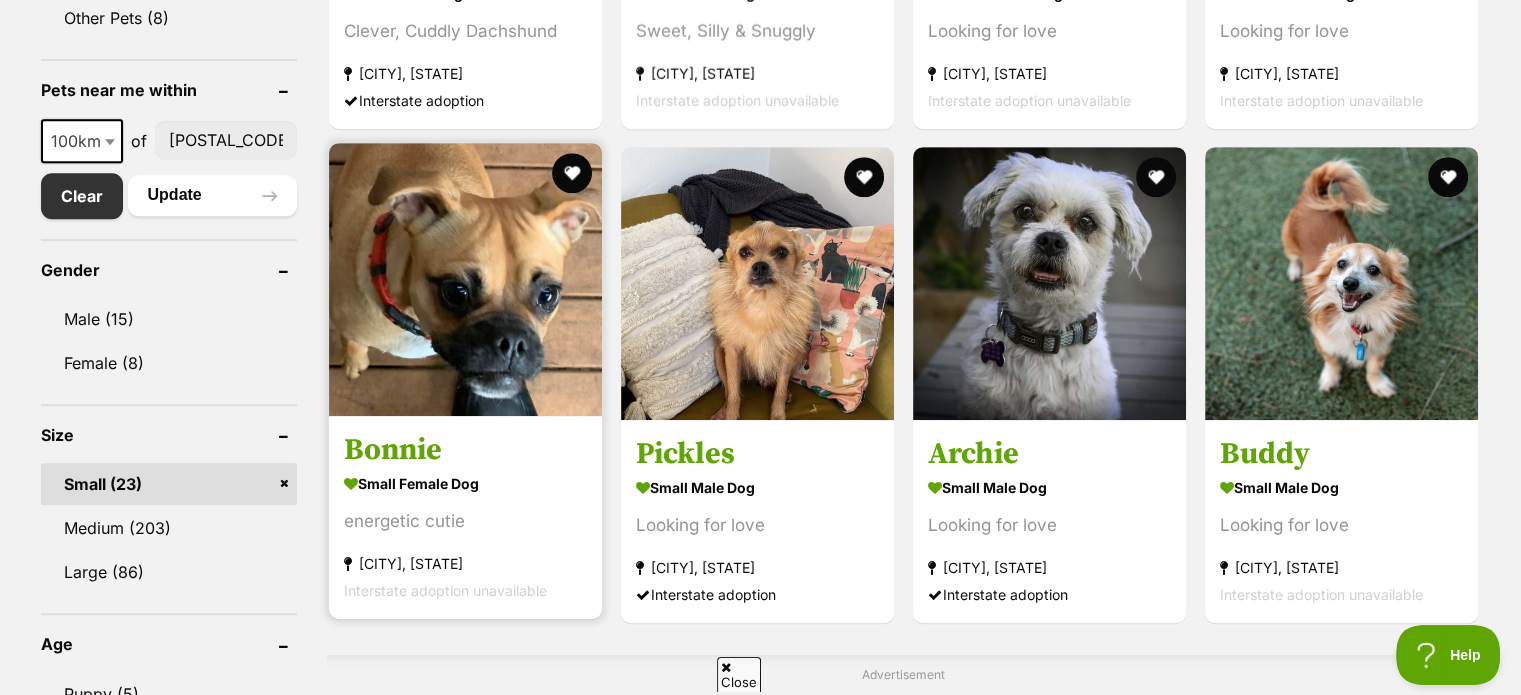 click on "energetic cutie" at bounding box center (465, 521) 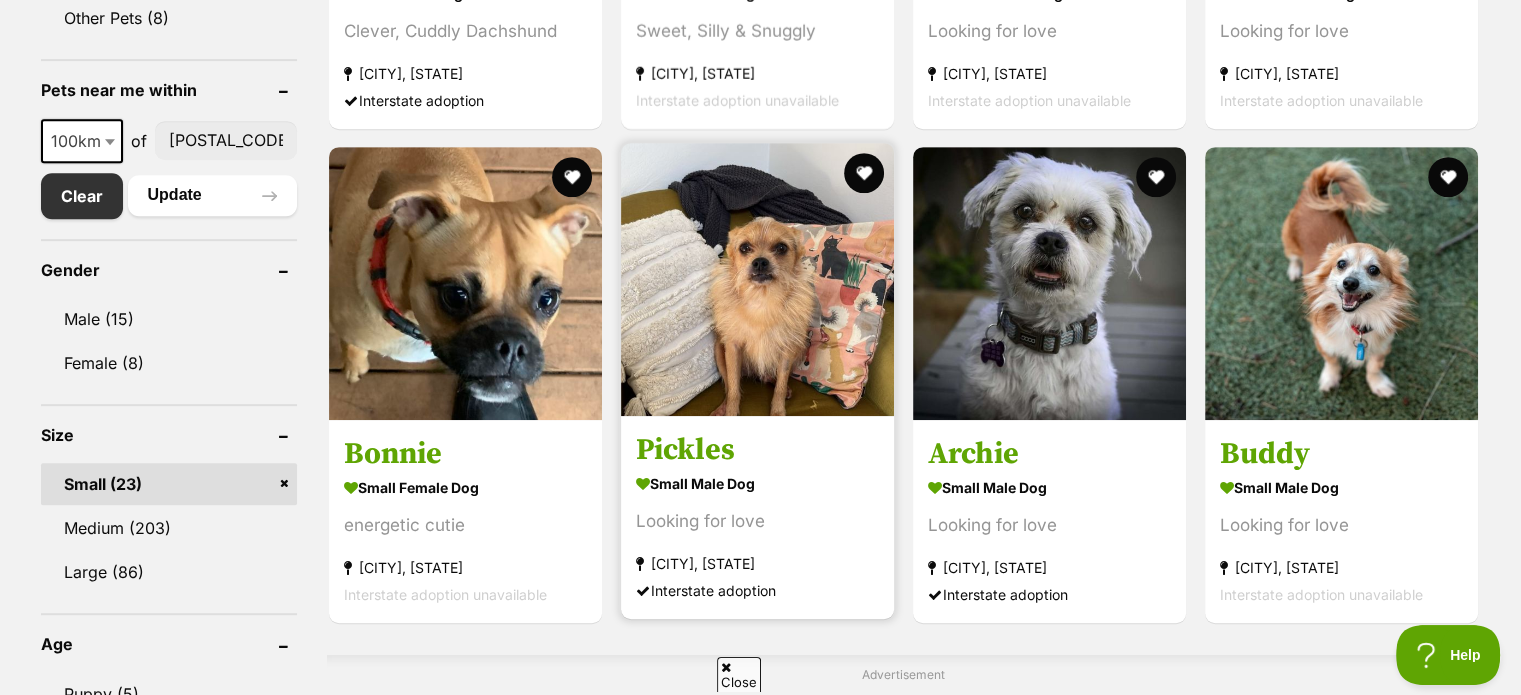 click on "Looking for love" at bounding box center [757, 521] 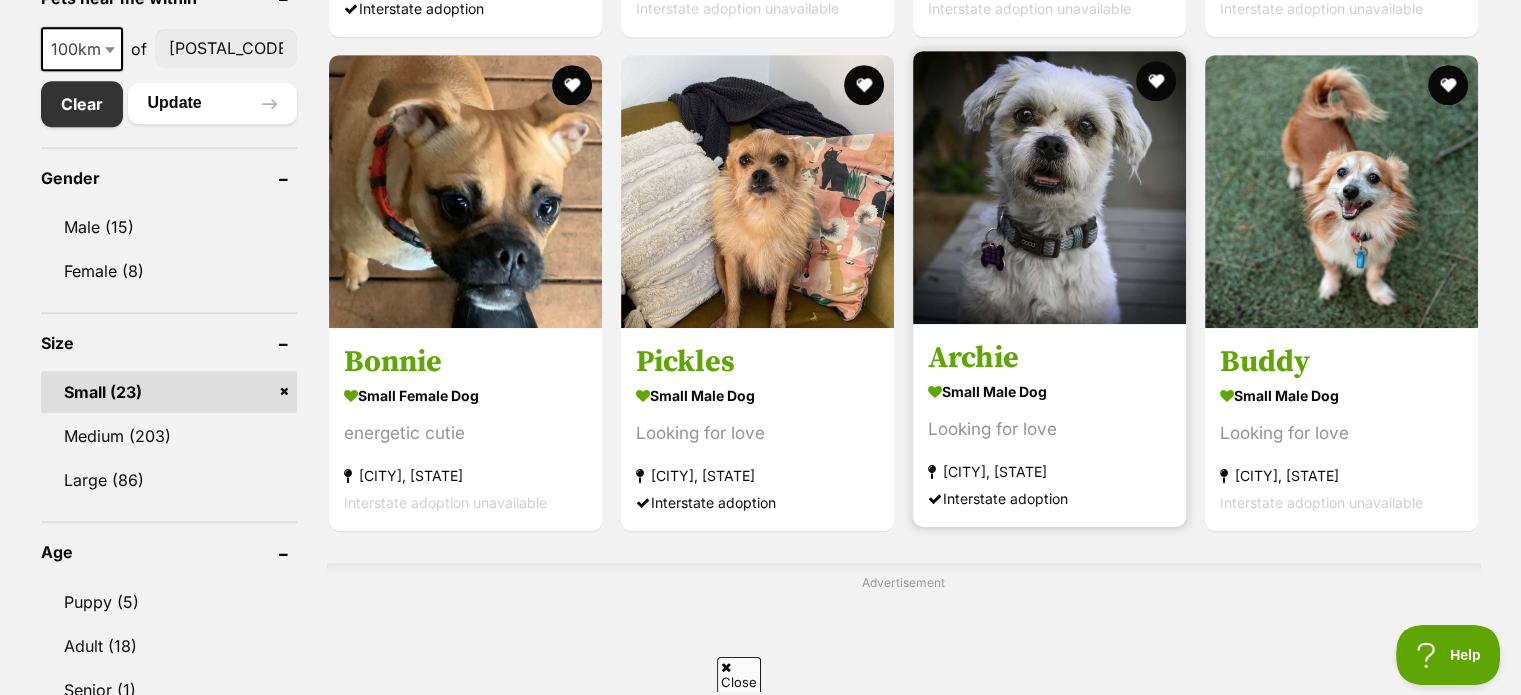 scroll, scrollTop: 1100, scrollLeft: 0, axis: vertical 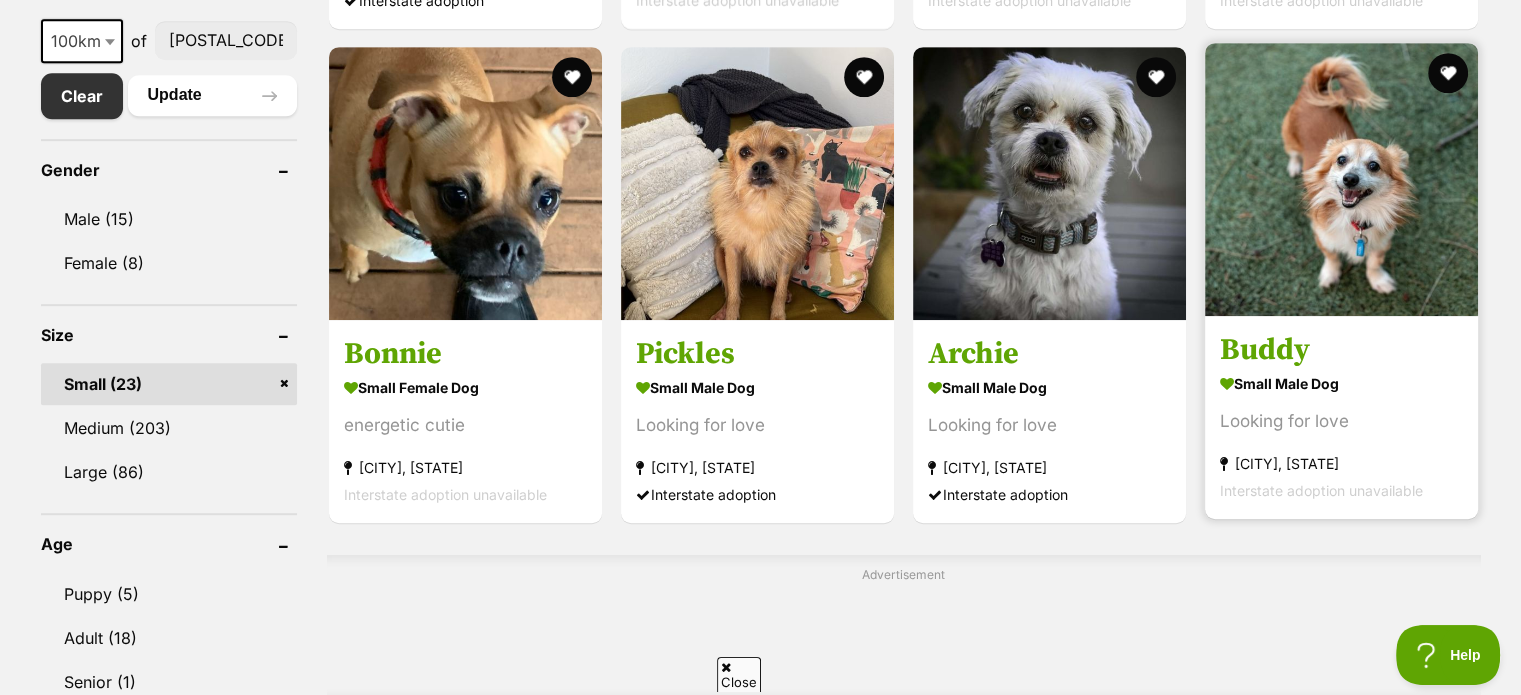 click on "Looking for love" at bounding box center [1341, 421] 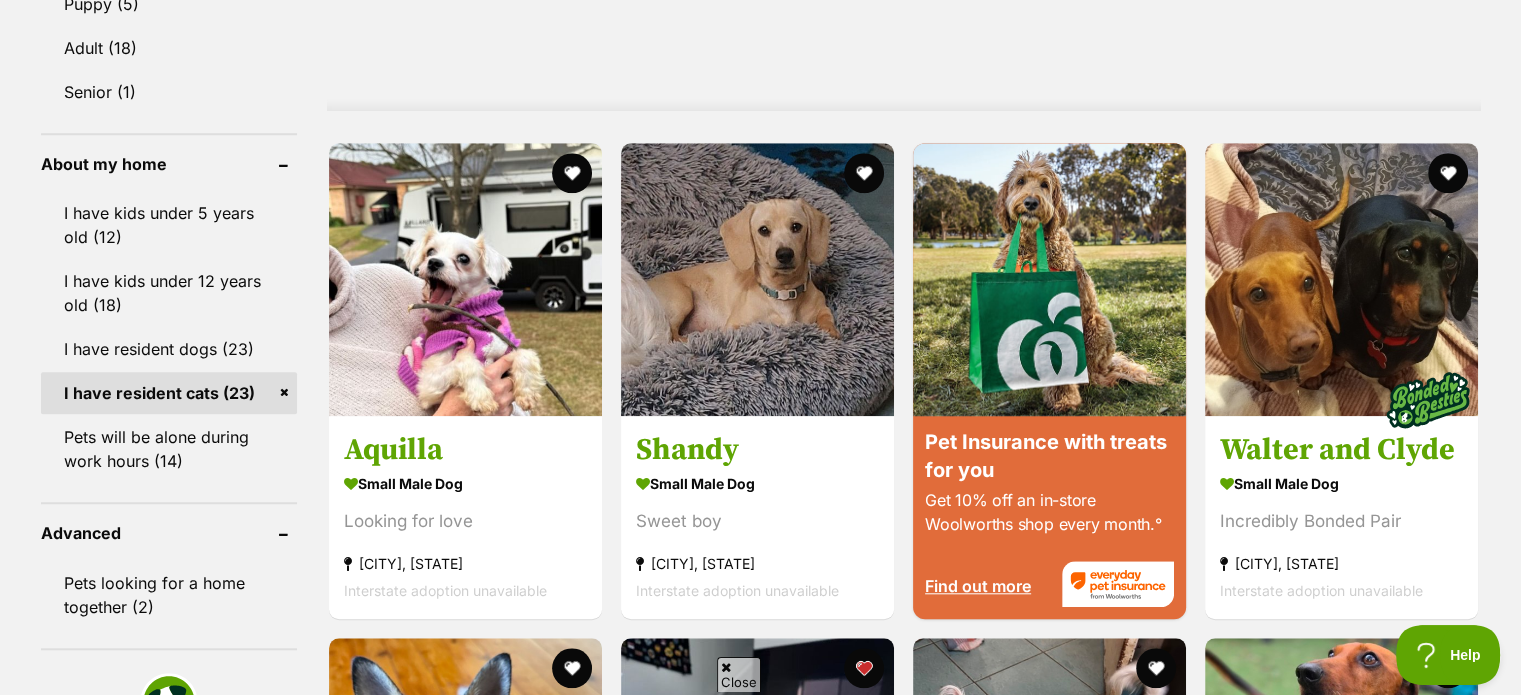 scroll, scrollTop: 1700, scrollLeft: 0, axis: vertical 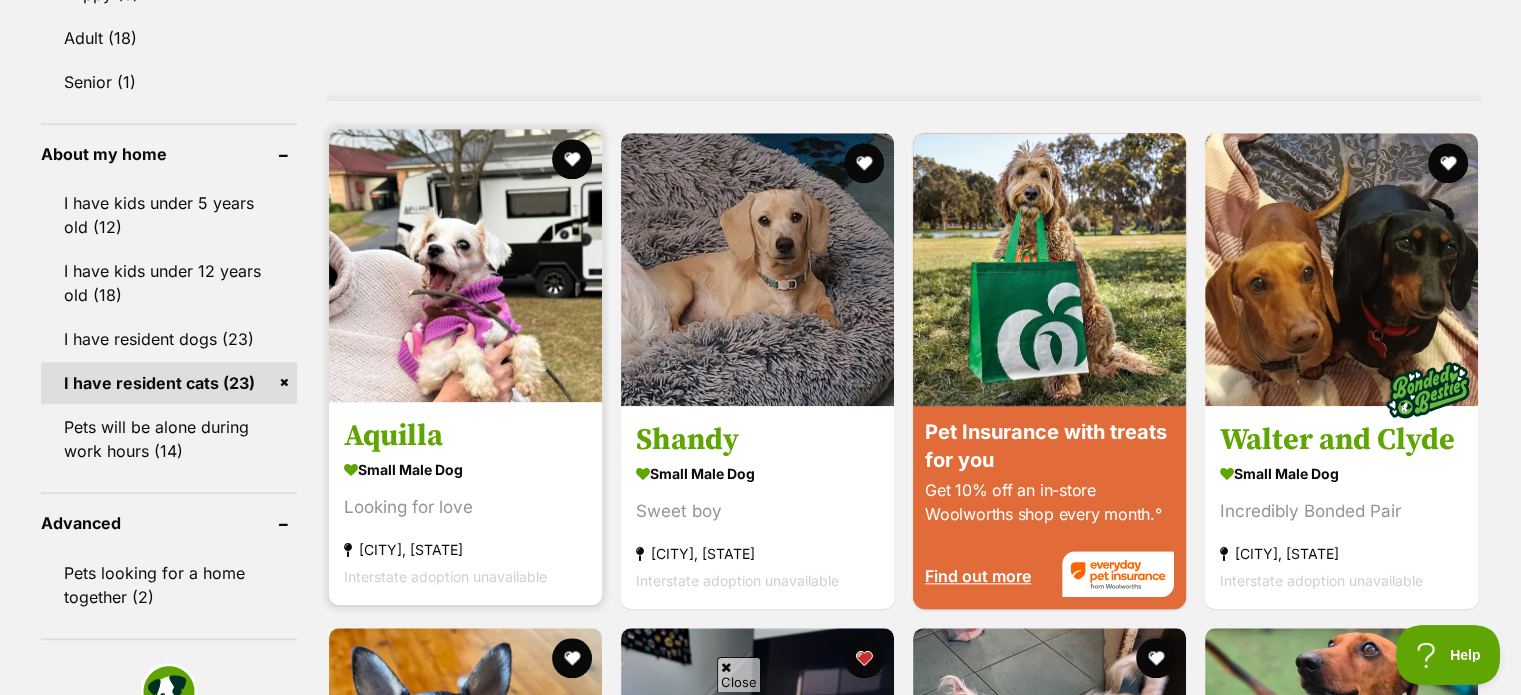 click on "Looking for love" at bounding box center [465, 507] 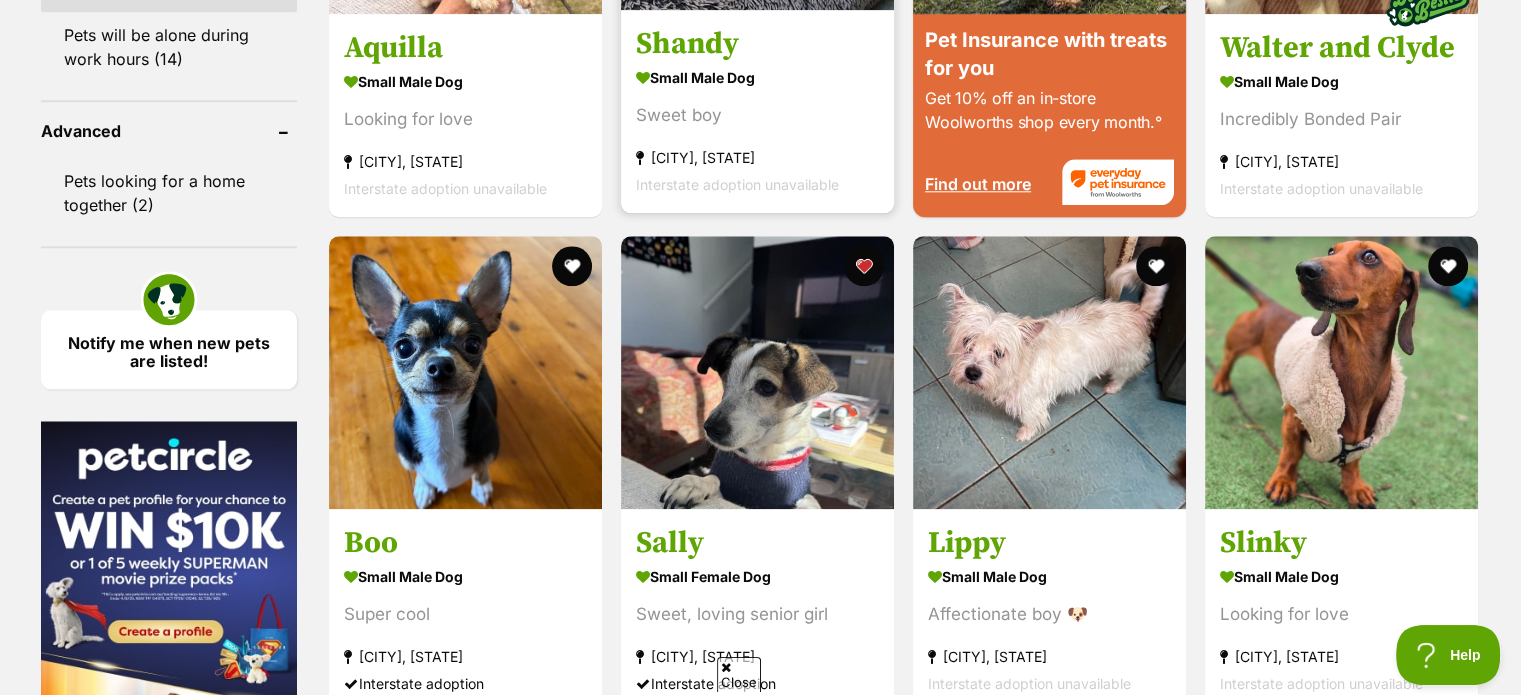 scroll, scrollTop: 2100, scrollLeft: 0, axis: vertical 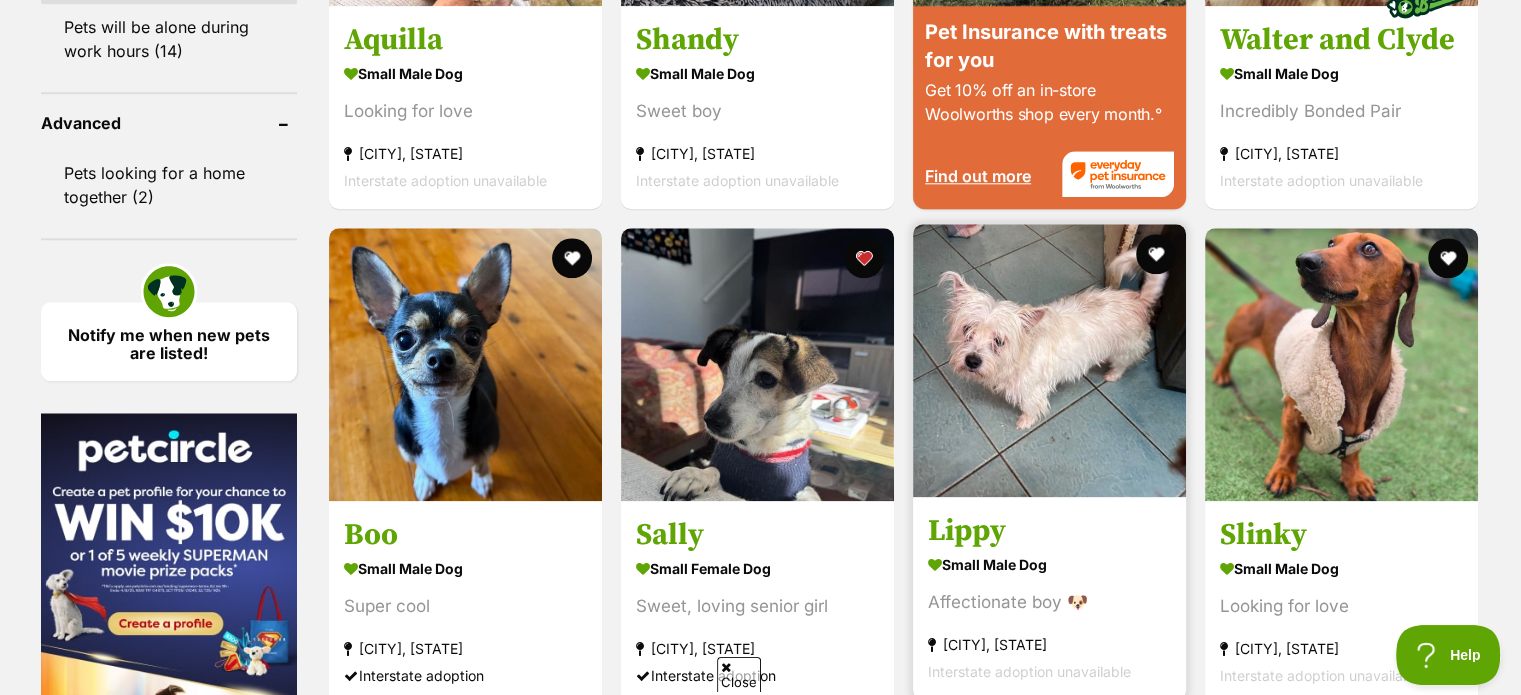 click on "Affectionate boy 🐶" at bounding box center (1049, 601) 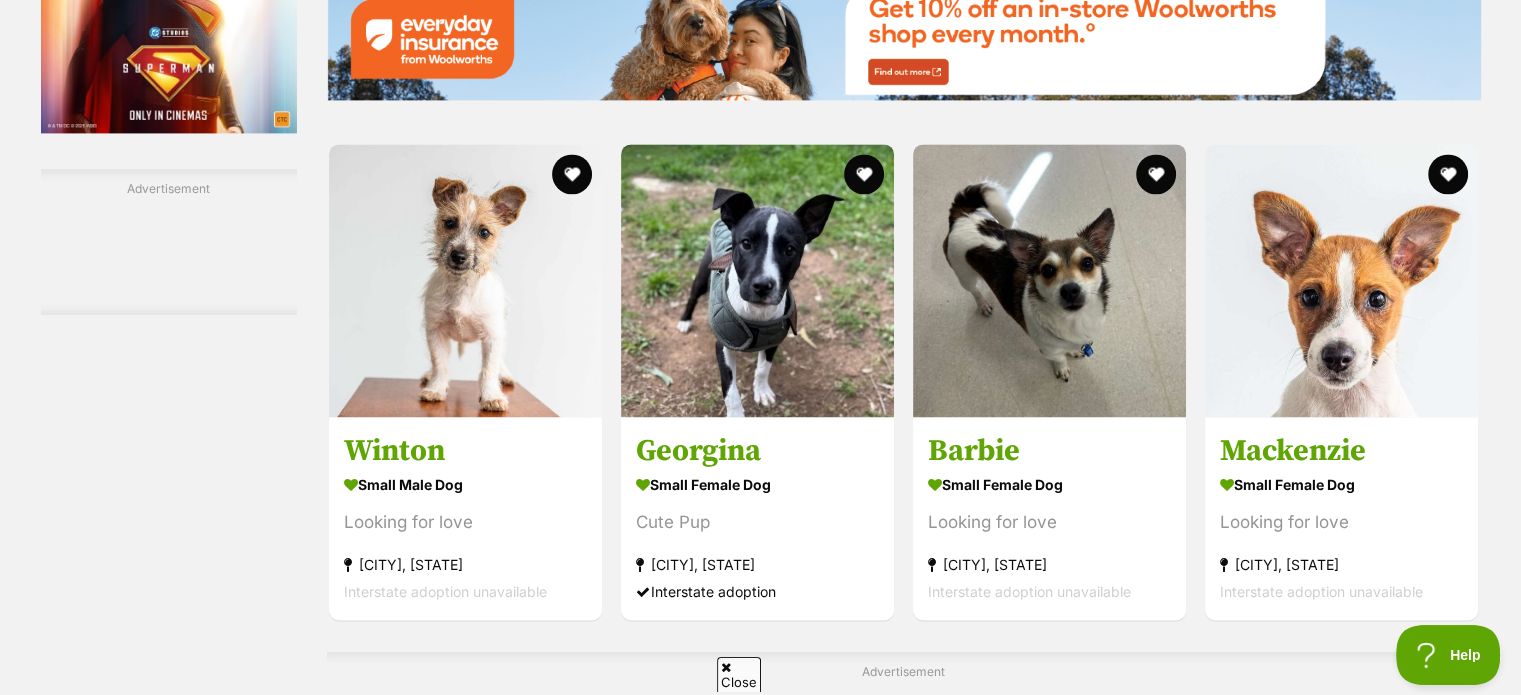 scroll, scrollTop: 2900, scrollLeft: 0, axis: vertical 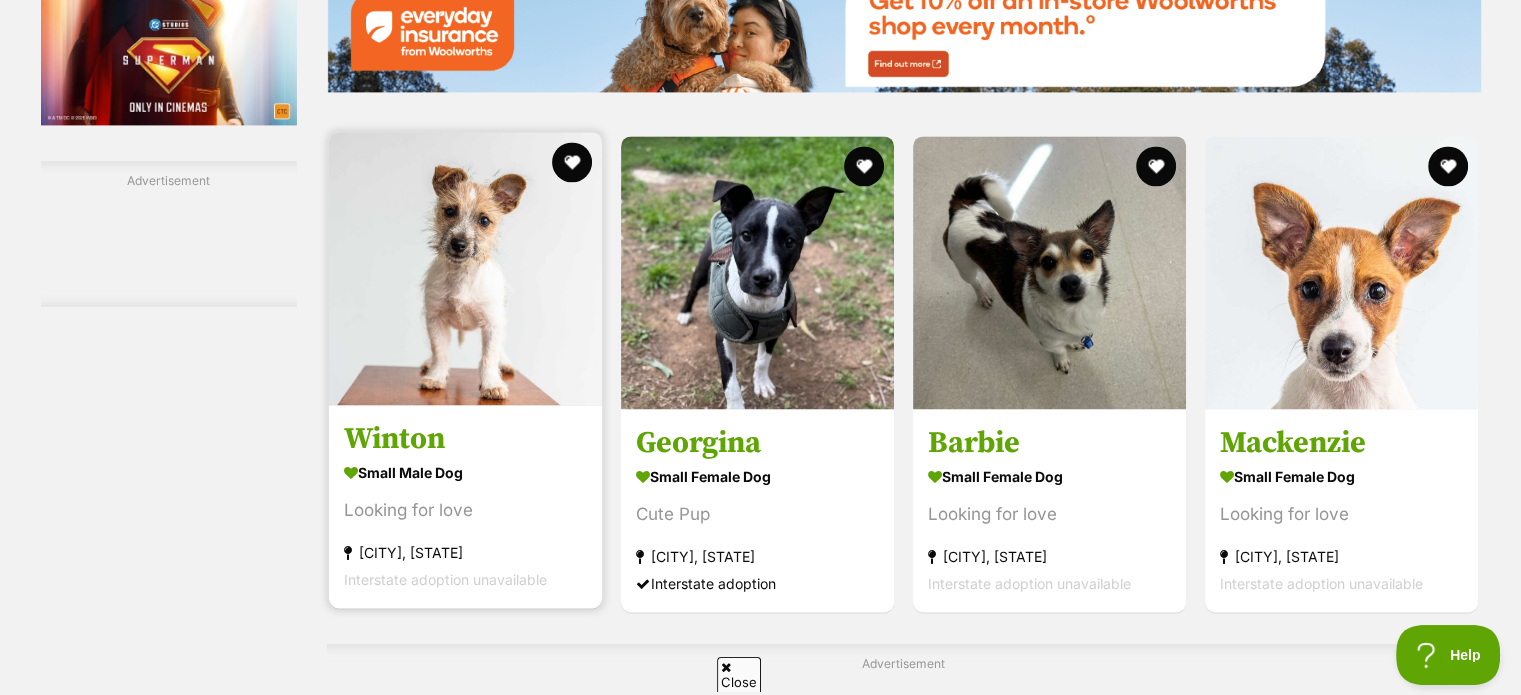 click on "Looking for love" at bounding box center [465, 510] 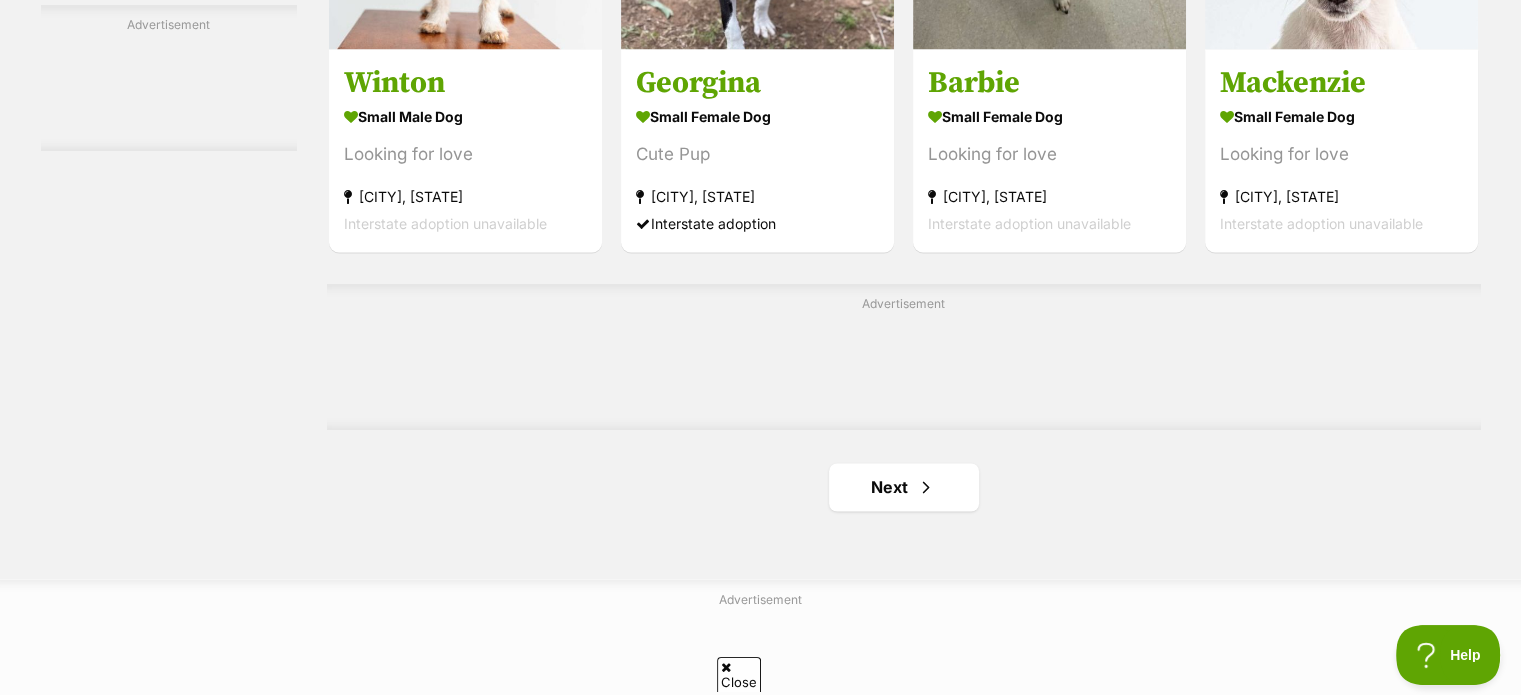 scroll, scrollTop: 3300, scrollLeft: 0, axis: vertical 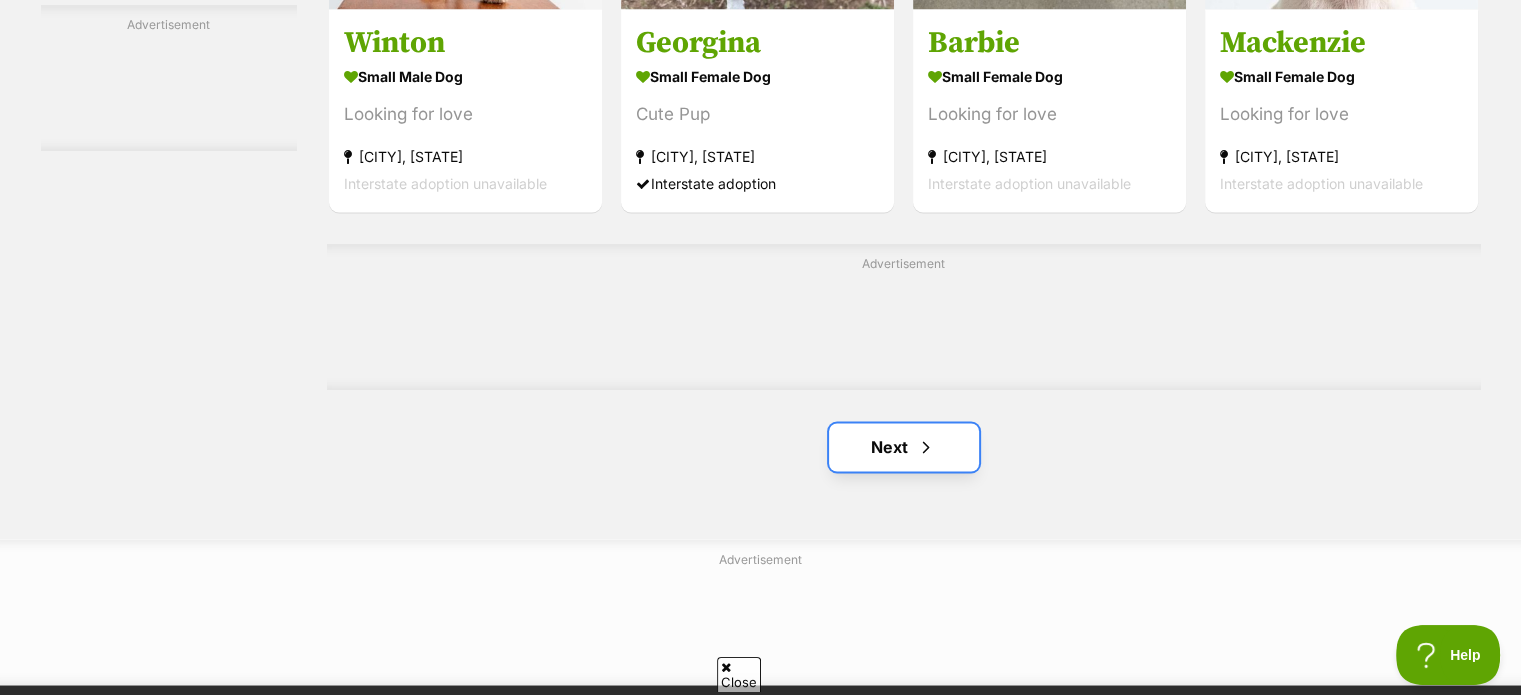 click on "Next" at bounding box center (904, 447) 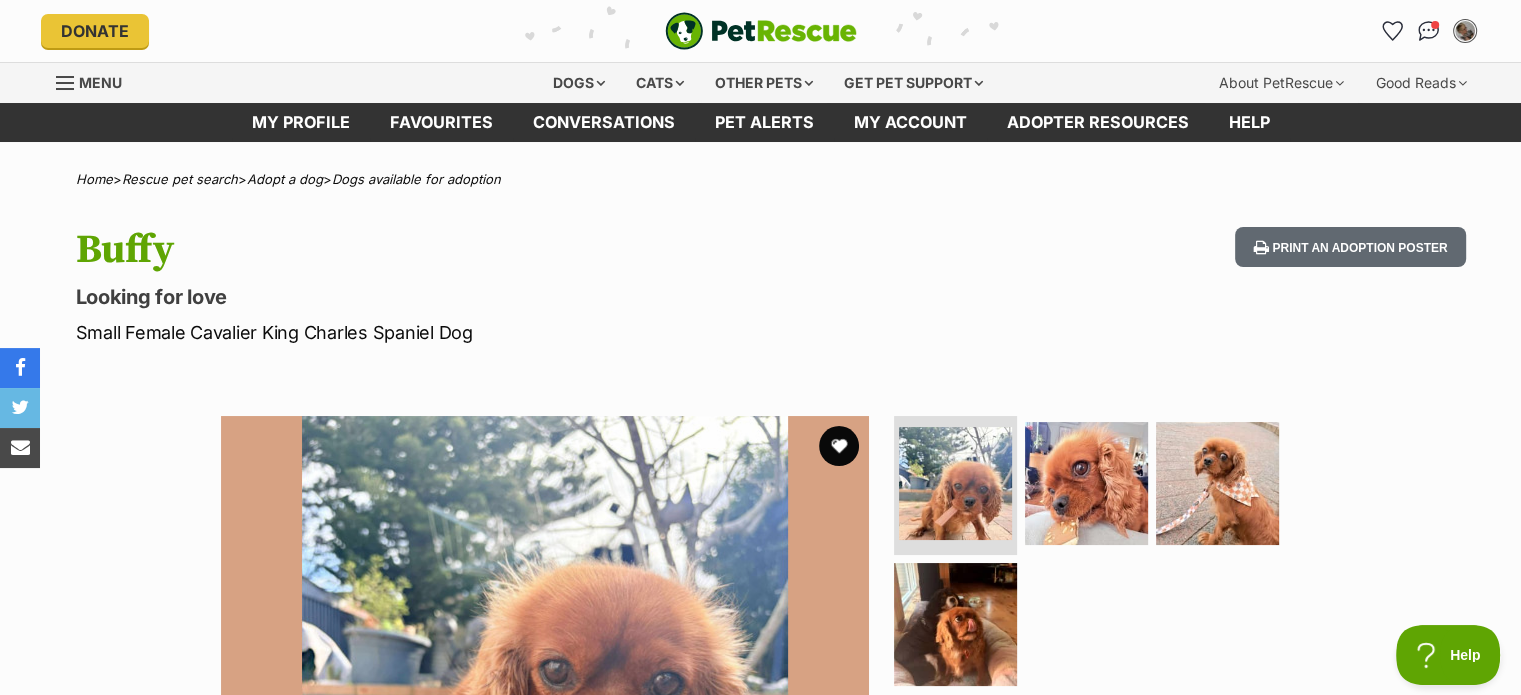 scroll, scrollTop: 0, scrollLeft: 0, axis: both 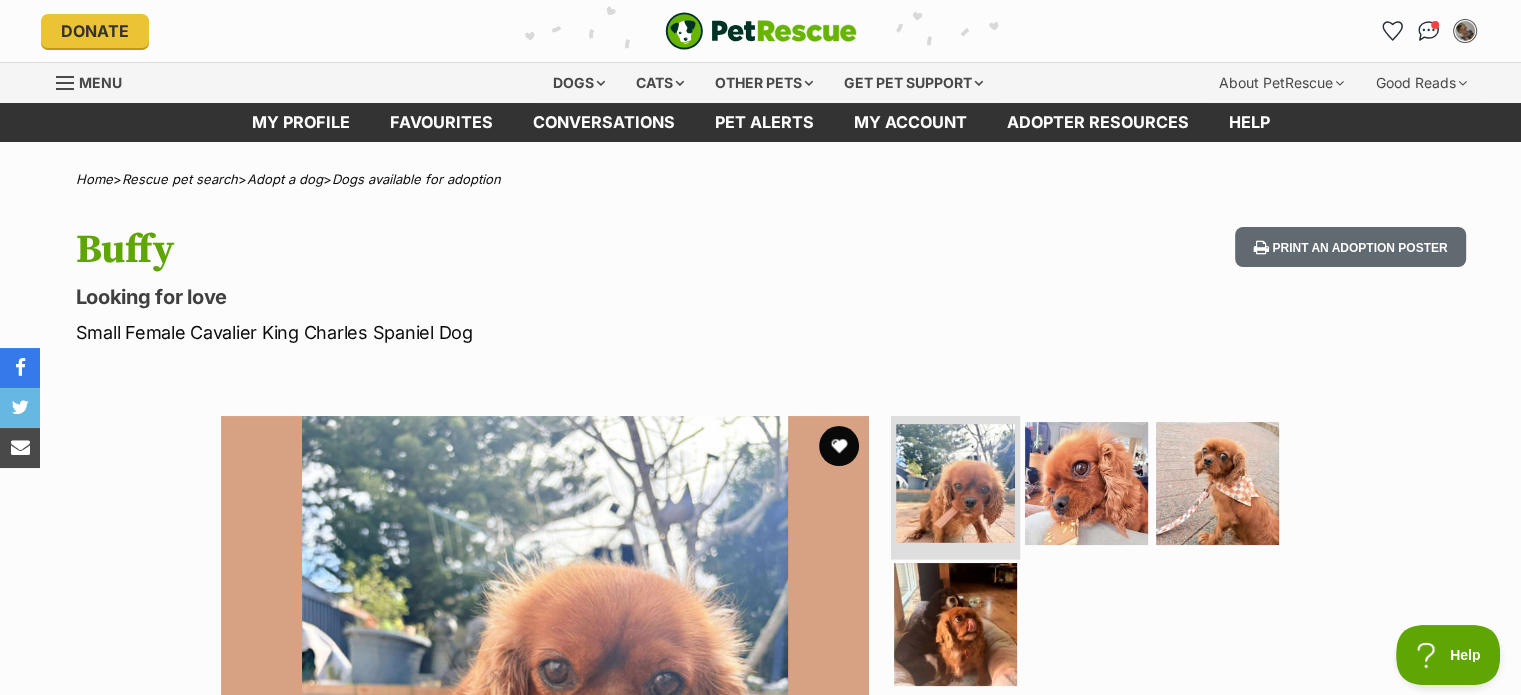 click at bounding box center [955, 483] 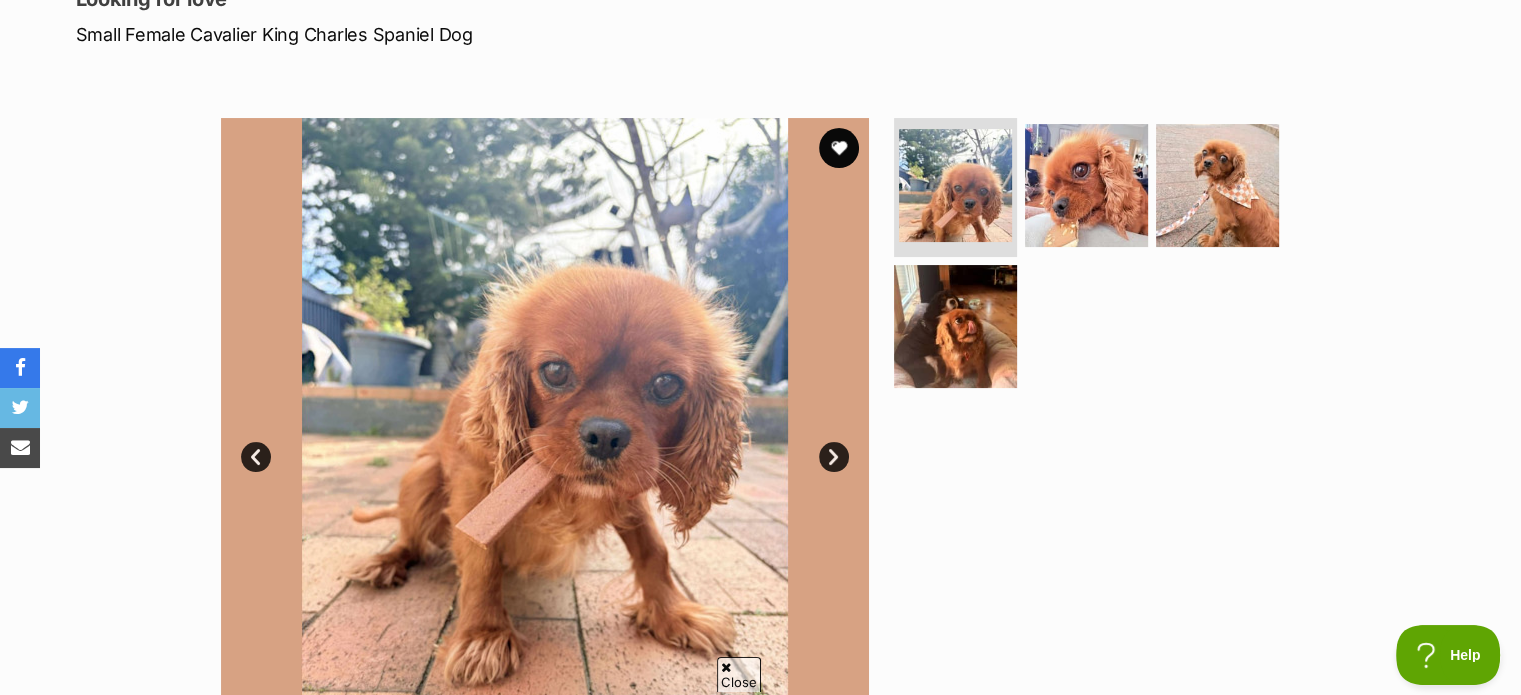 scroll, scrollTop: 300, scrollLeft: 0, axis: vertical 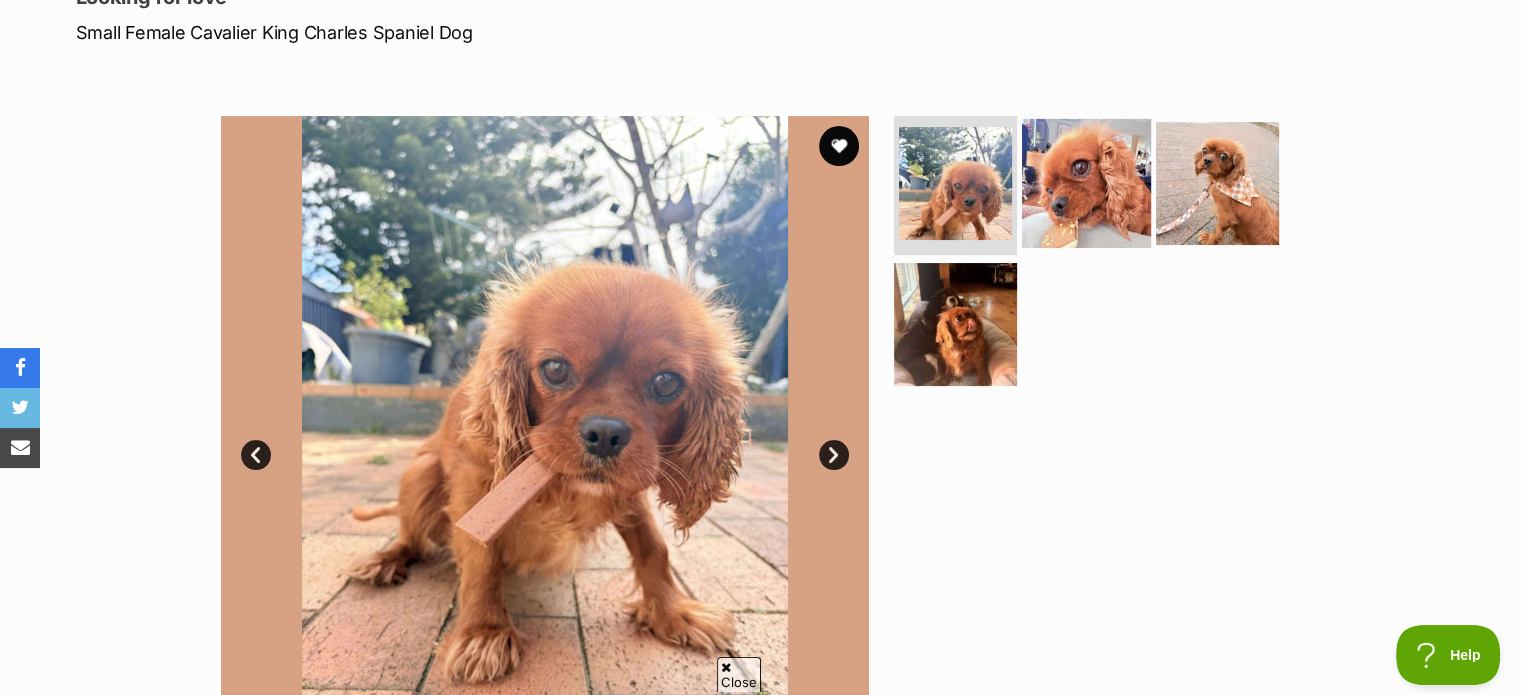 click at bounding box center [1086, 182] 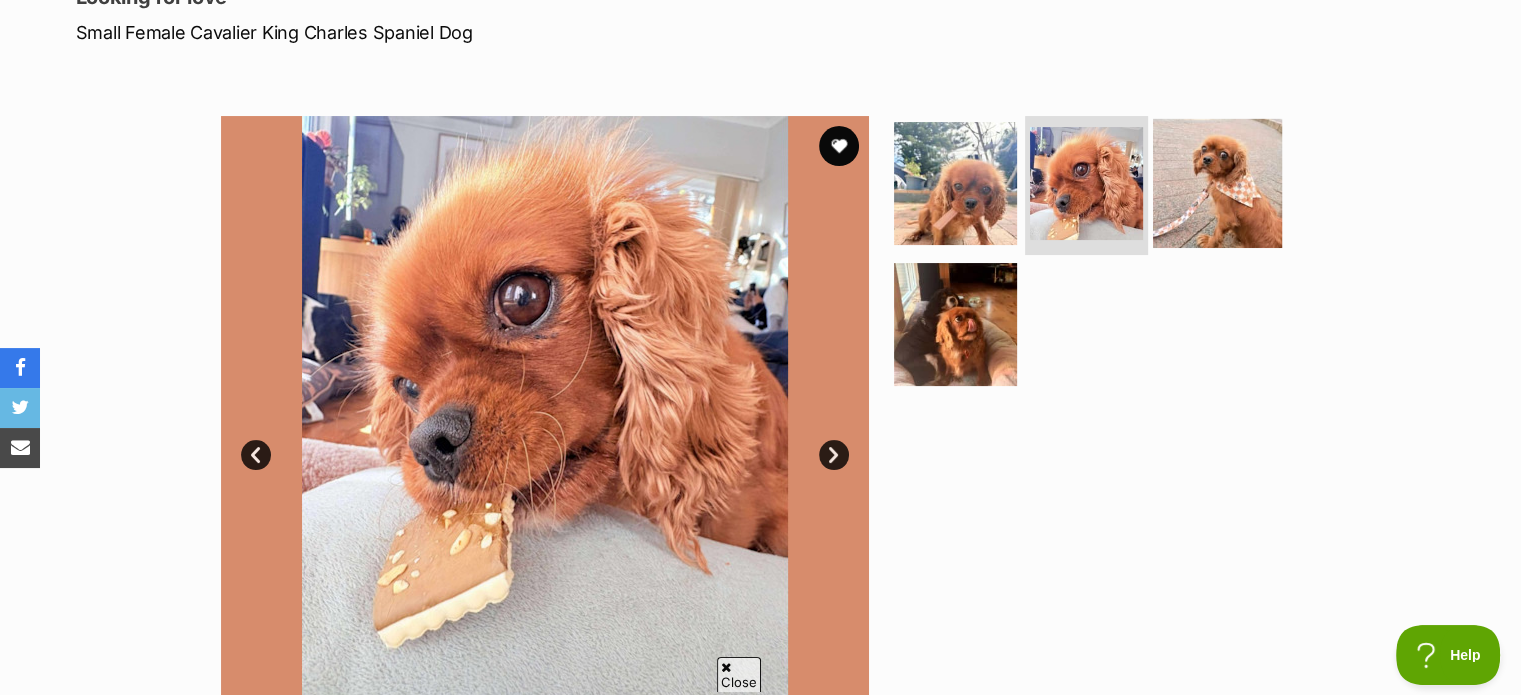 click at bounding box center [1217, 182] 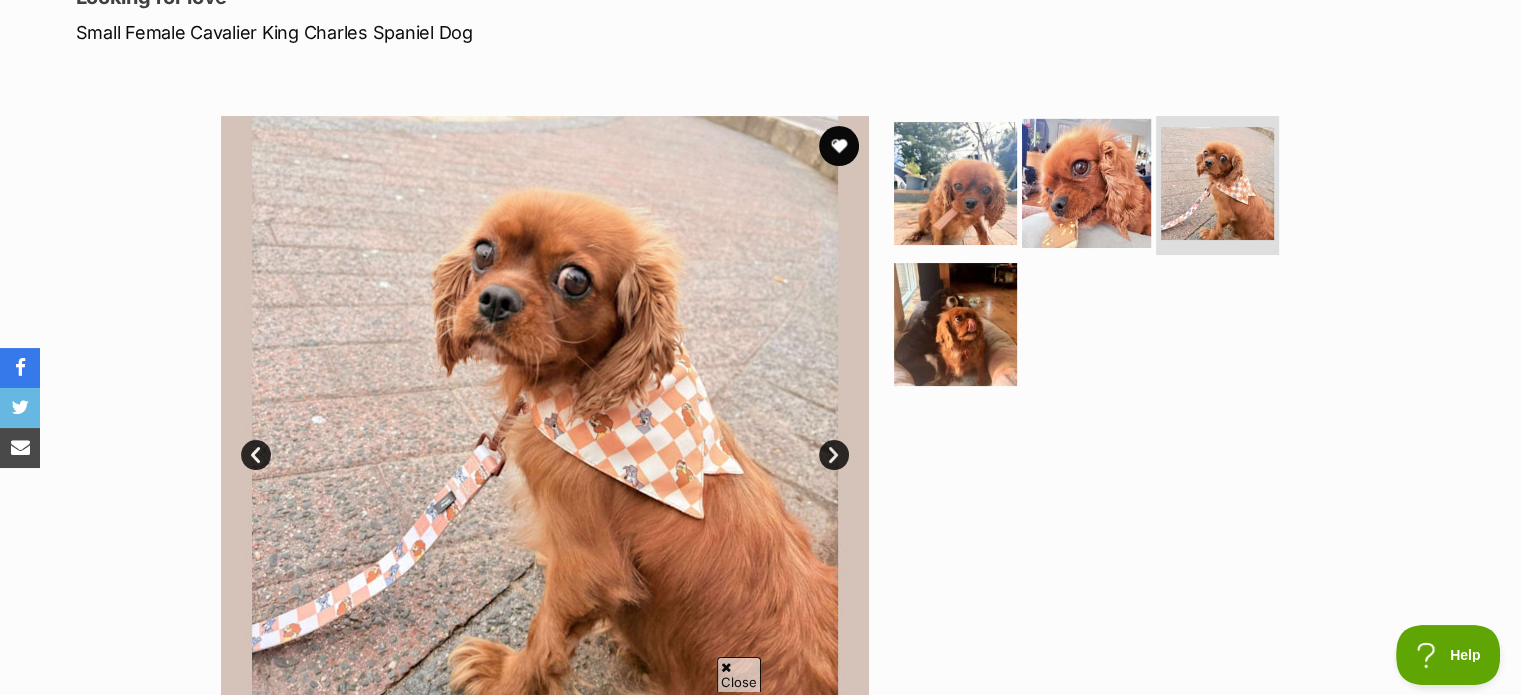 click at bounding box center [1086, 182] 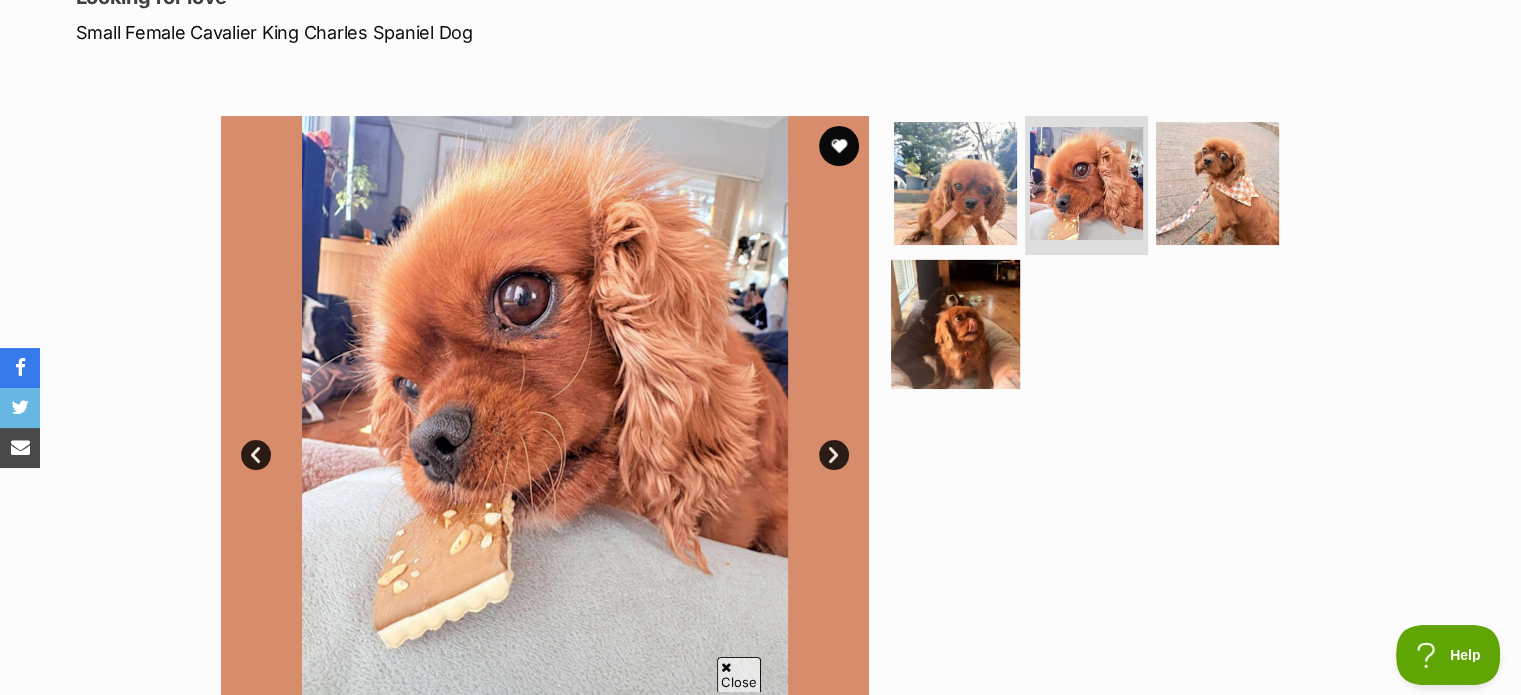 click at bounding box center [955, 324] 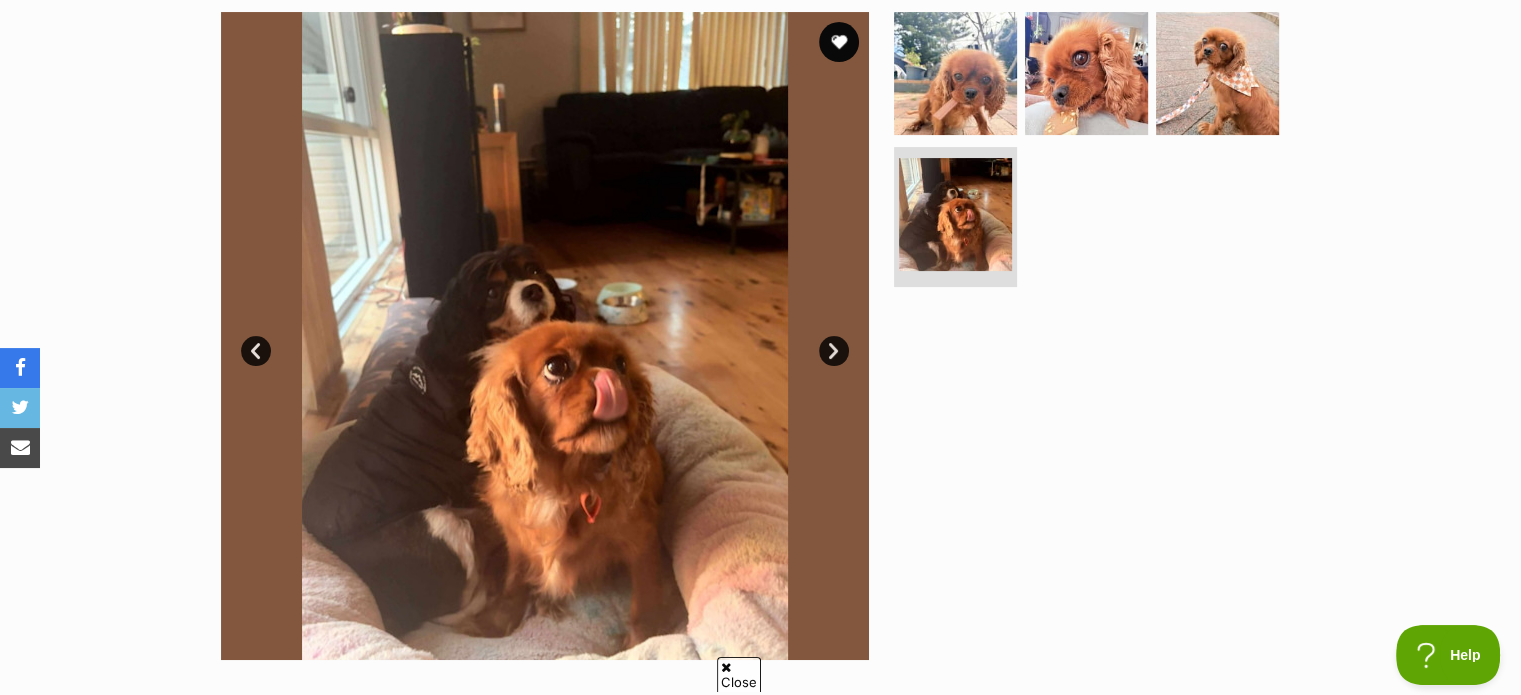 scroll, scrollTop: 400, scrollLeft: 0, axis: vertical 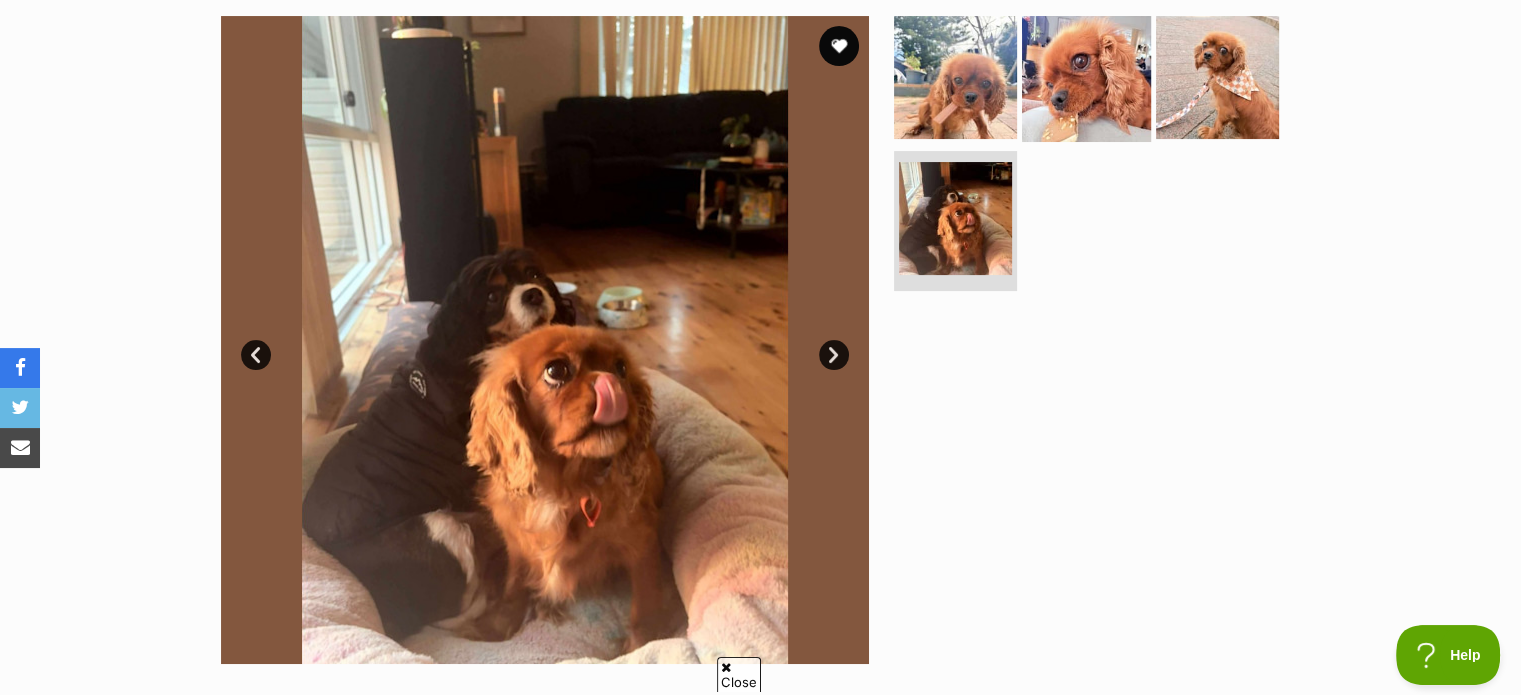 click at bounding box center (1086, 76) 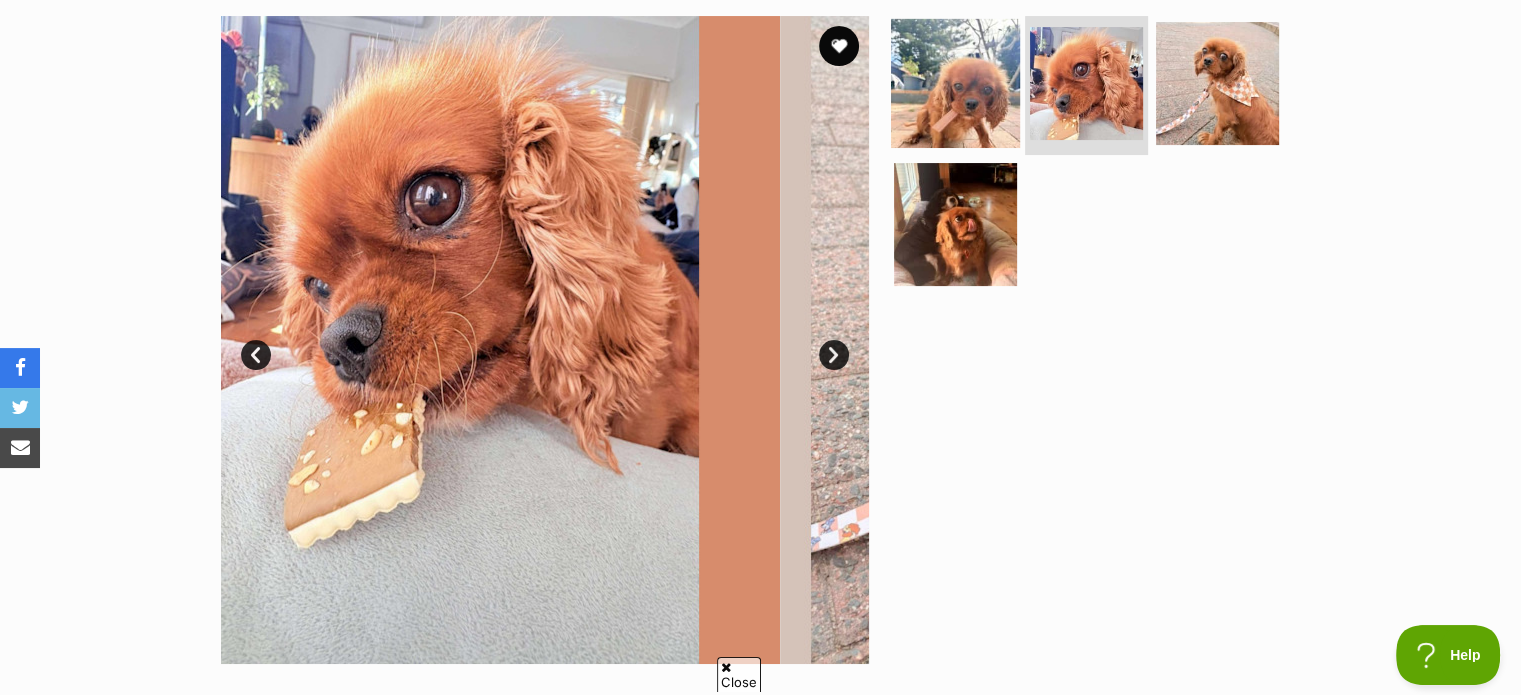 click at bounding box center [955, 82] 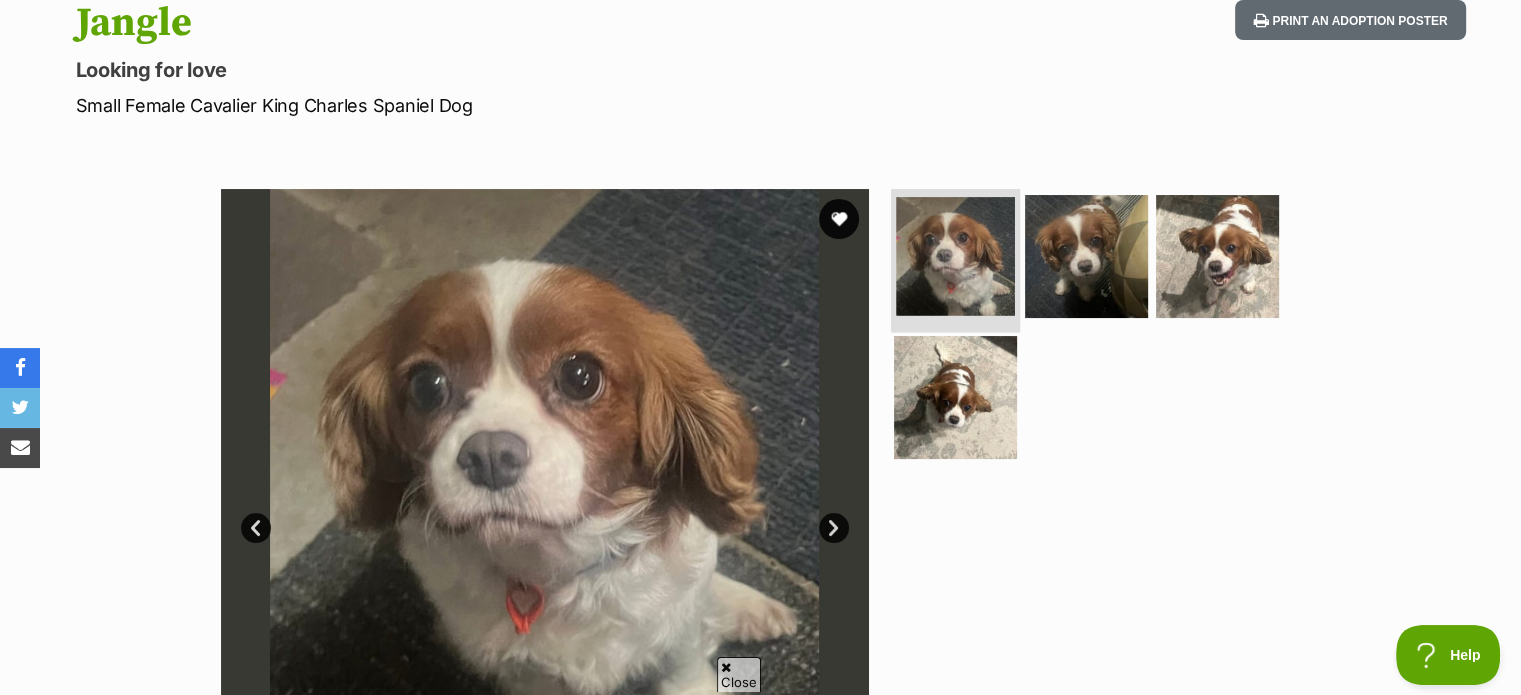 scroll, scrollTop: 200, scrollLeft: 0, axis: vertical 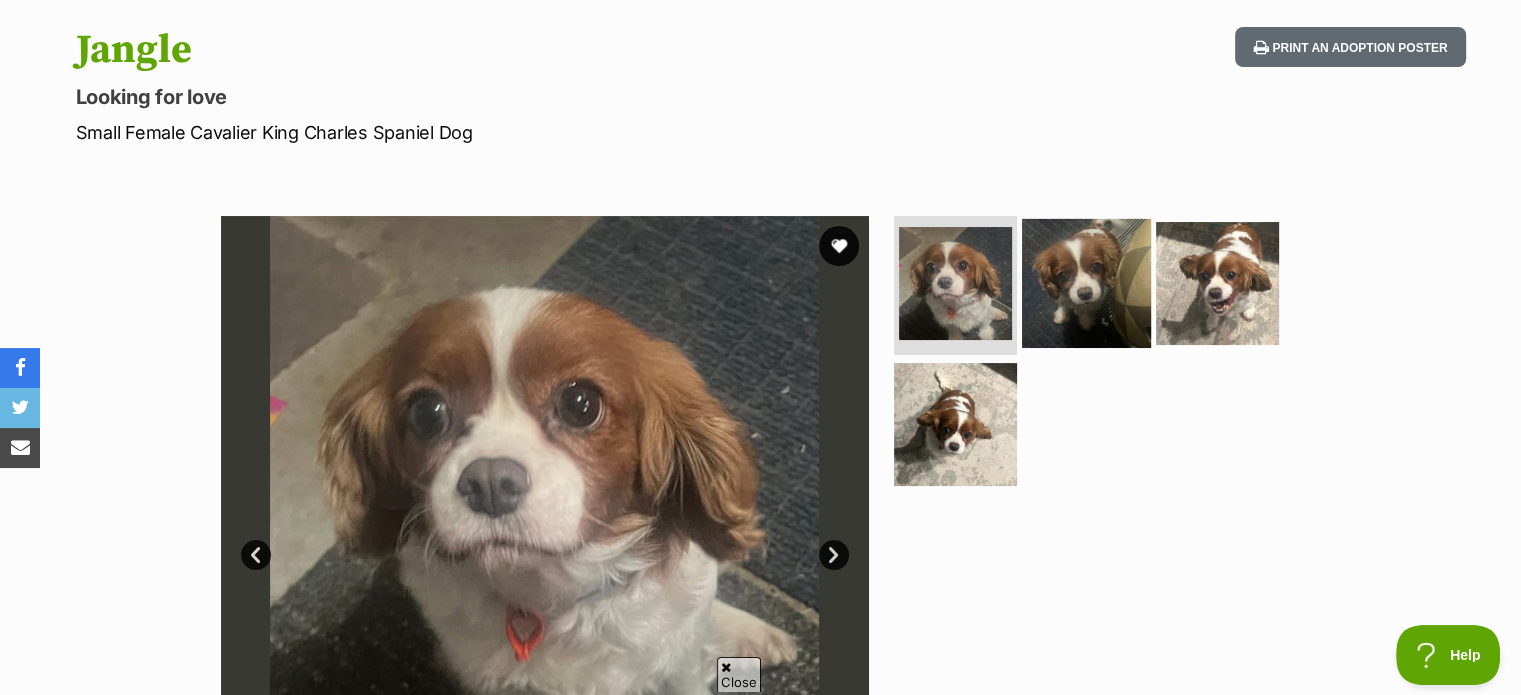 click at bounding box center [1086, 282] 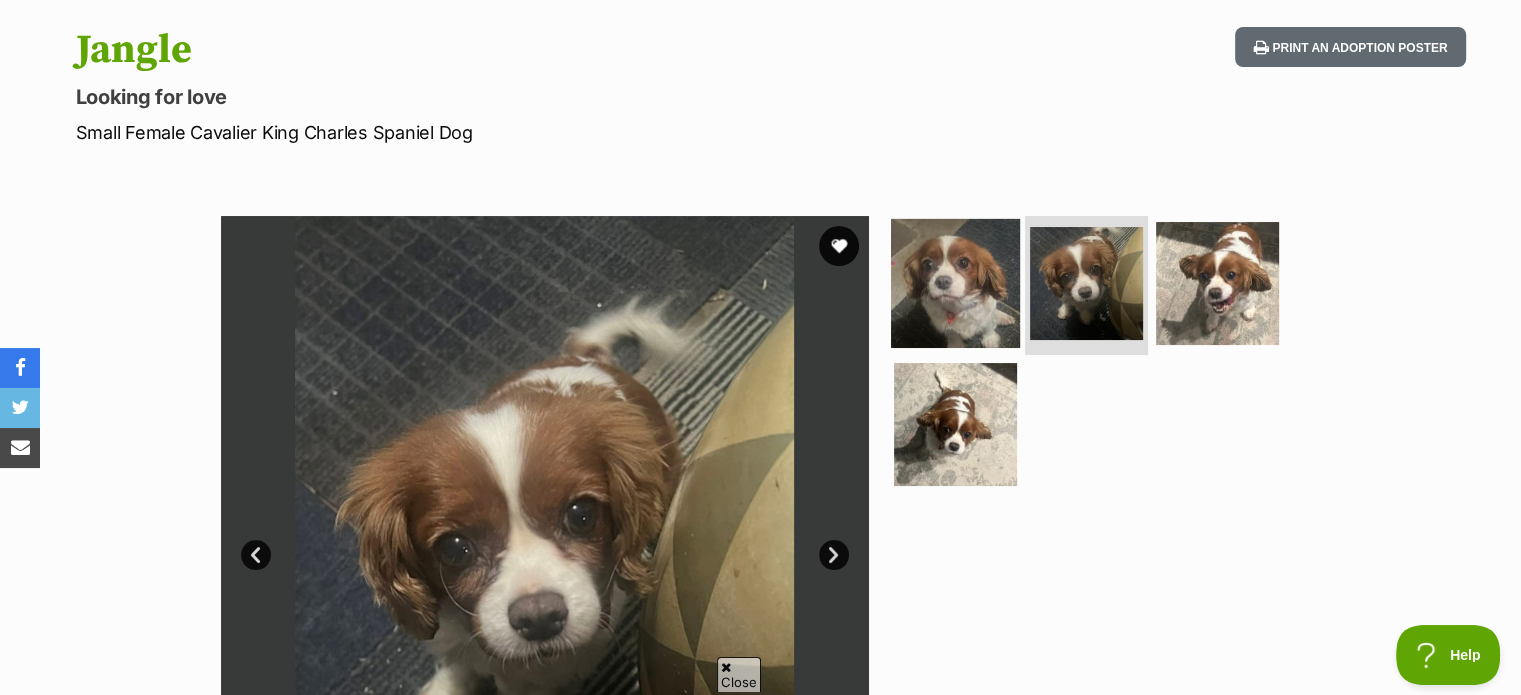 drag, startPoint x: 970, startPoint y: 303, endPoint x: 1071, endPoint y: 311, distance: 101.31634 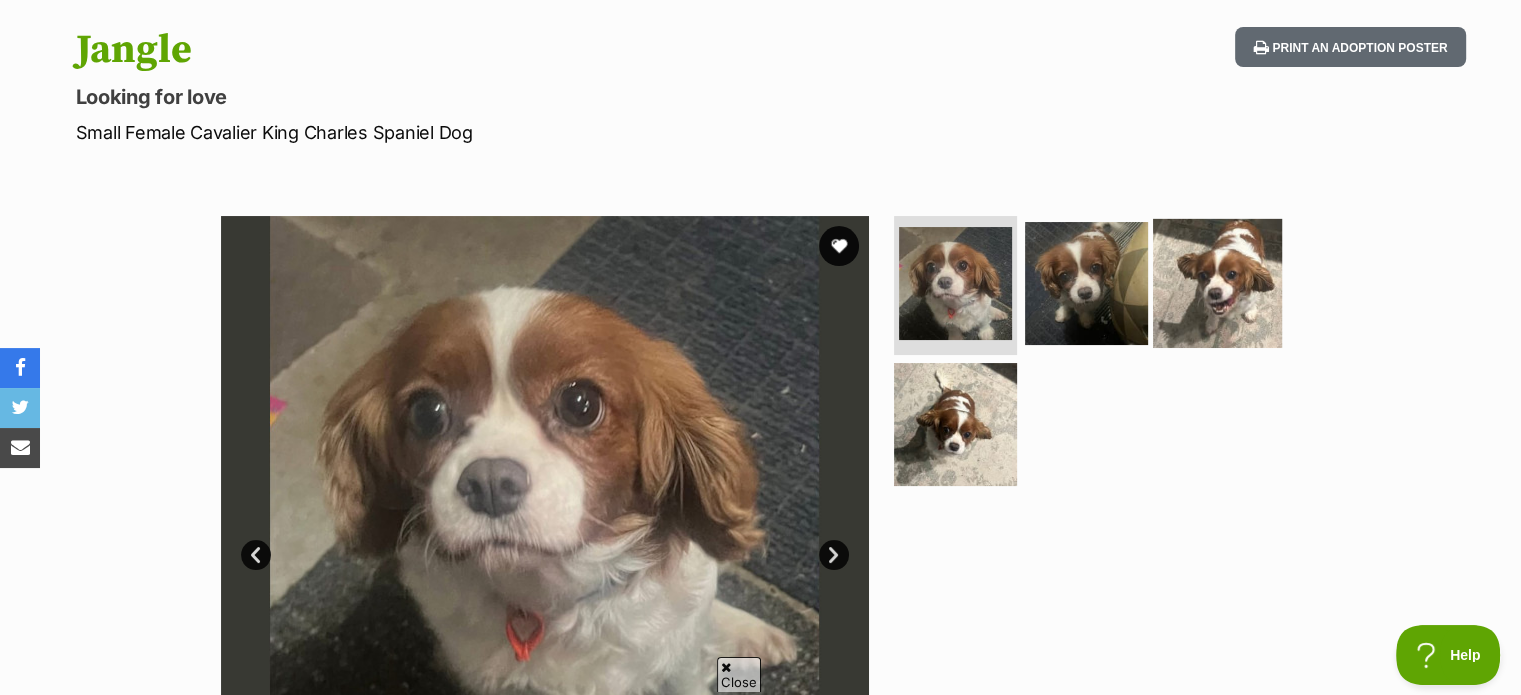 click at bounding box center (1217, 282) 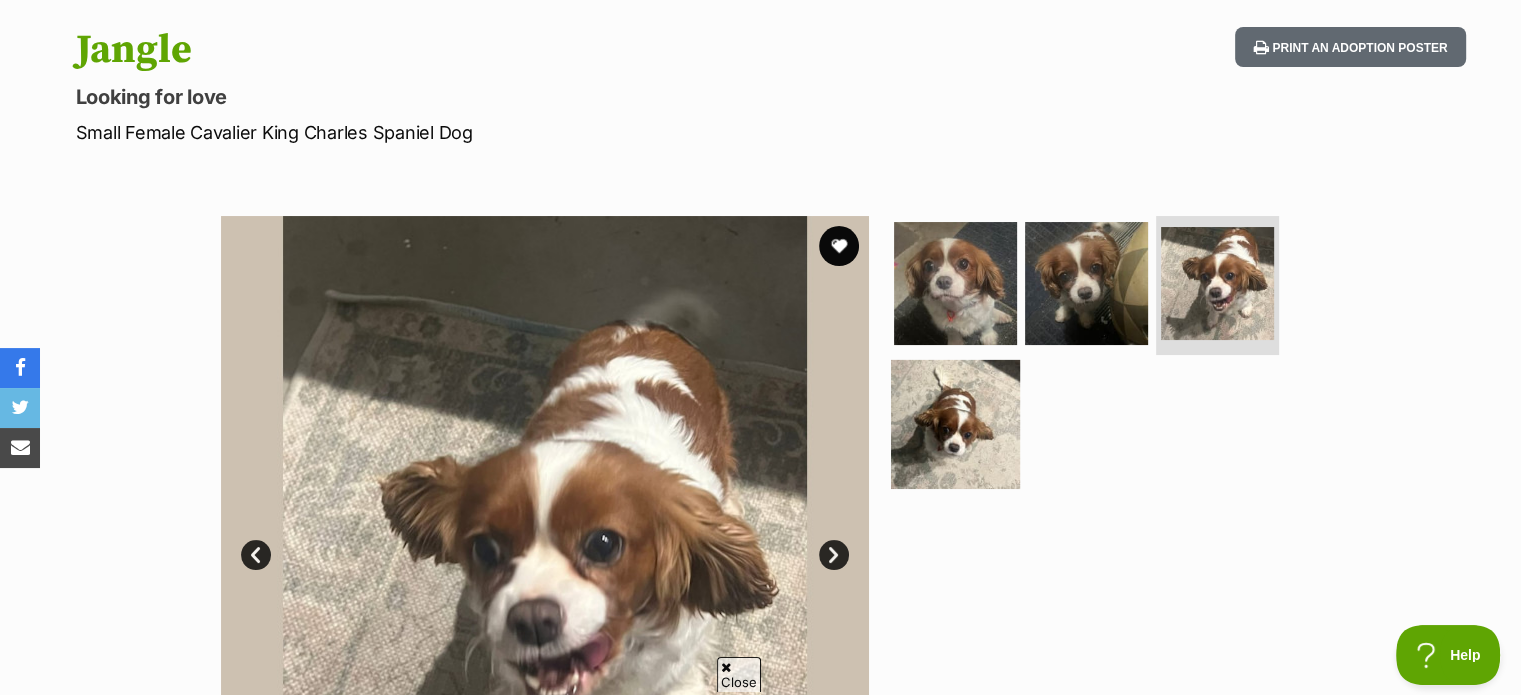 click at bounding box center [955, 424] 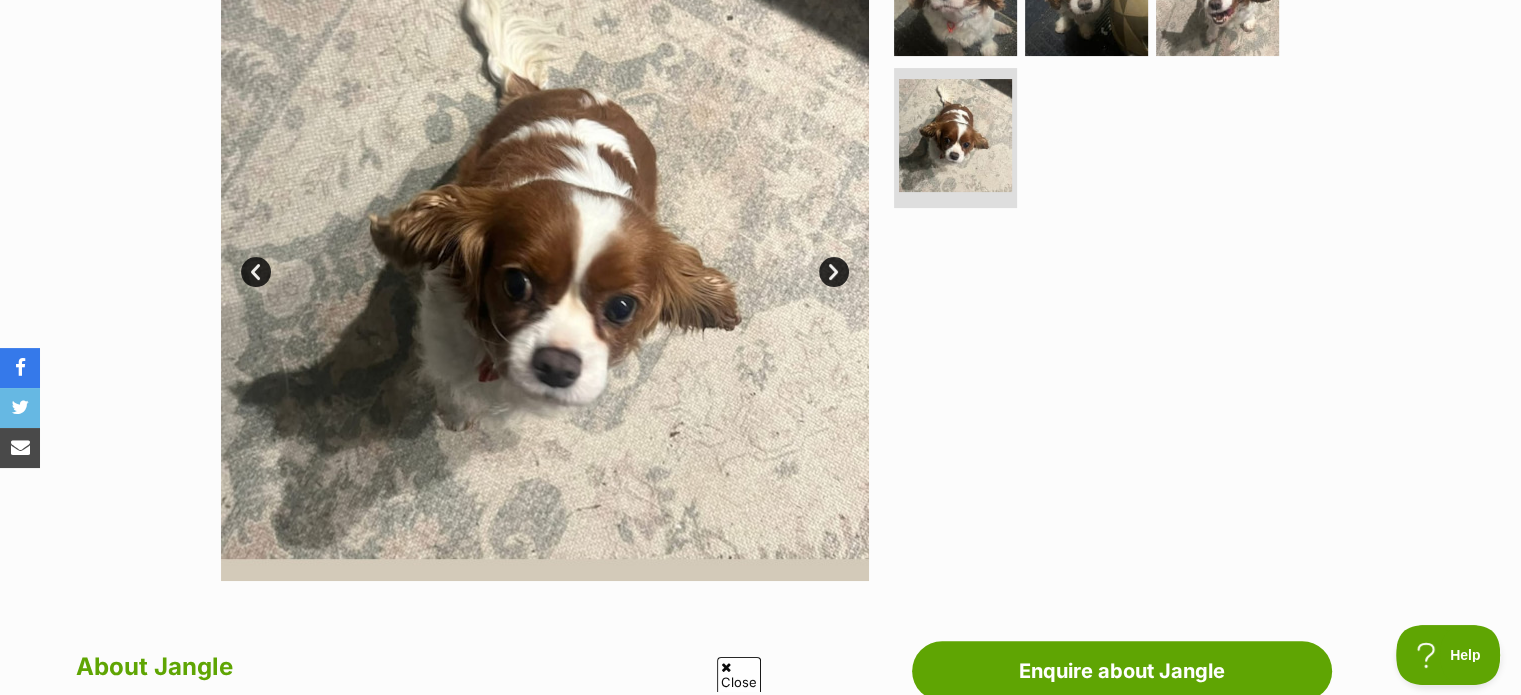 scroll, scrollTop: 400, scrollLeft: 0, axis: vertical 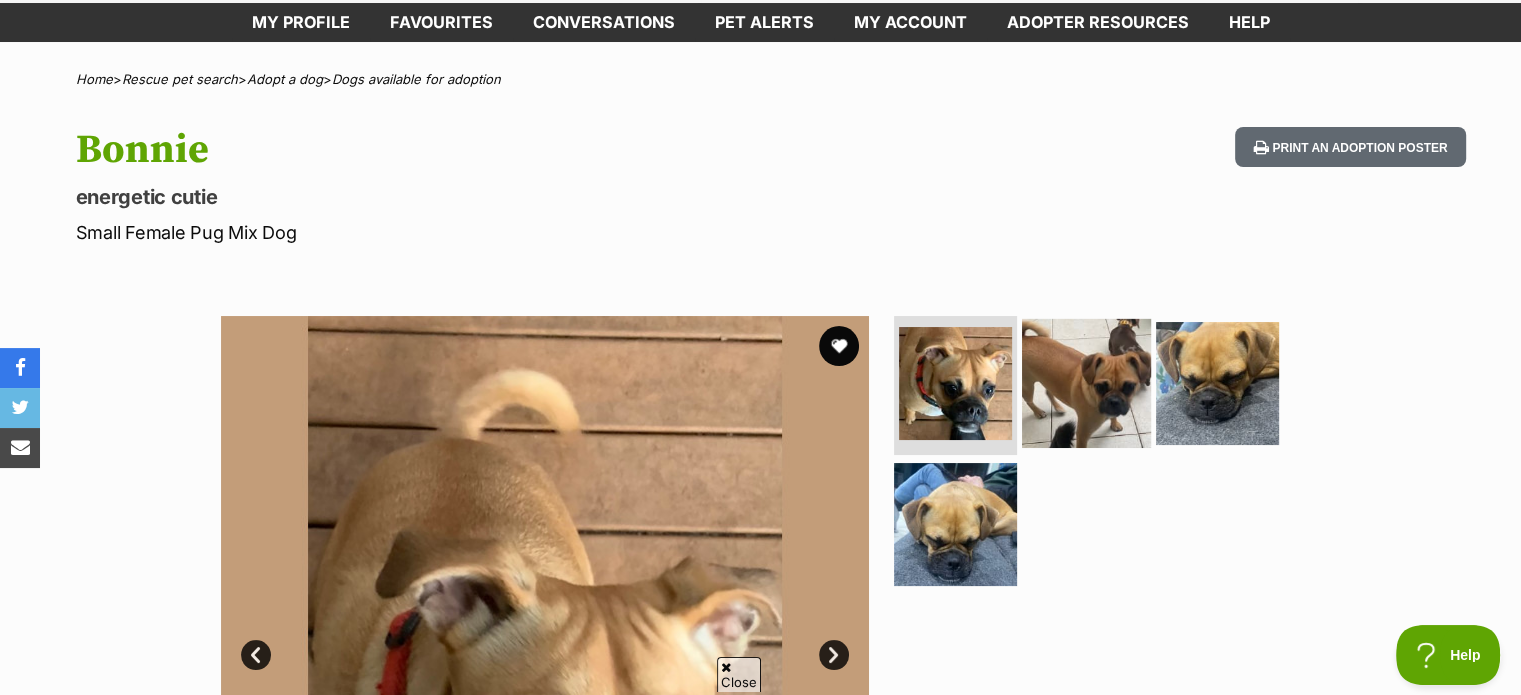 click at bounding box center [1086, 382] 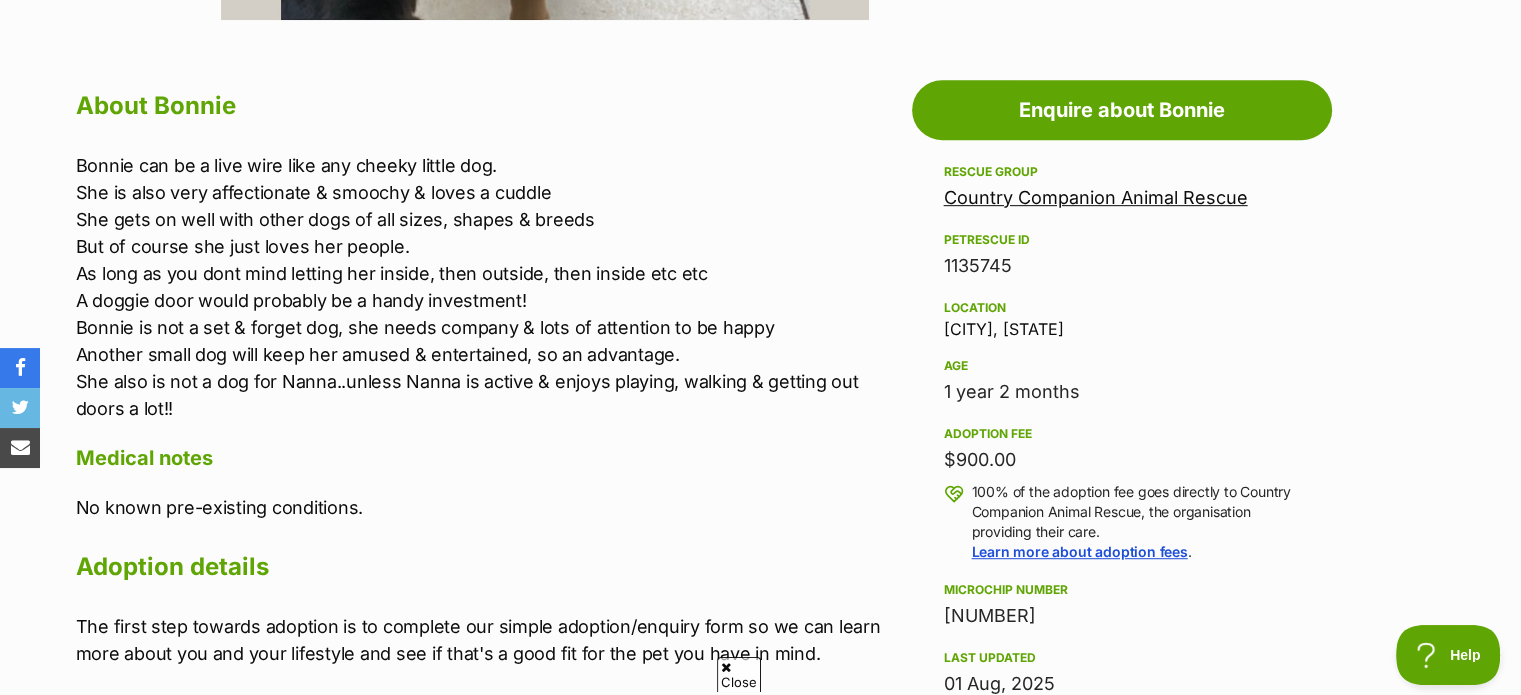 scroll, scrollTop: 1000, scrollLeft: 0, axis: vertical 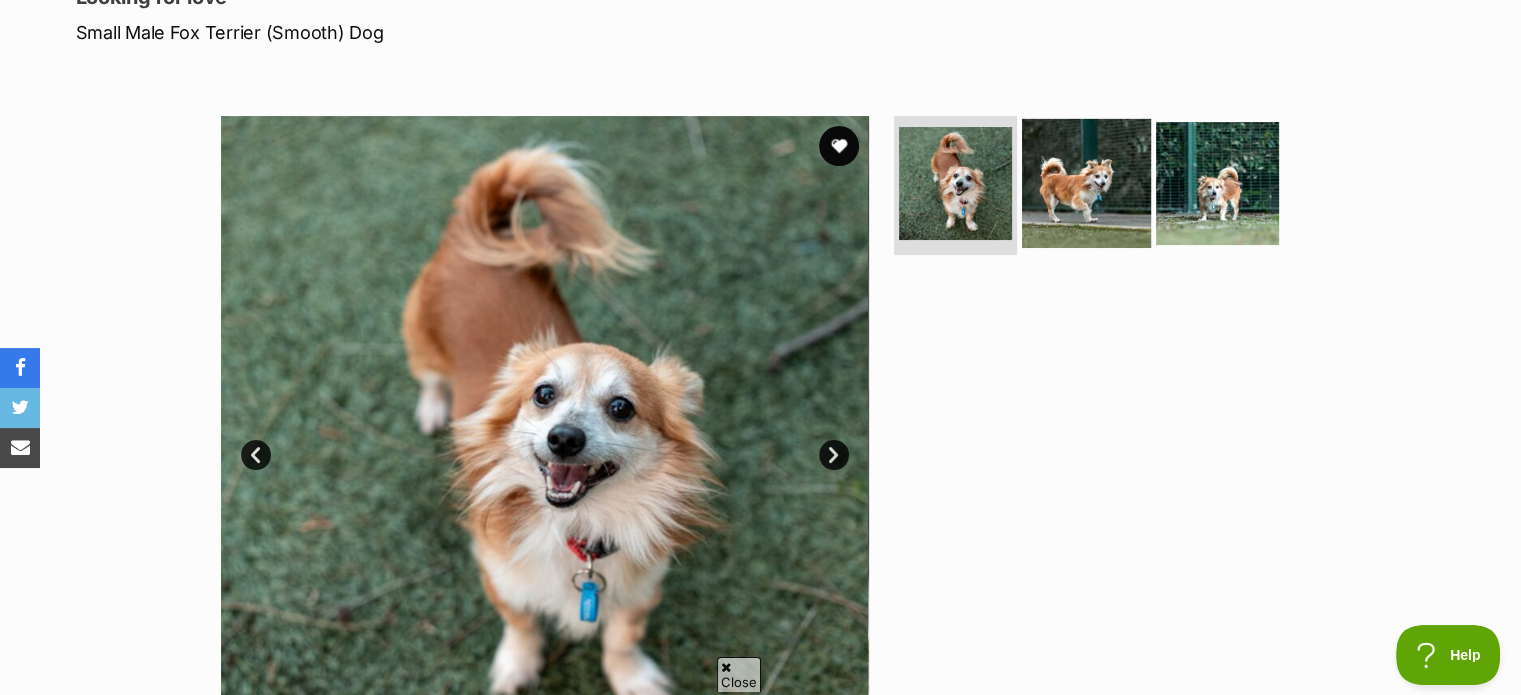 click at bounding box center [1086, 182] 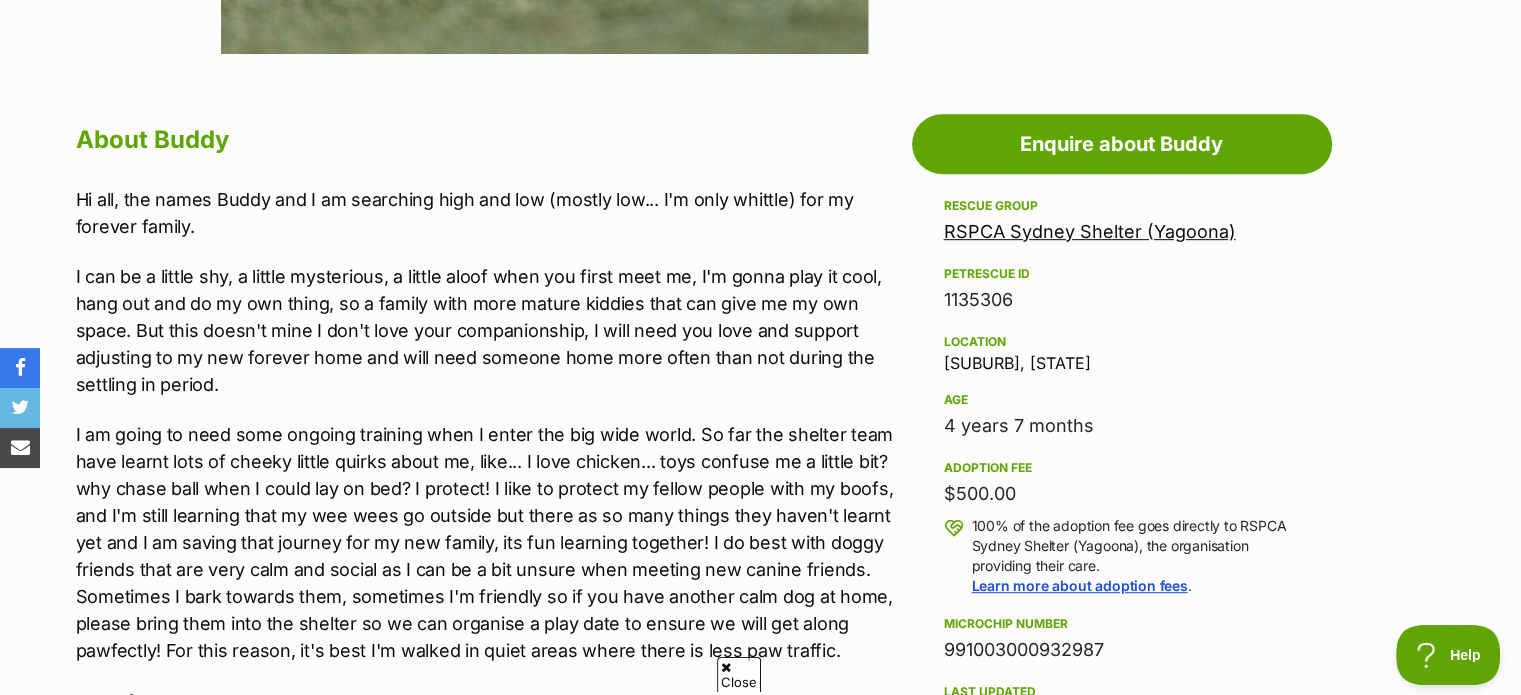 scroll, scrollTop: 1100, scrollLeft: 0, axis: vertical 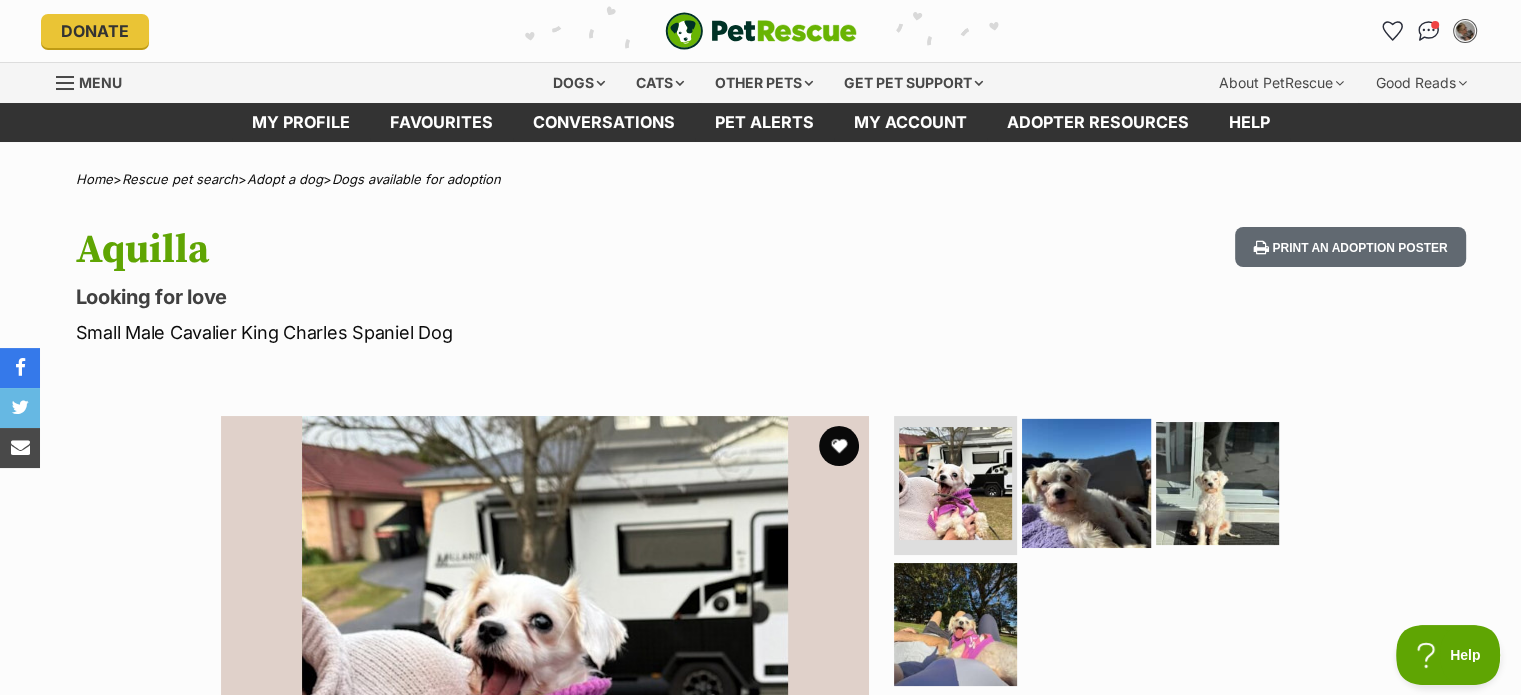 drag, startPoint x: 970, startPoint y: 503, endPoint x: 1069, endPoint y: 503, distance: 99 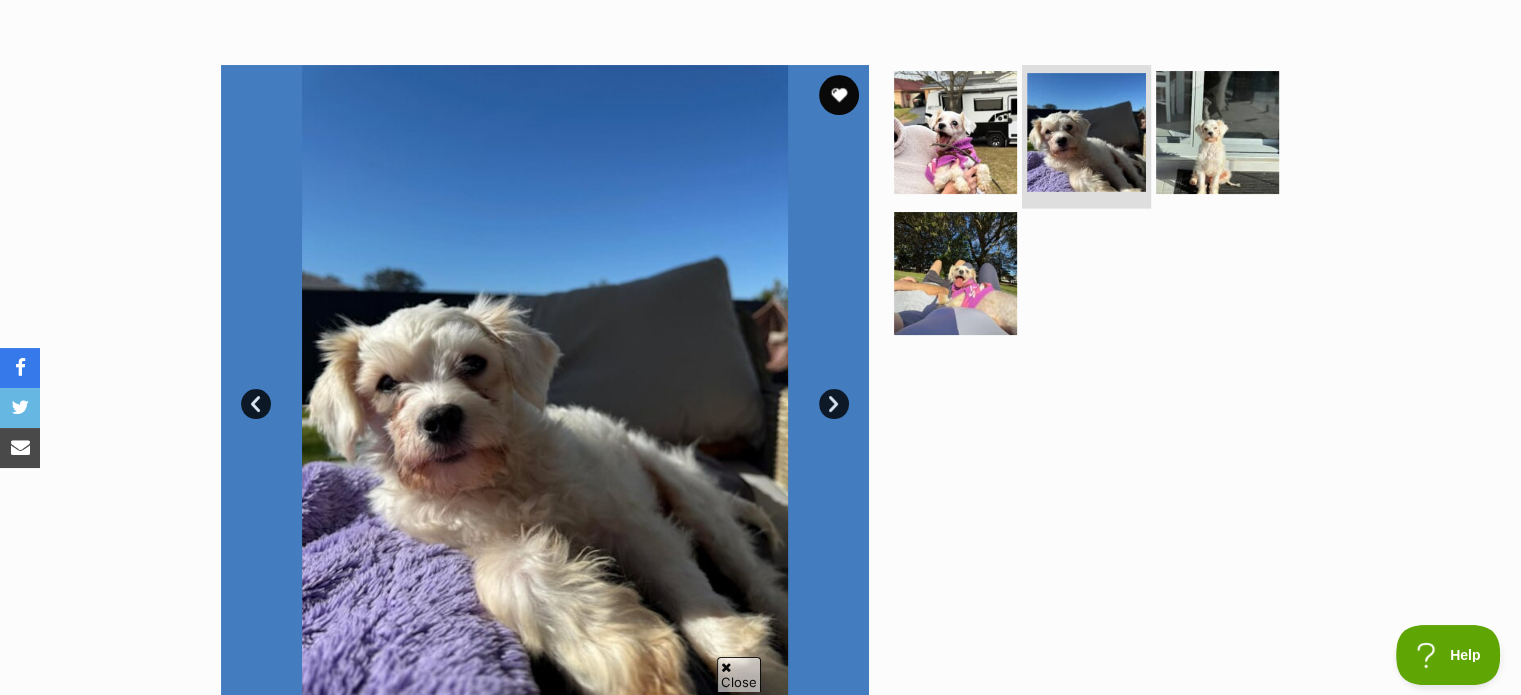 scroll, scrollTop: 400, scrollLeft: 0, axis: vertical 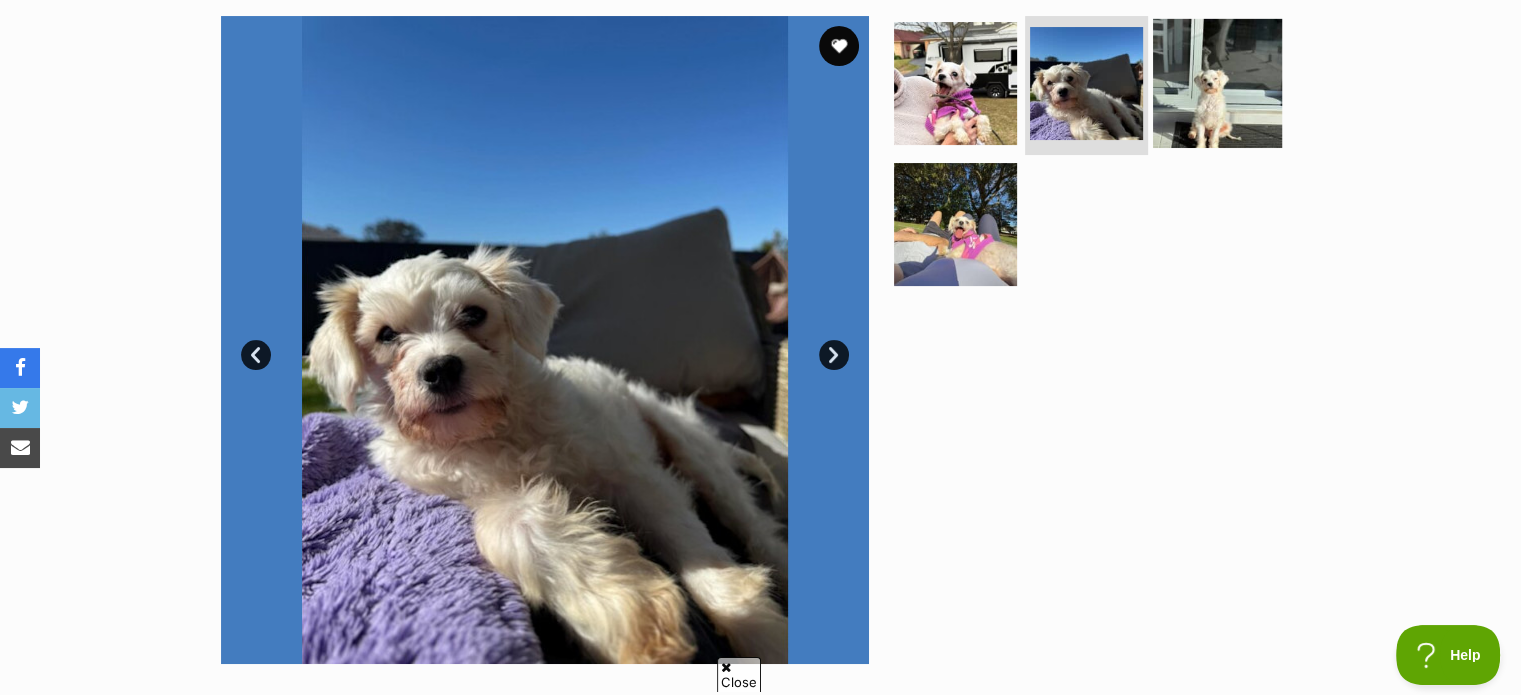 click at bounding box center [1217, 82] 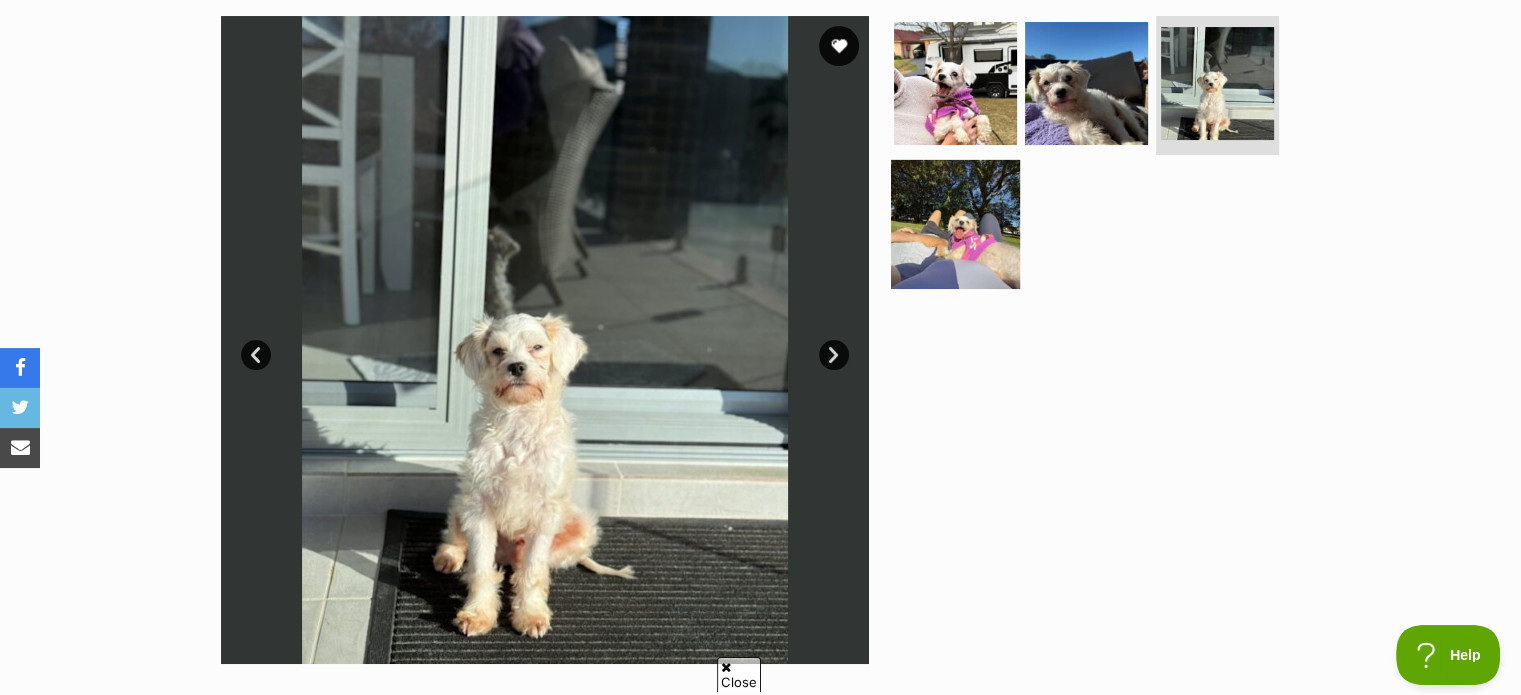 click at bounding box center (955, 224) 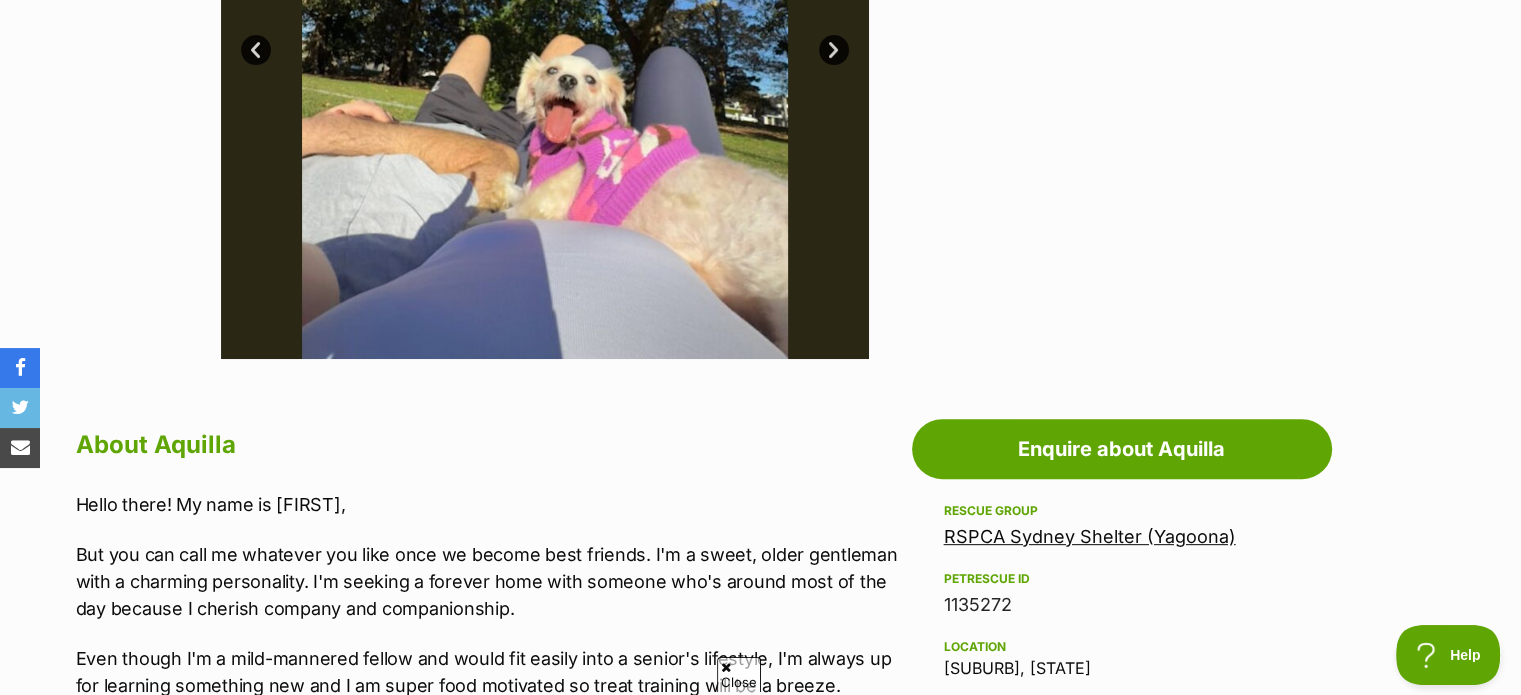 scroll, scrollTop: 700, scrollLeft: 0, axis: vertical 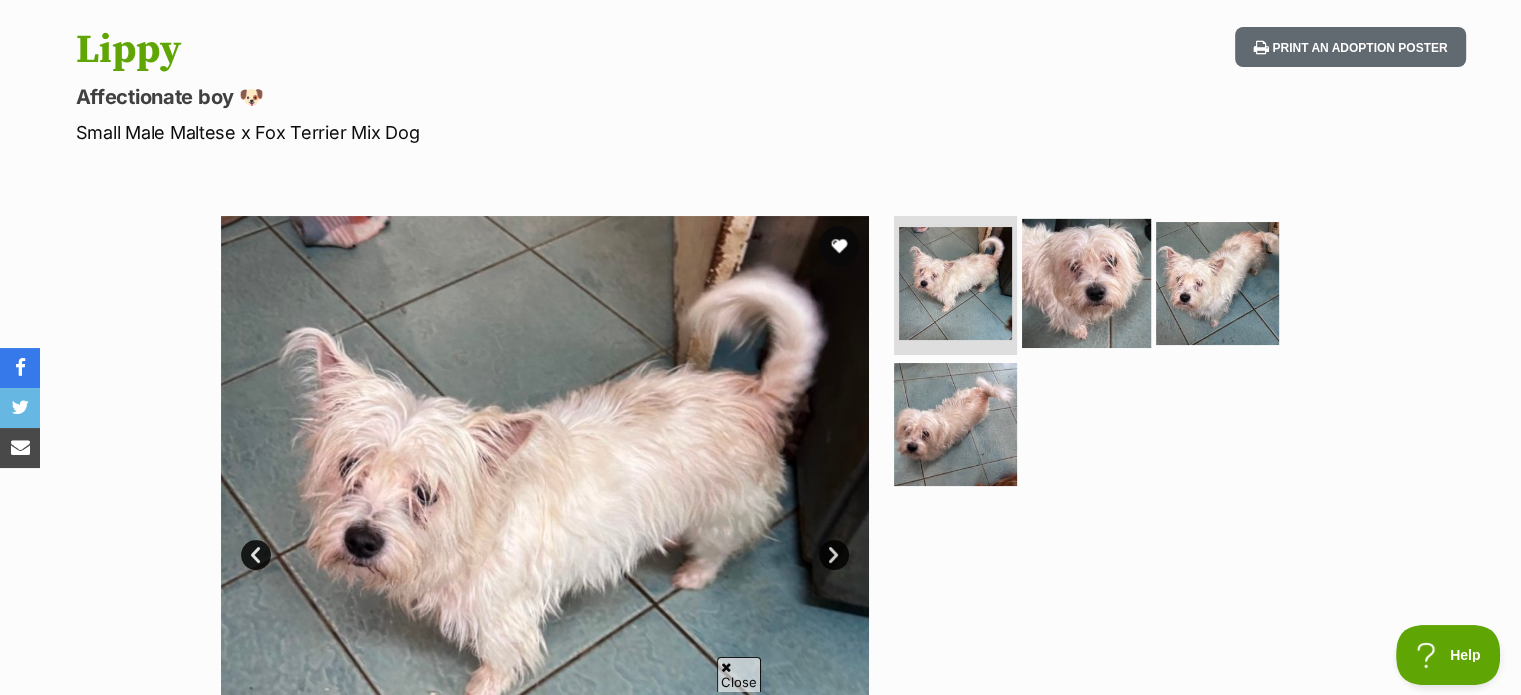 click at bounding box center (1086, 282) 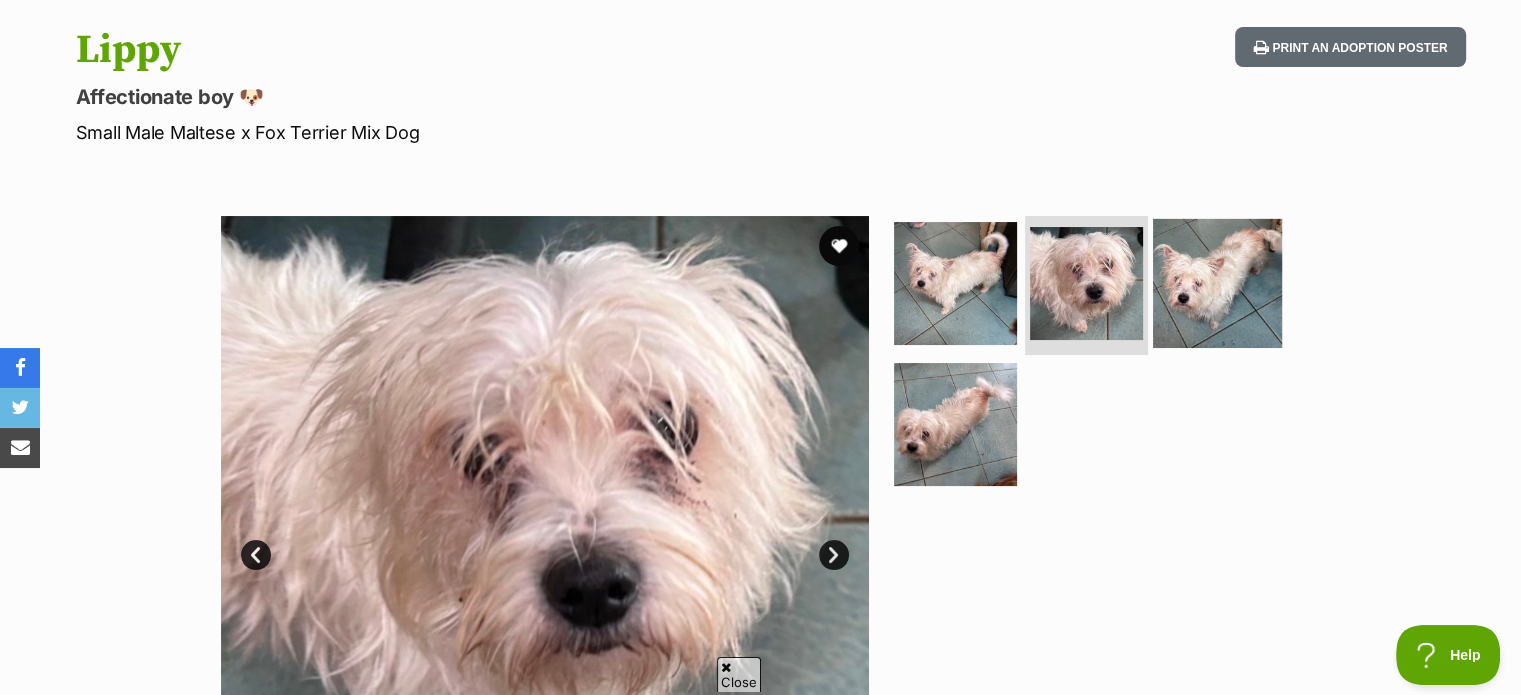 click at bounding box center [1217, 282] 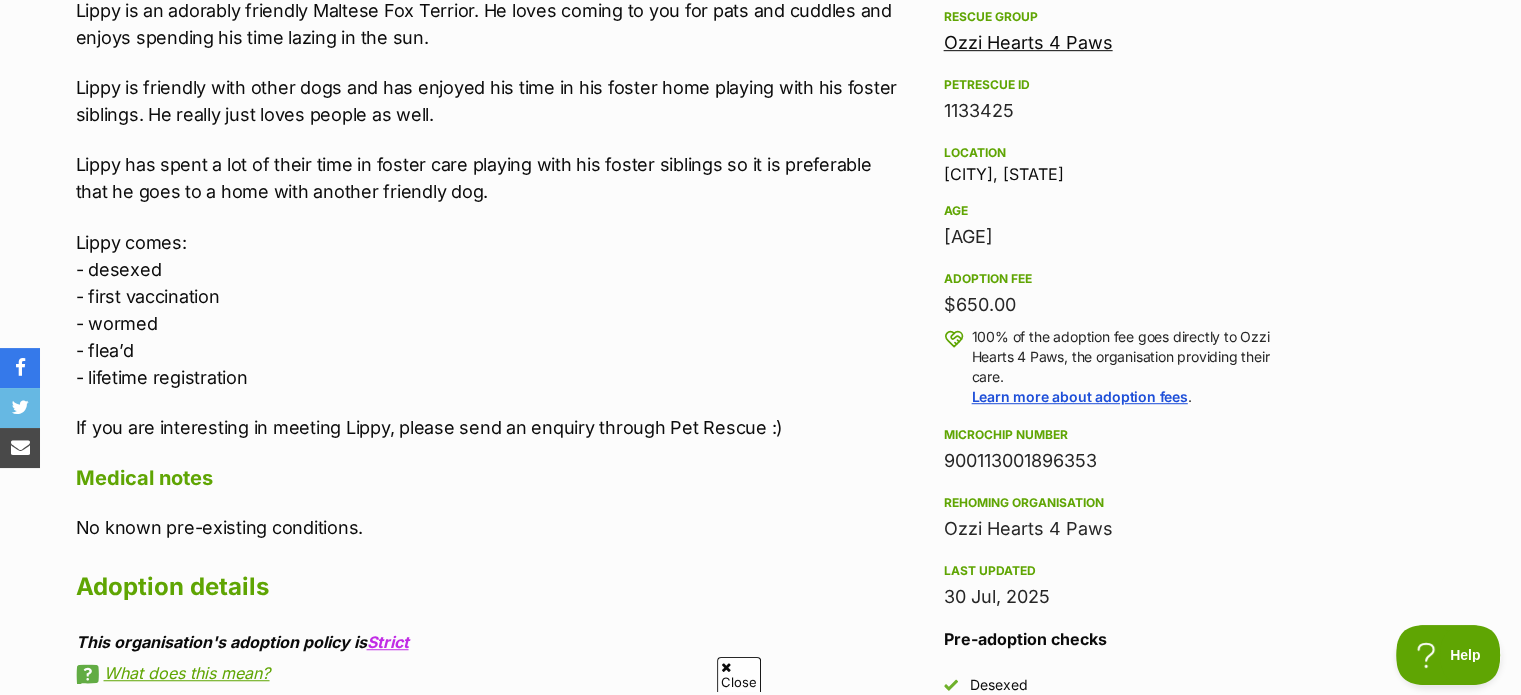 scroll, scrollTop: 1200, scrollLeft: 0, axis: vertical 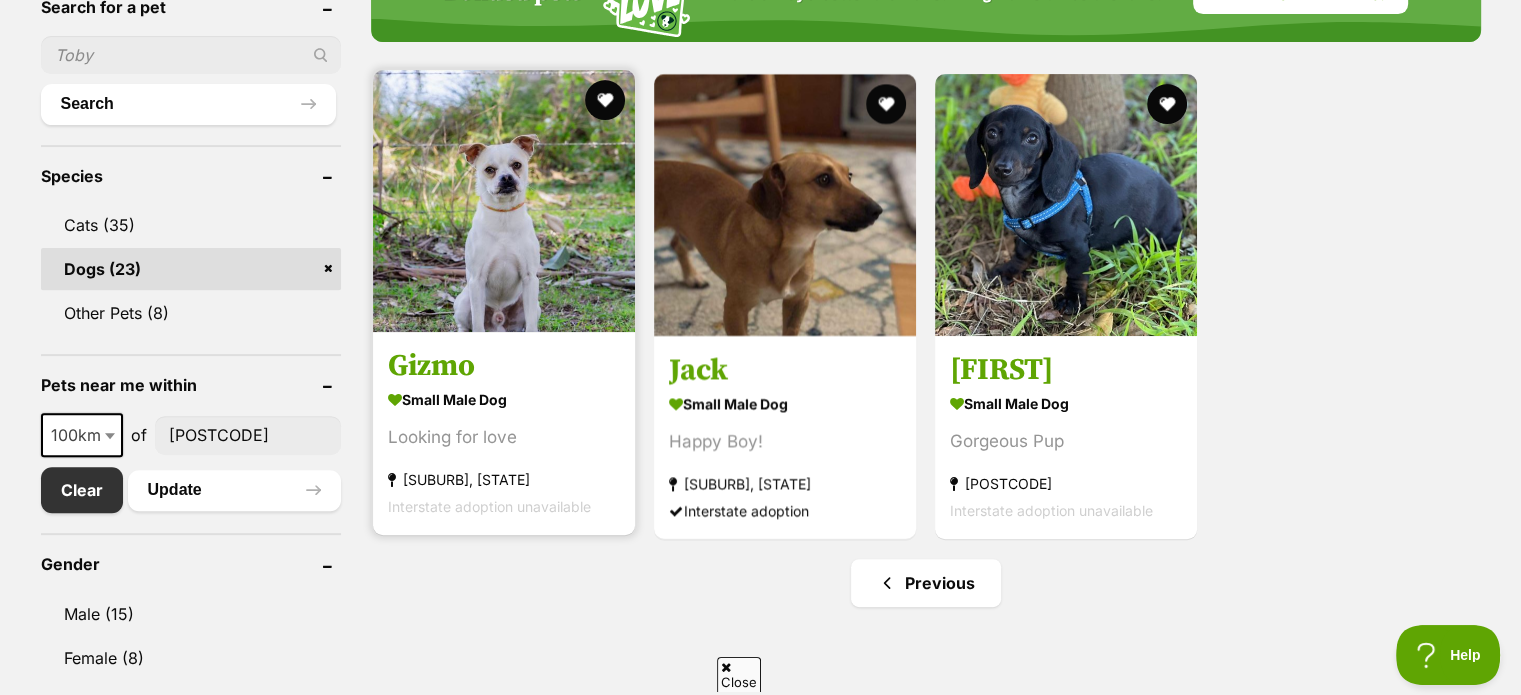click on "Looking for love" at bounding box center (504, 437) 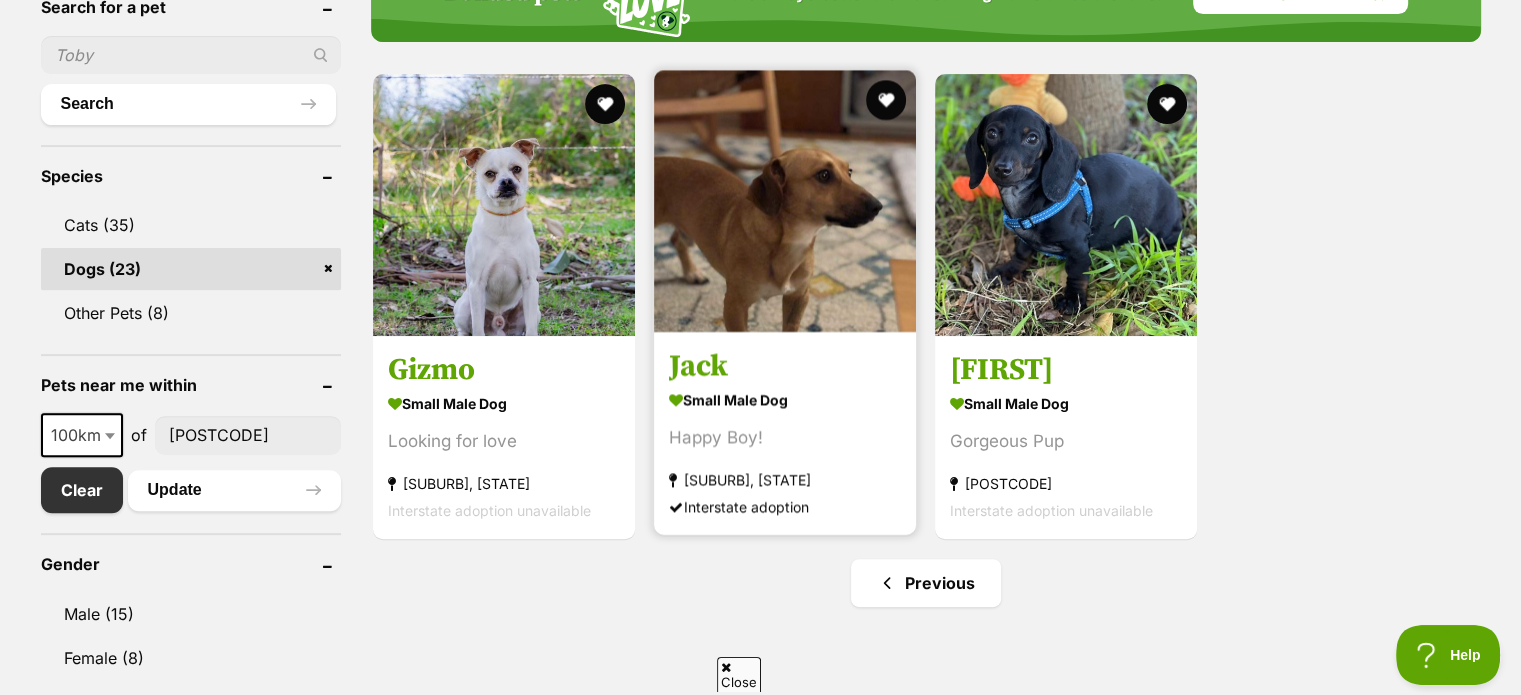 click on "Happy Boy!" at bounding box center (785, 437) 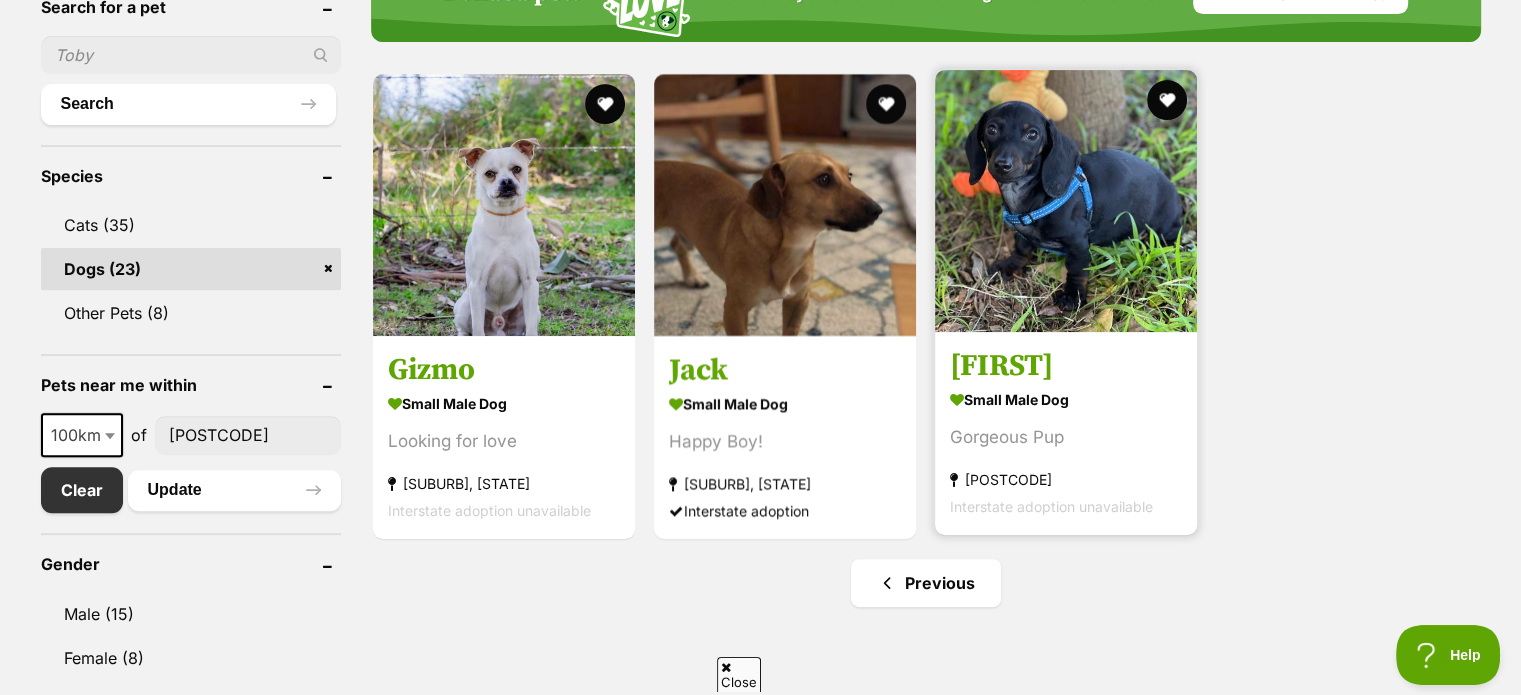 click on "small male Dog" at bounding box center [1066, 399] 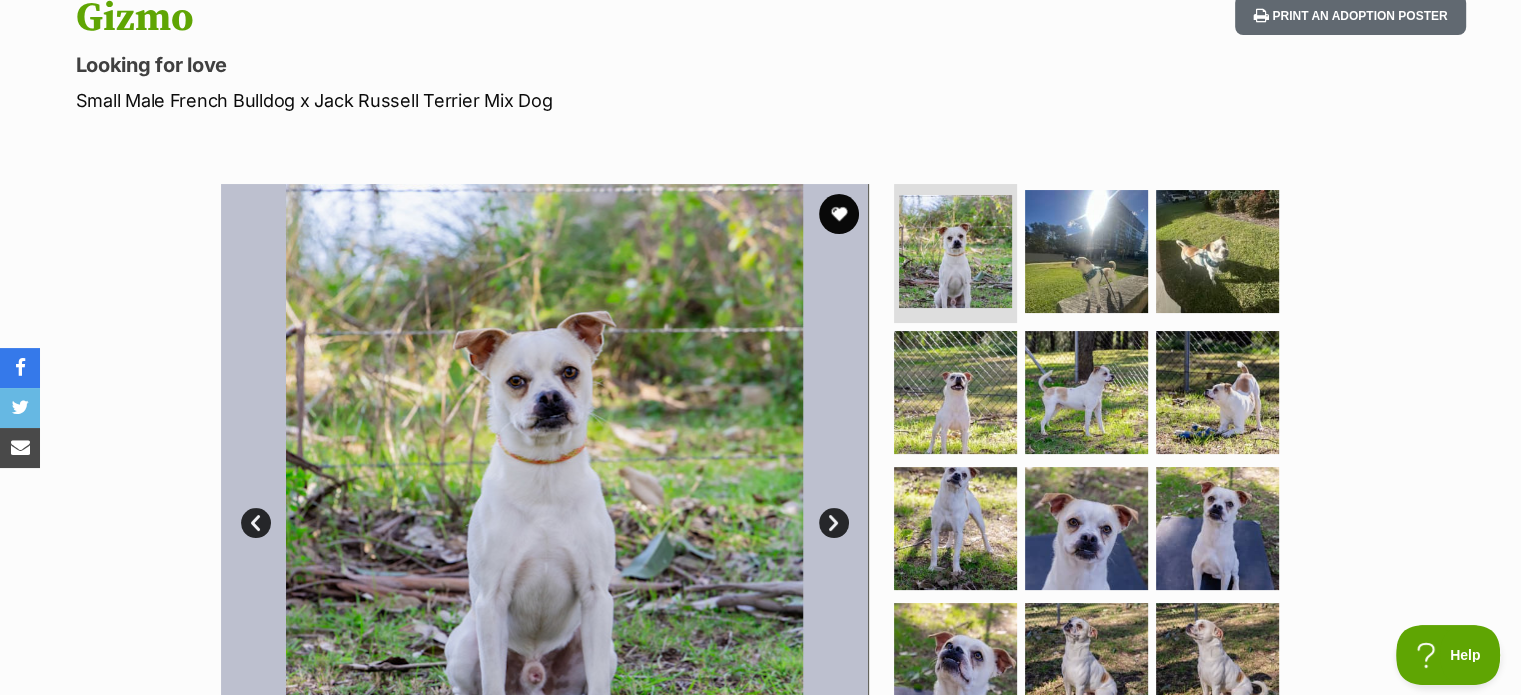 scroll, scrollTop: 300, scrollLeft: 0, axis: vertical 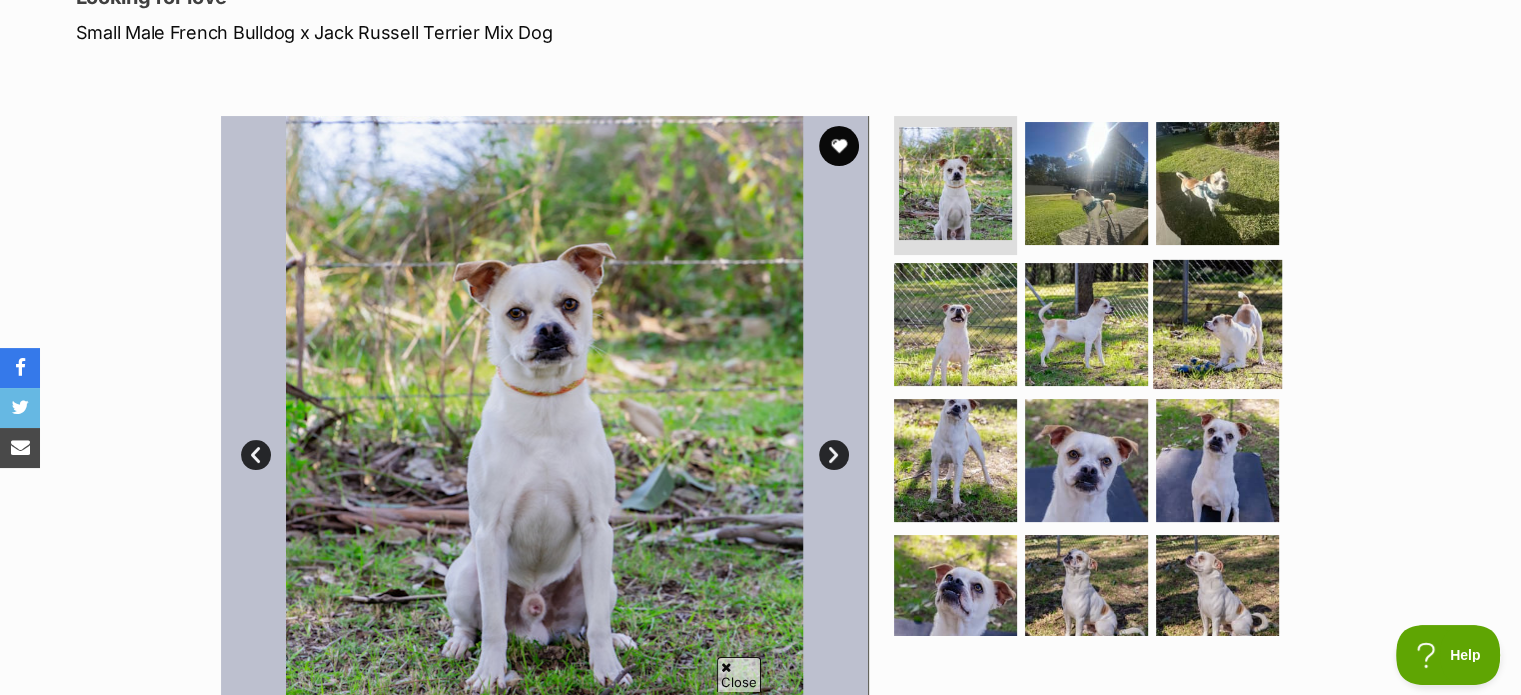 click at bounding box center [1217, 324] 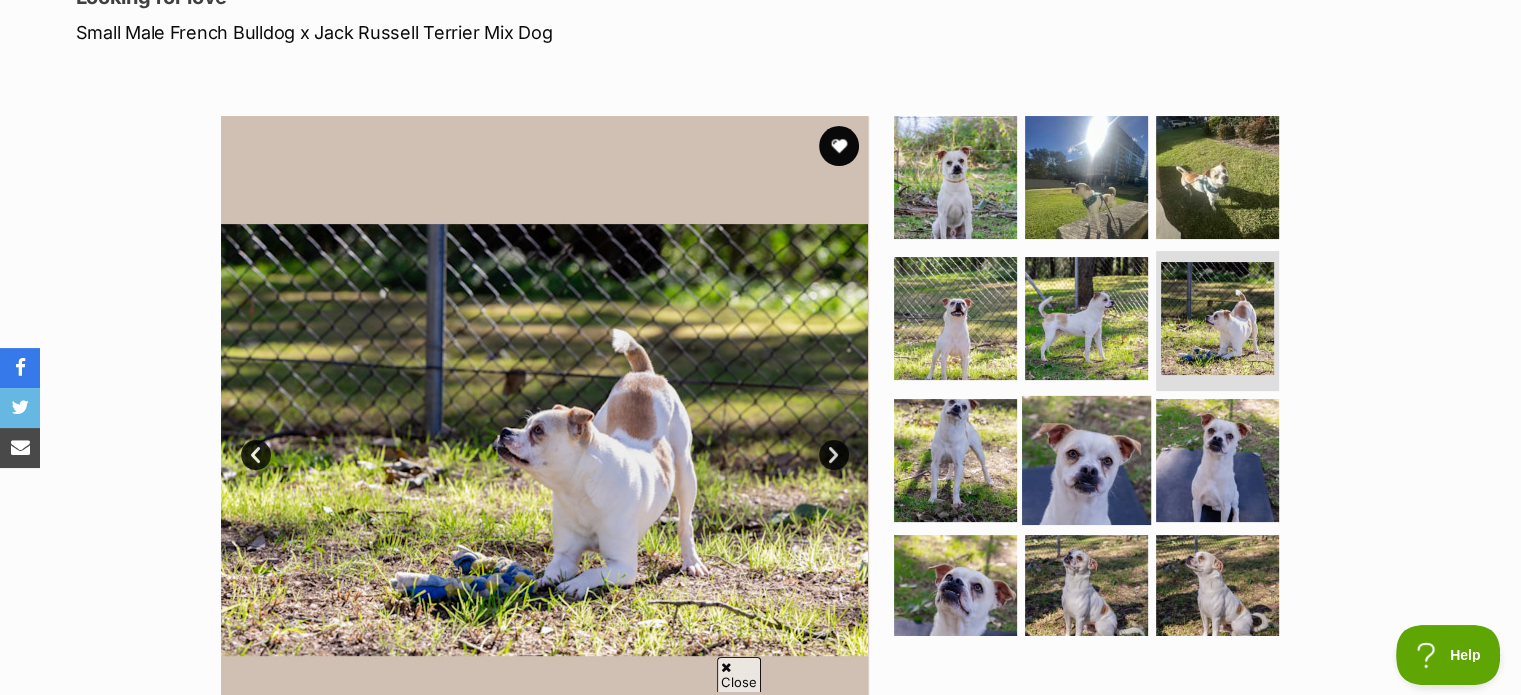 click at bounding box center (1086, 460) 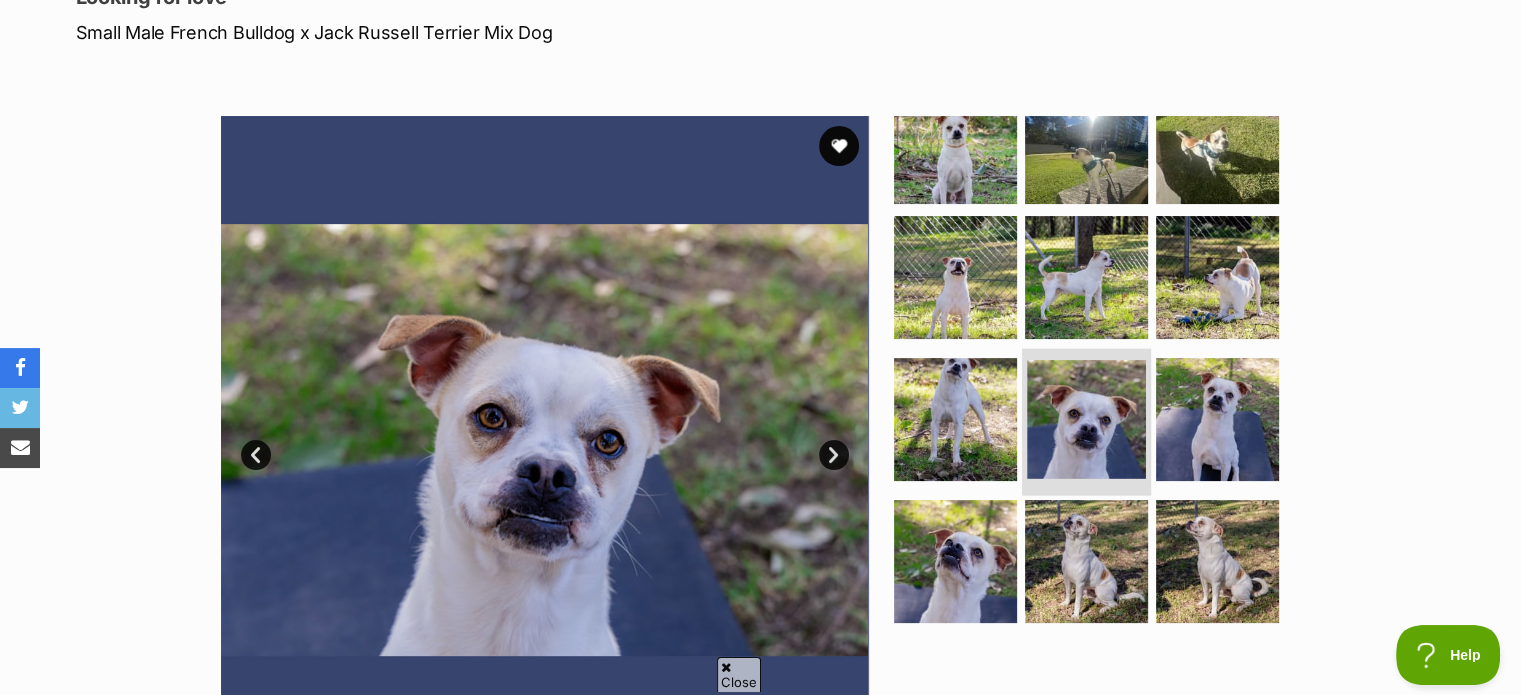 scroll, scrollTop: 40, scrollLeft: 0, axis: vertical 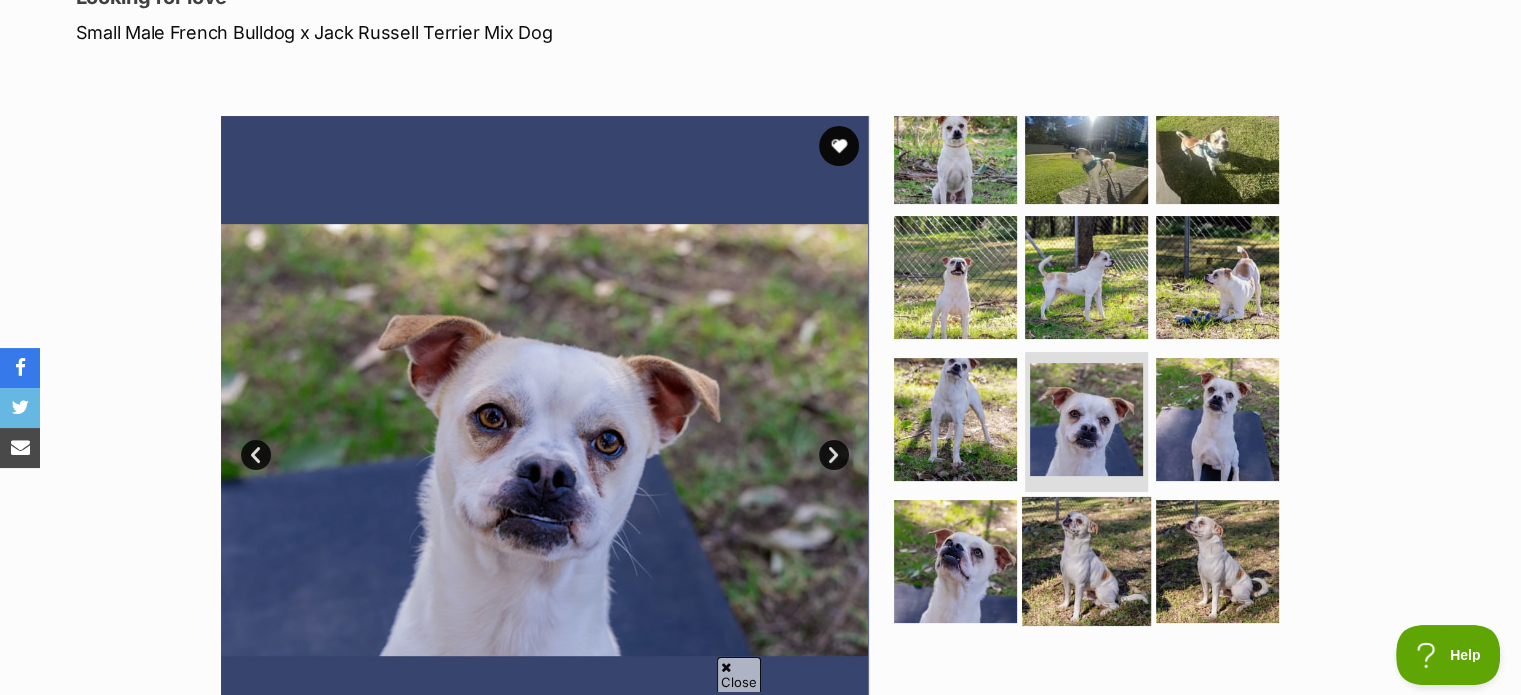 click at bounding box center [1086, 561] 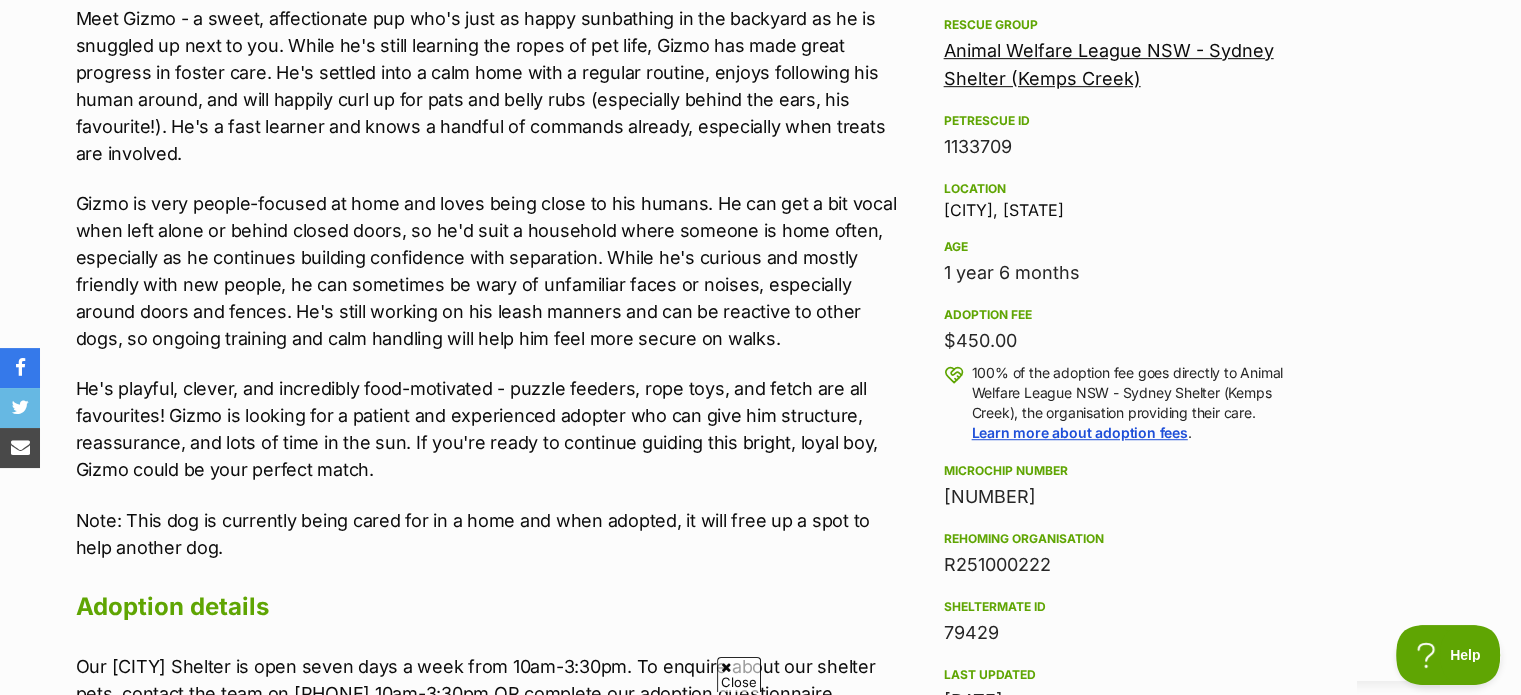 scroll, scrollTop: 1200, scrollLeft: 0, axis: vertical 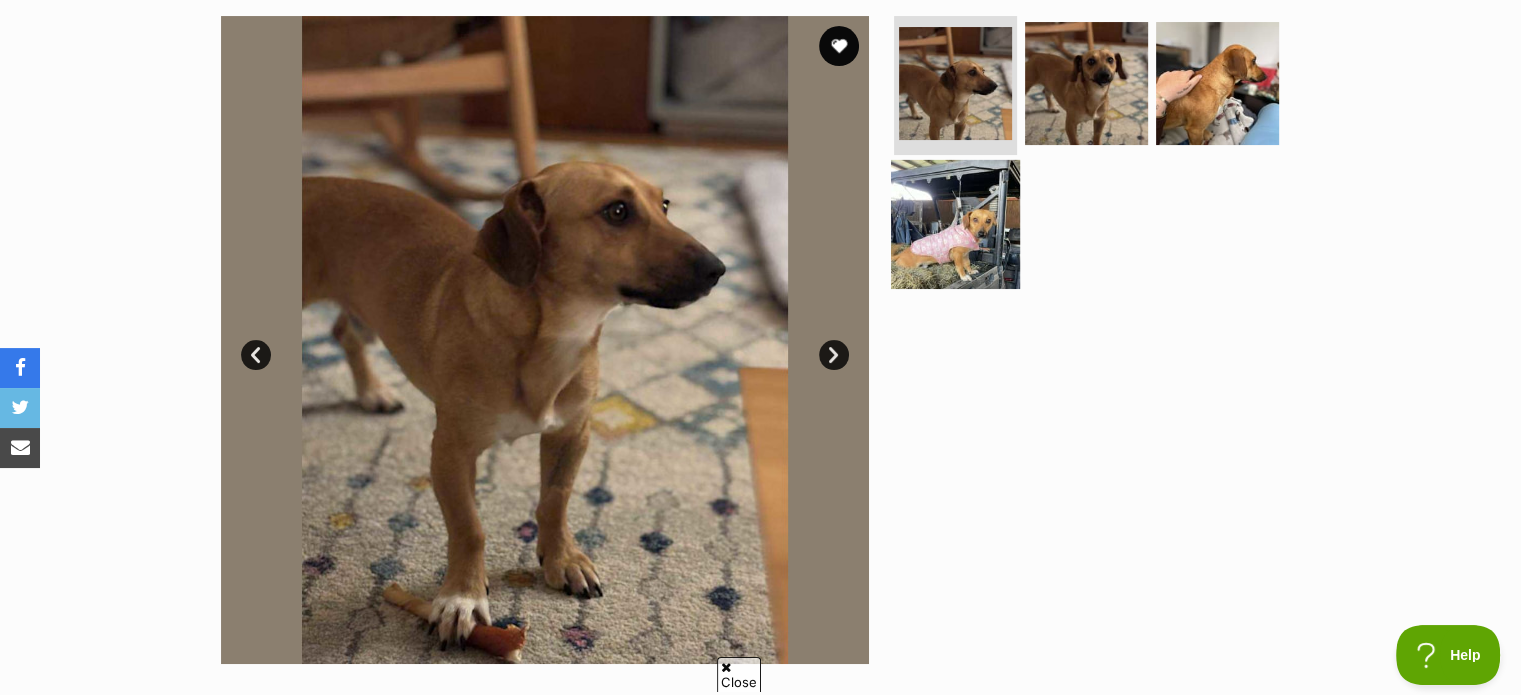 click at bounding box center [955, 224] 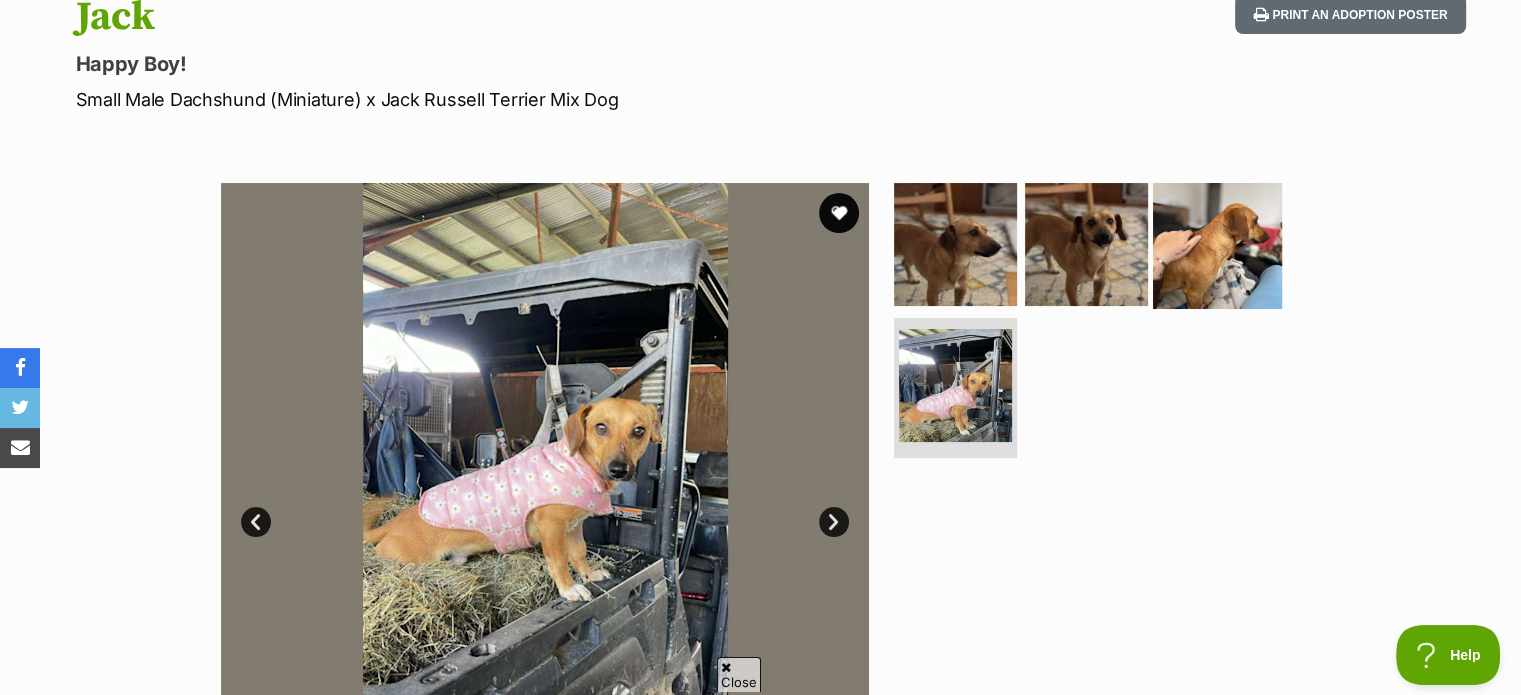 scroll, scrollTop: 200, scrollLeft: 0, axis: vertical 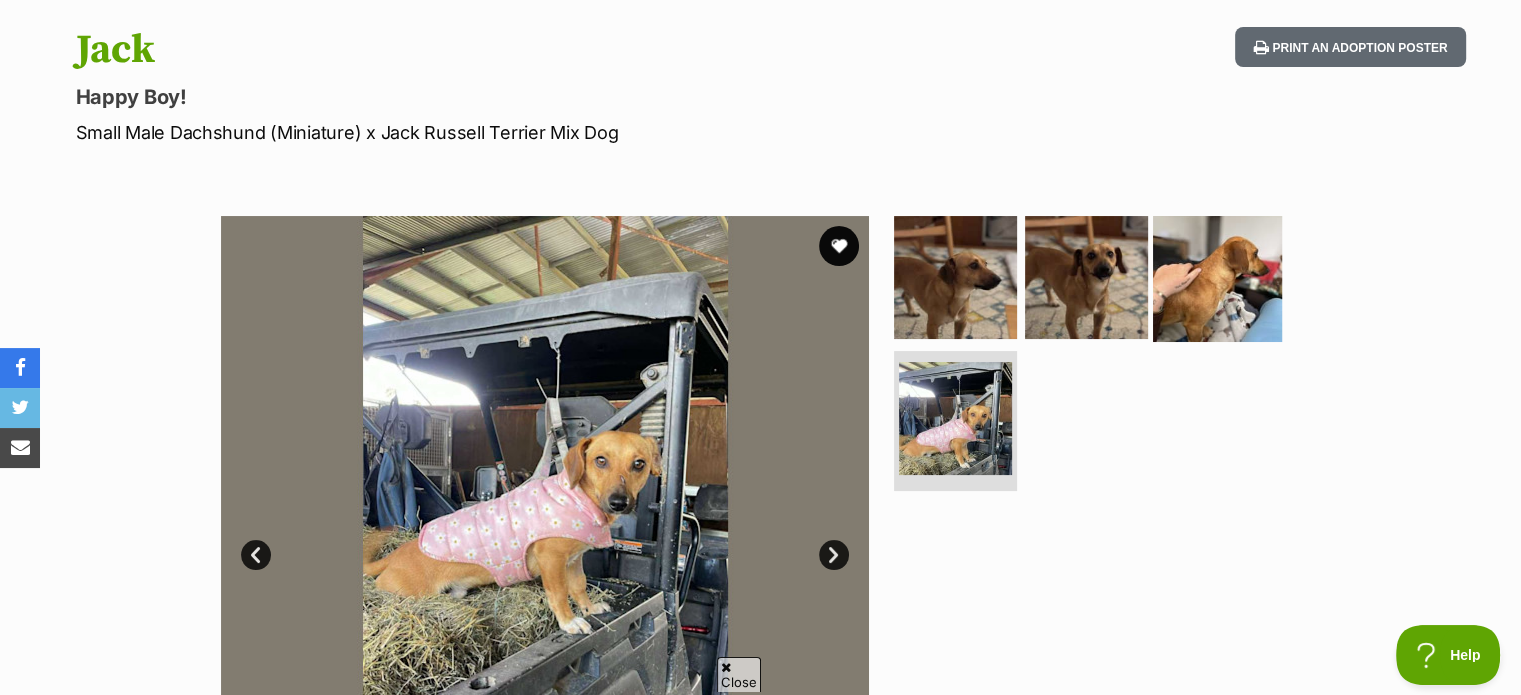 click at bounding box center [1217, 276] 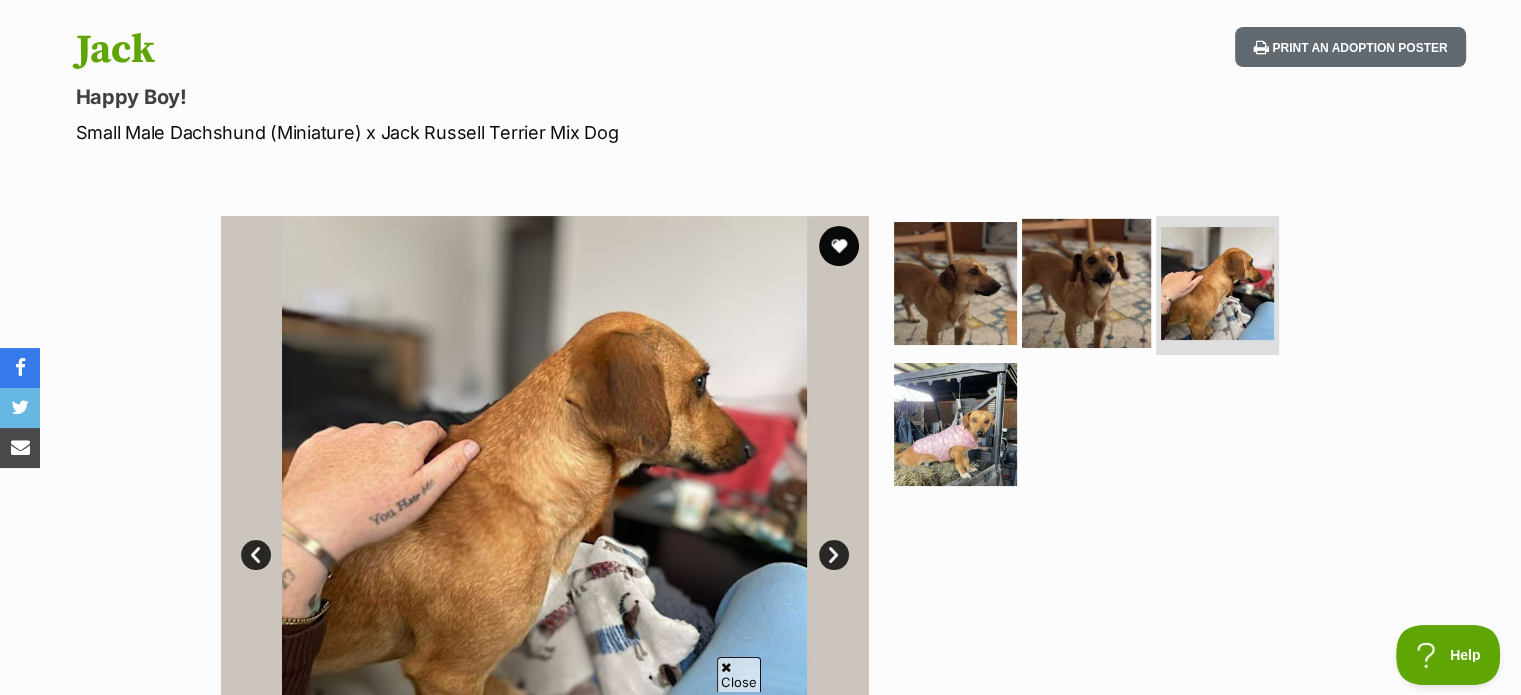 click at bounding box center (1086, 282) 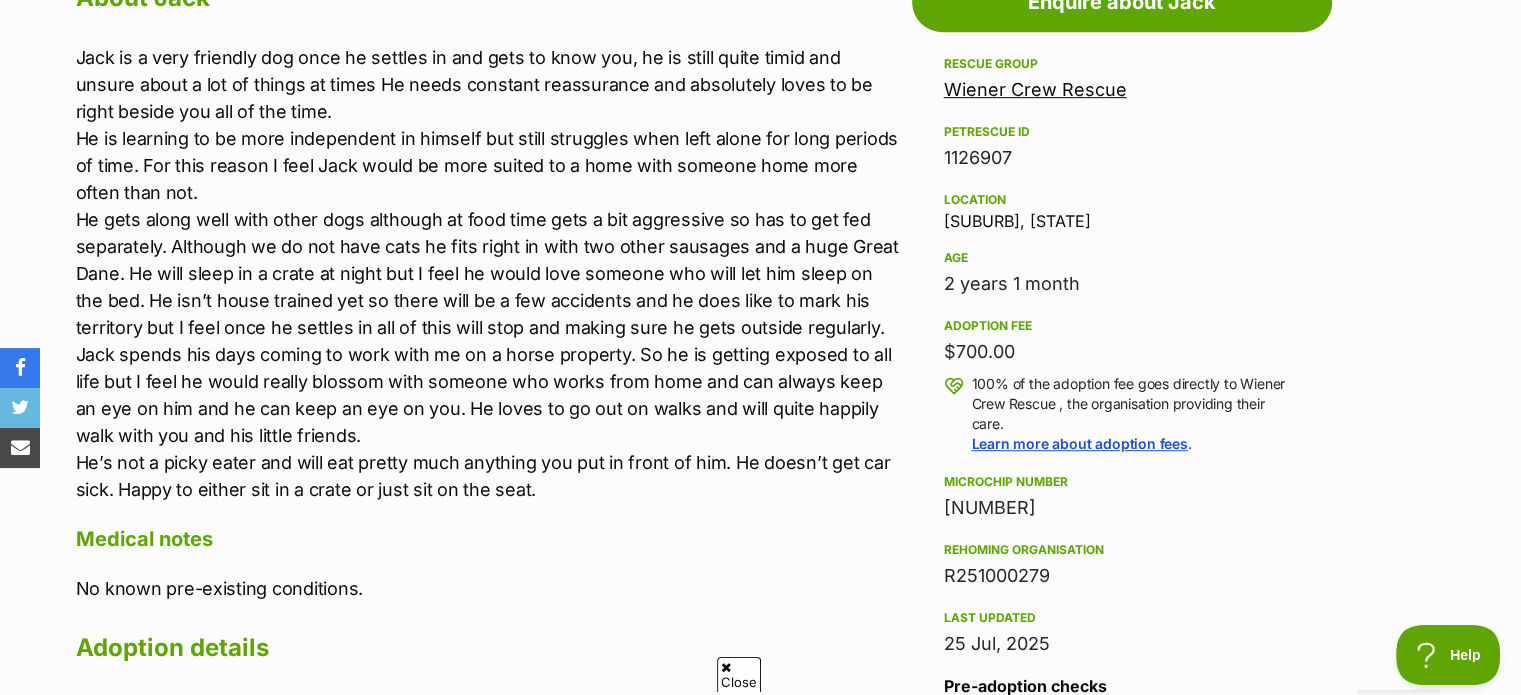 scroll, scrollTop: 1100, scrollLeft: 0, axis: vertical 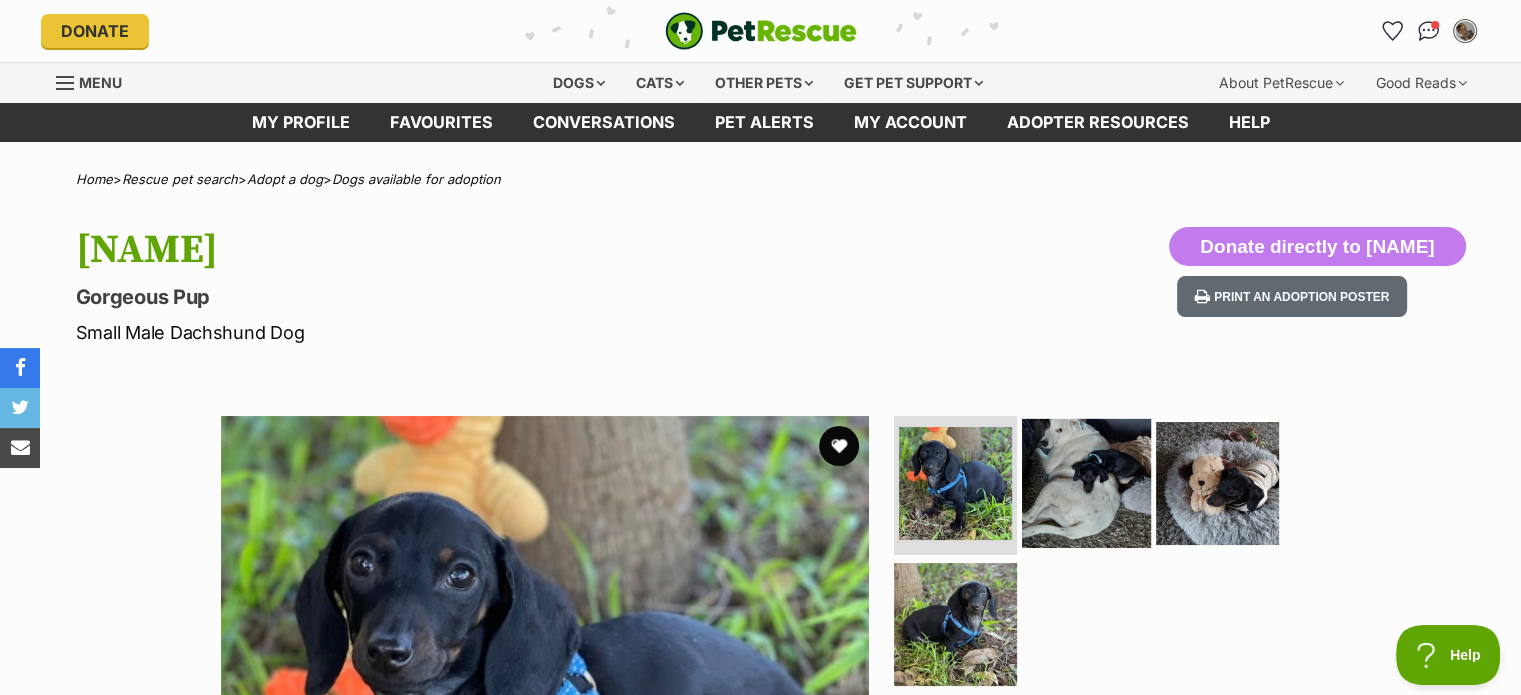 click at bounding box center (1086, 482) 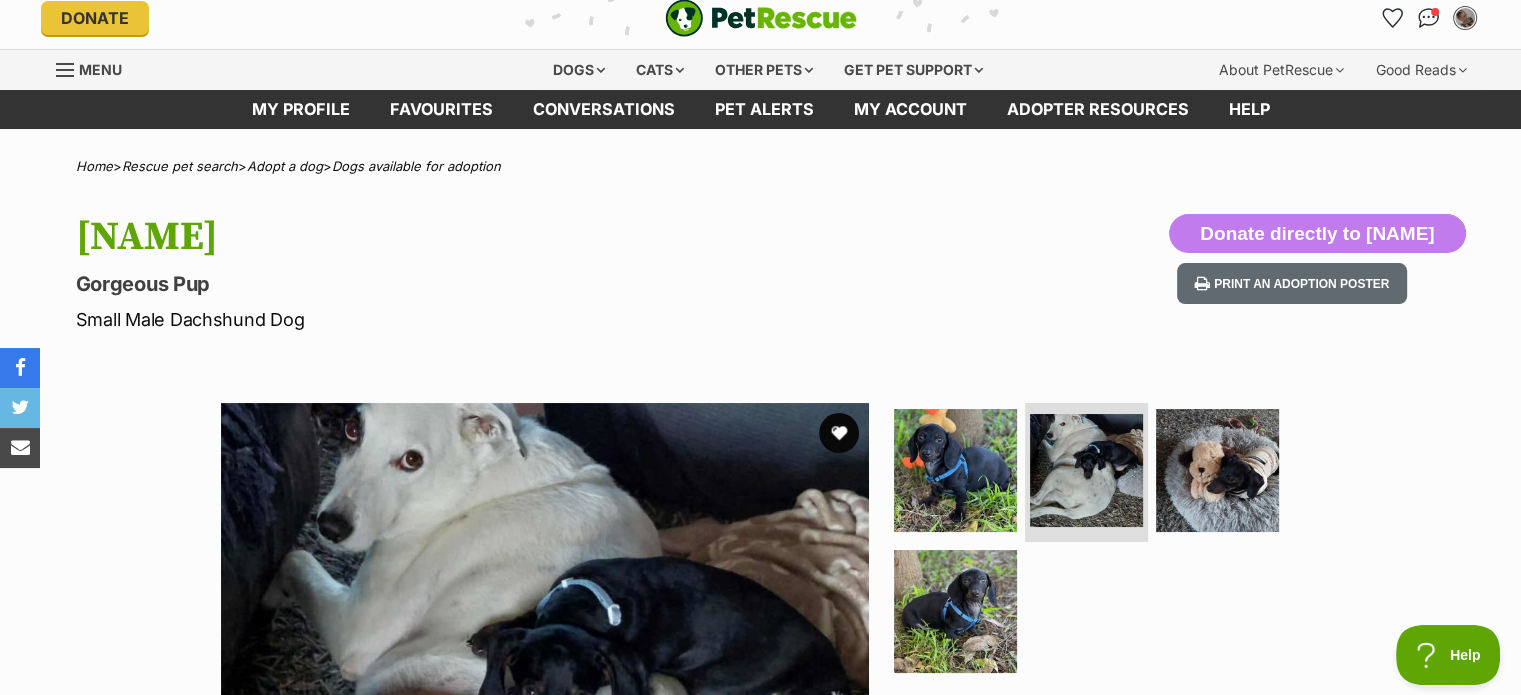 scroll, scrollTop: 0, scrollLeft: 0, axis: both 